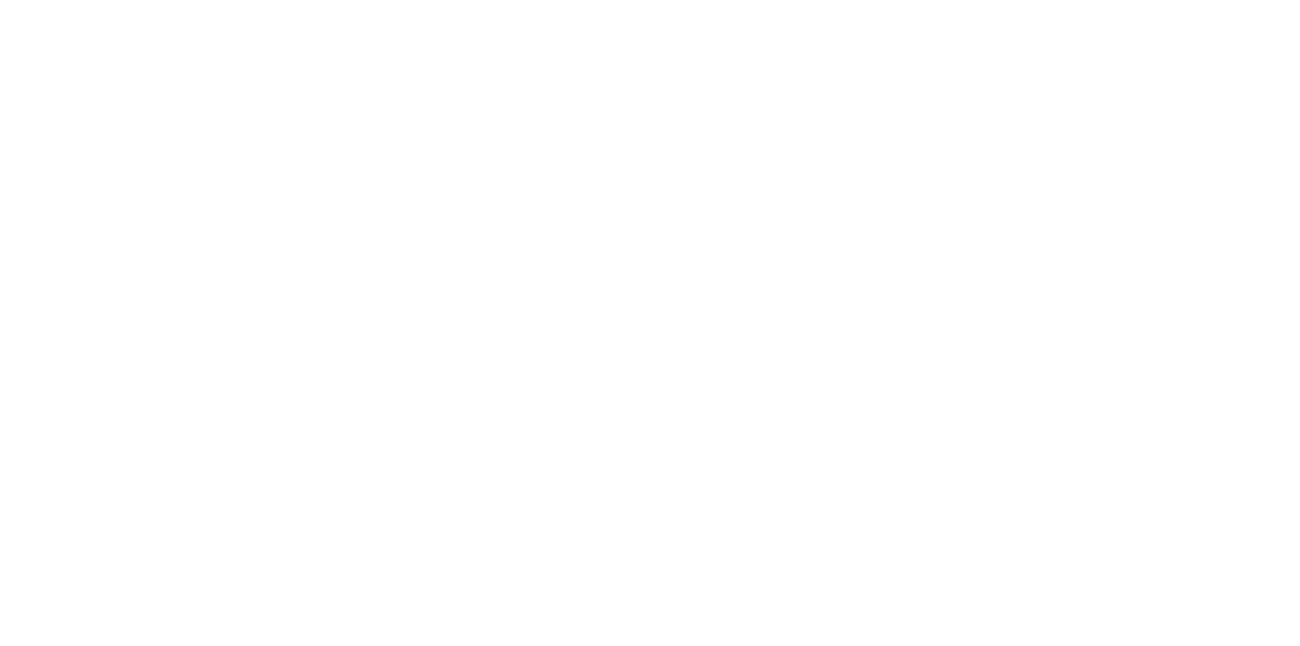 scroll, scrollTop: 0, scrollLeft: 0, axis: both 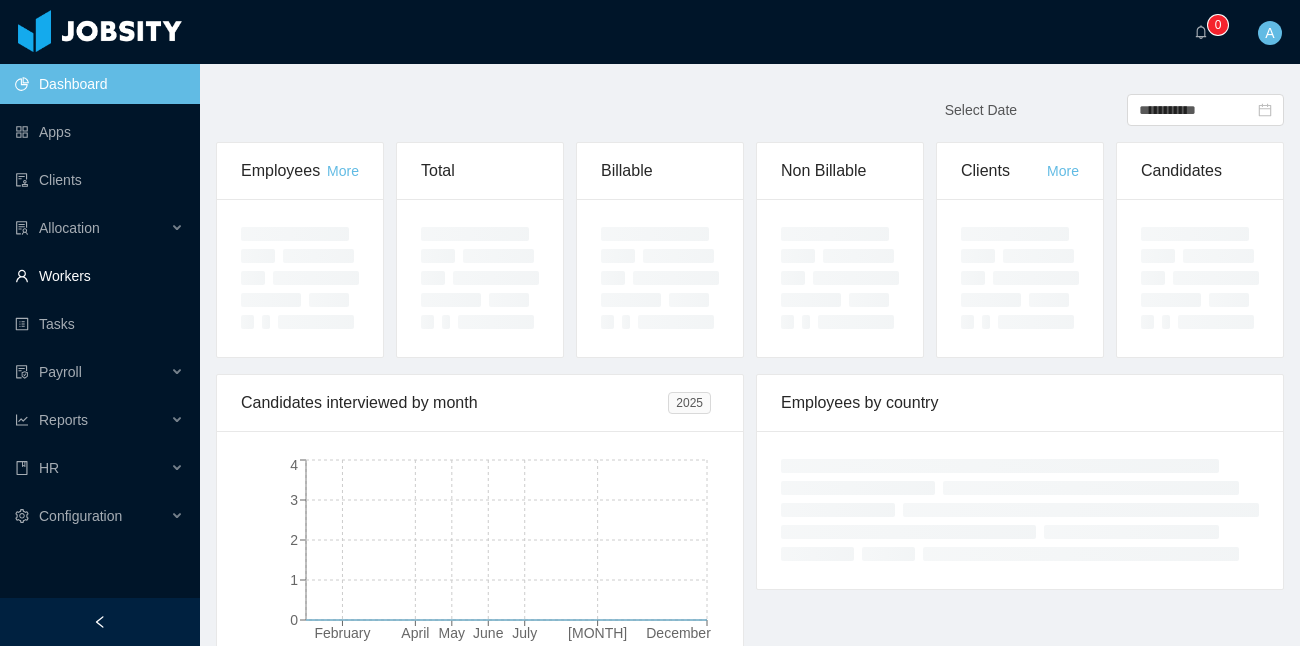 click on "Workers" at bounding box center (99, 276) 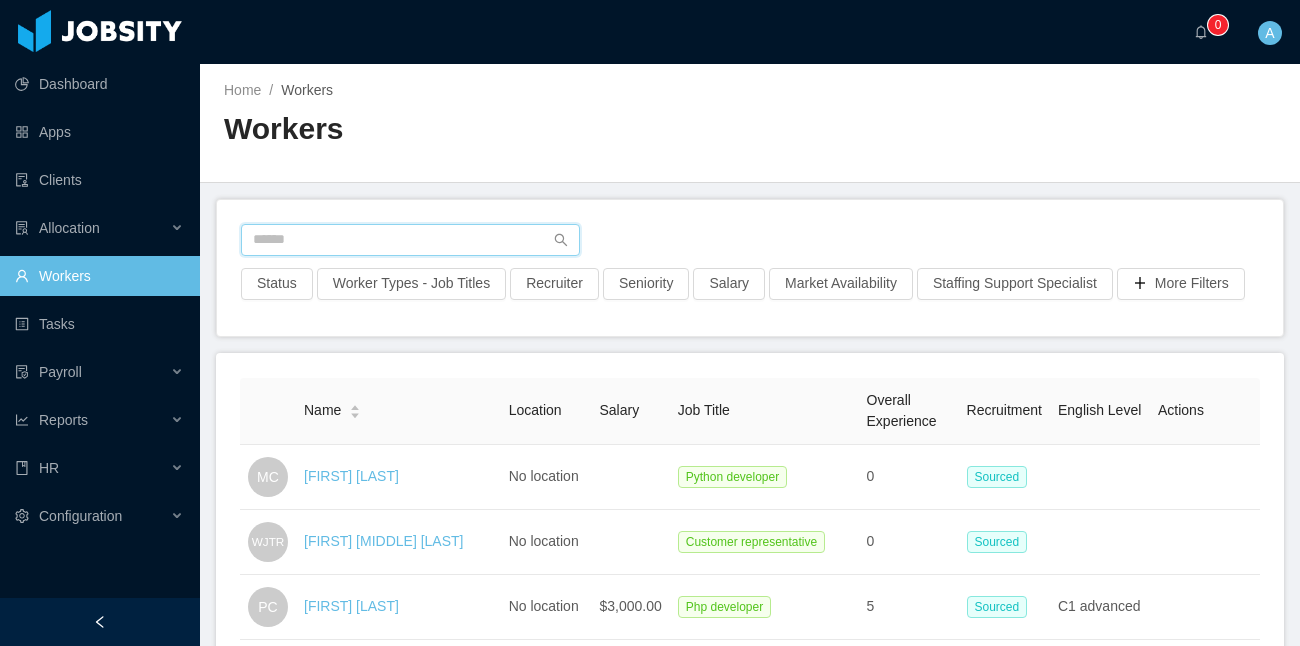 click at bounding box center (410, 240) 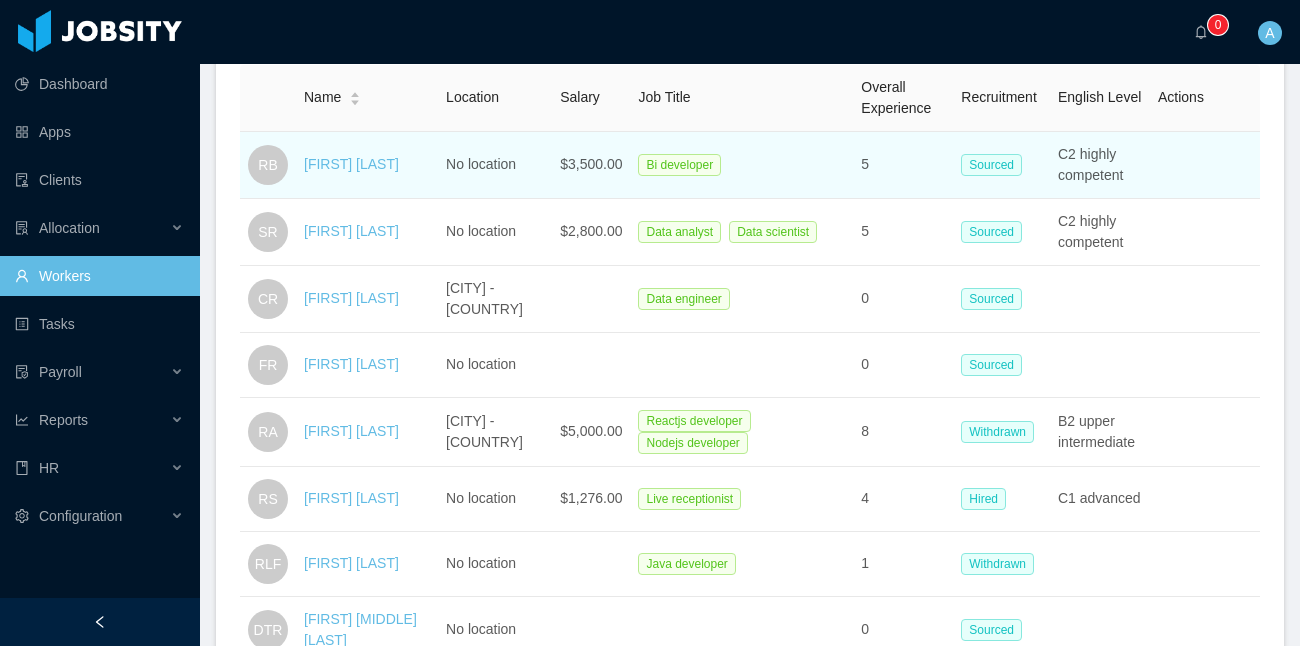 scroll, scrollTop: 501, scrollLeft: 0, axis: vertical 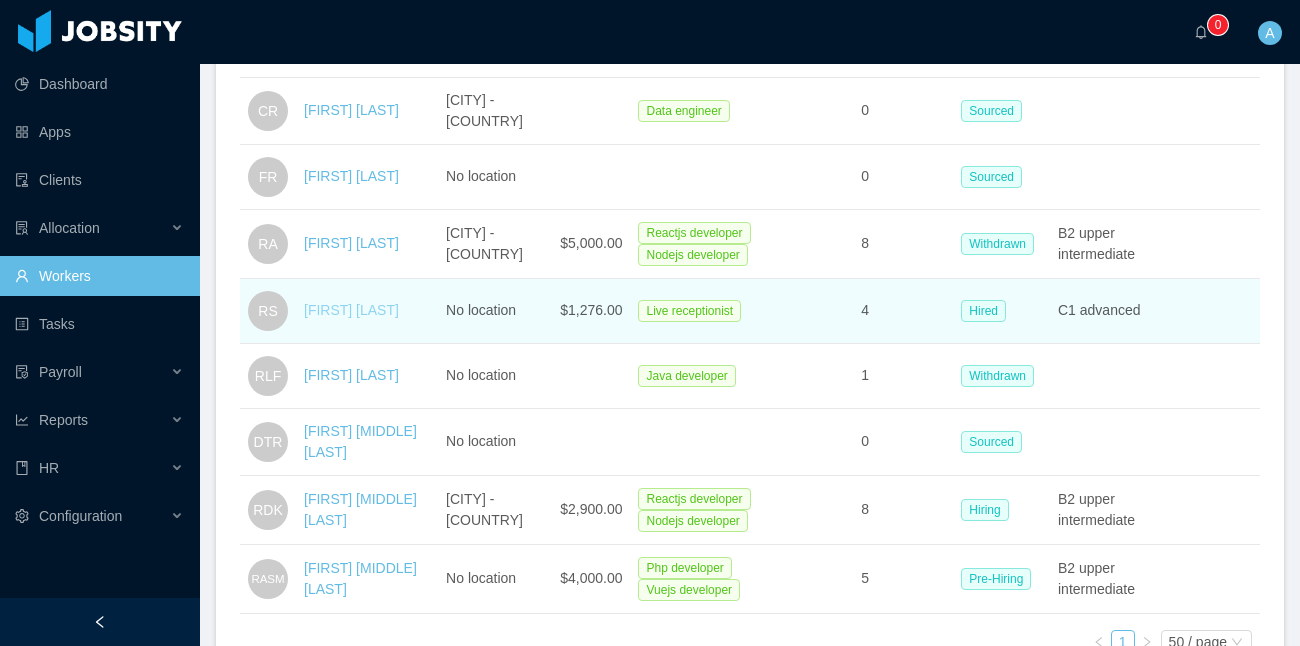 type on "****" 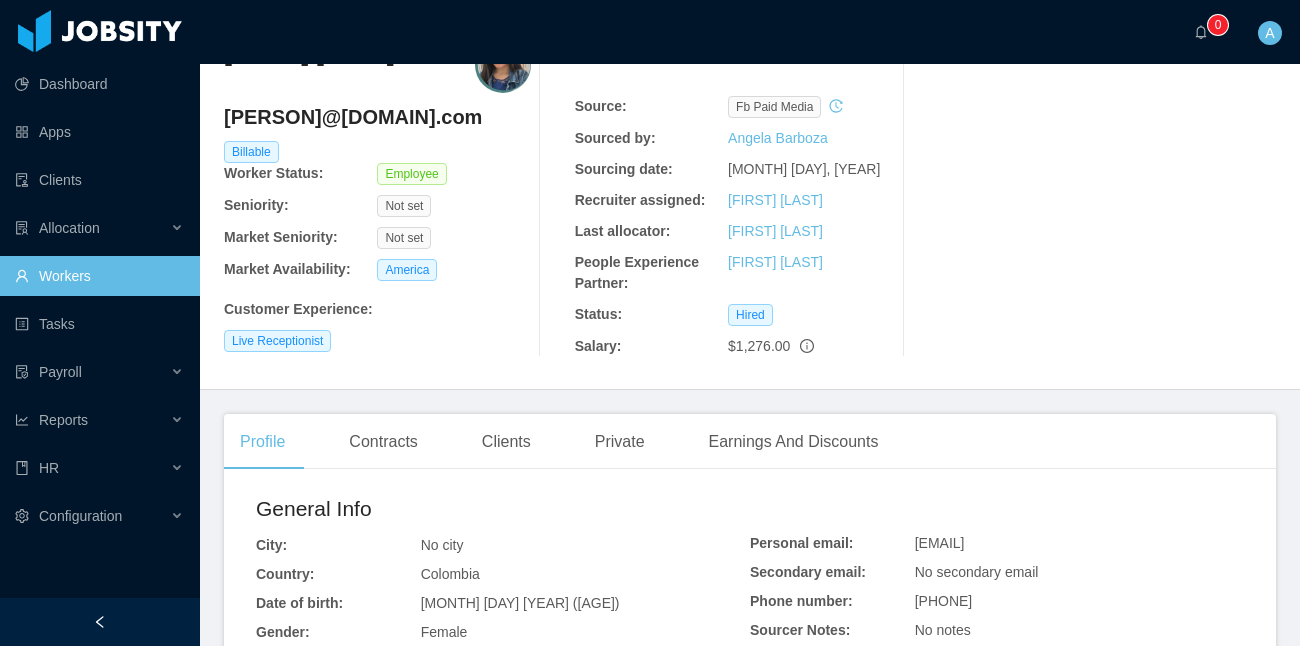 scroll, scrollTop: 0, scrollLeft: 0, axis: both 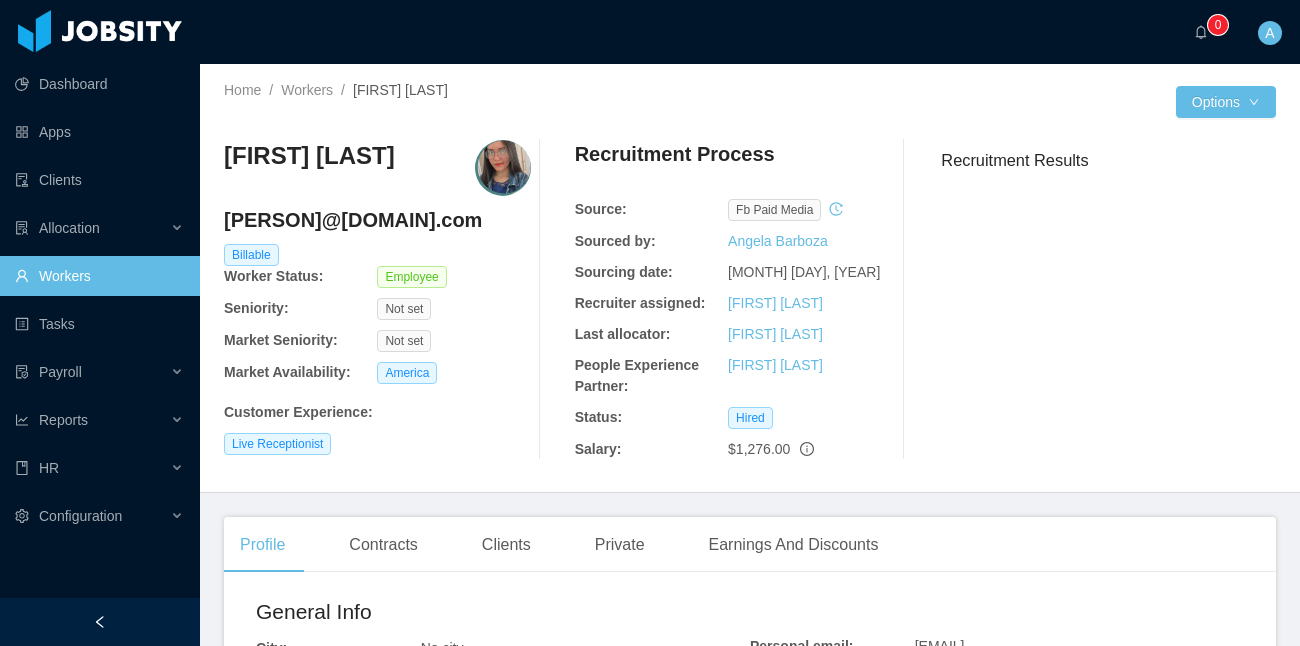 click on "Workers" at bounding box center [99, 276] 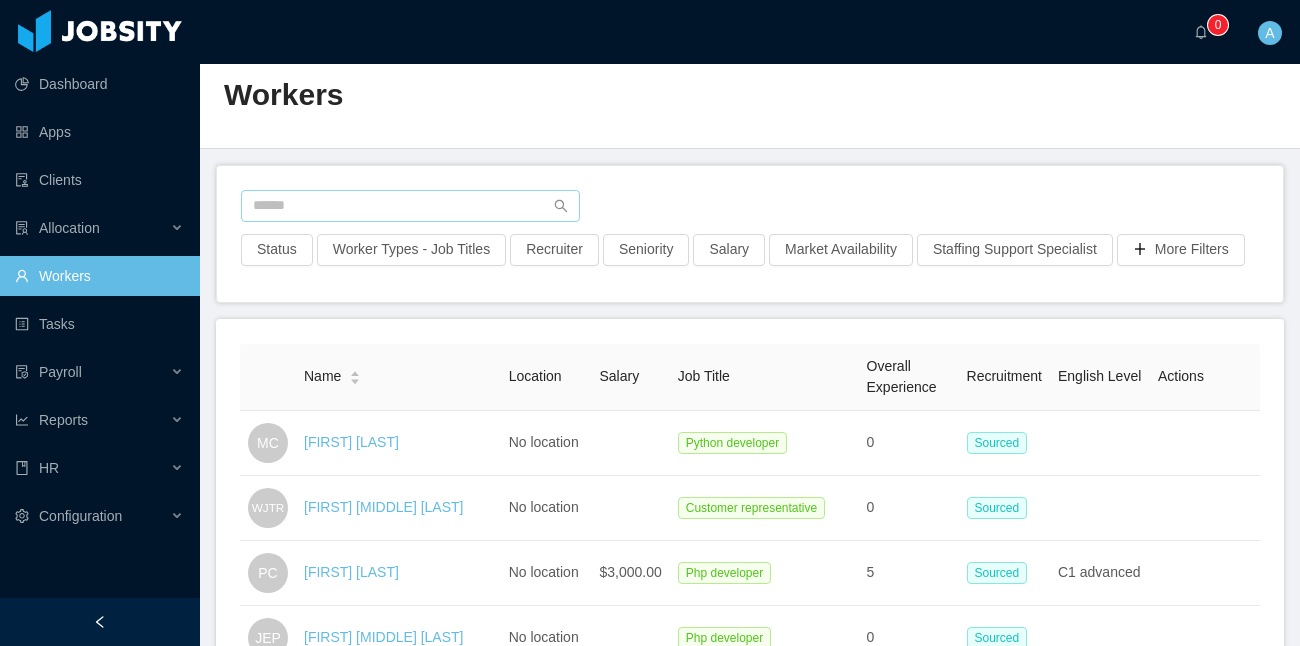 scroll, scrollTop: 0, scrollLeft: 0, axis: both 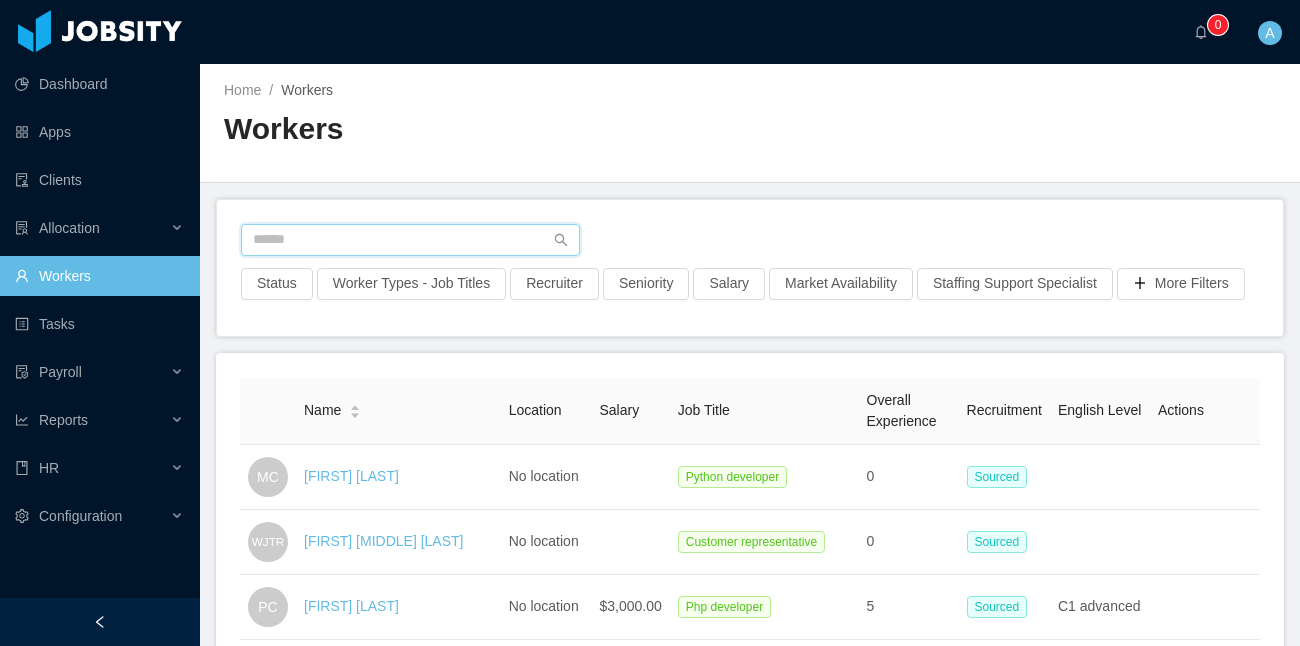 click at bounding box center [410, 240] 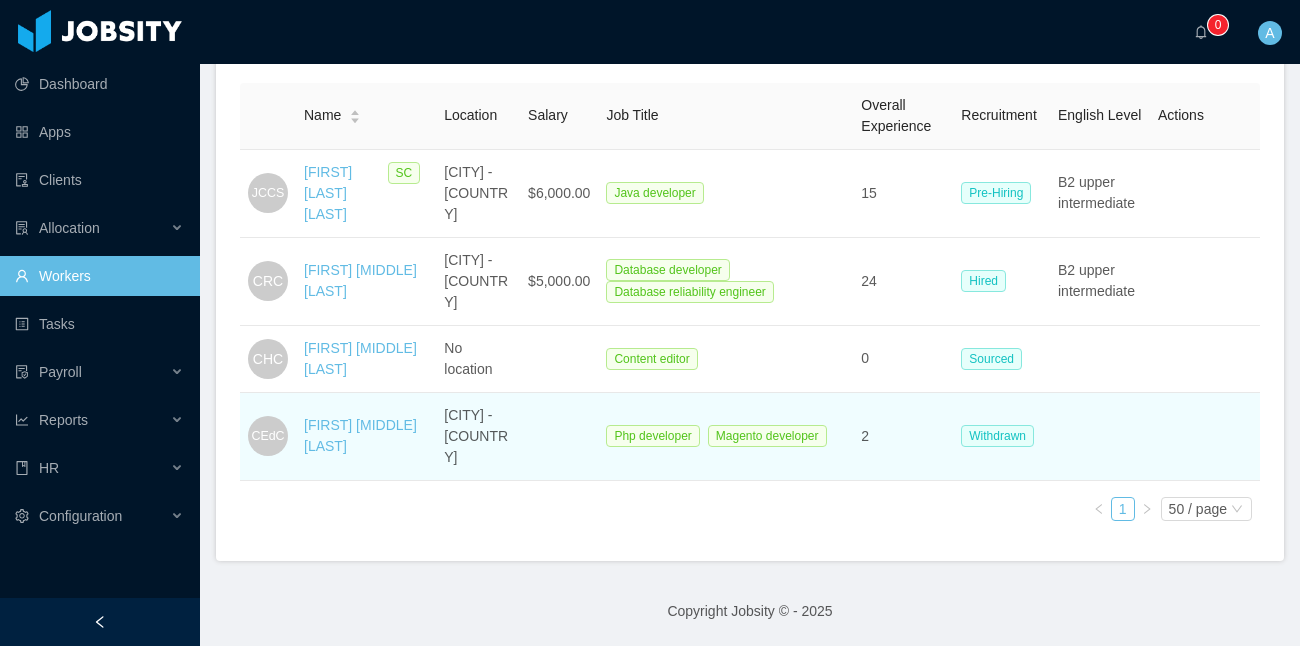 scroll, scrollTop: 383, scrollLeft: 0, axis: vertical 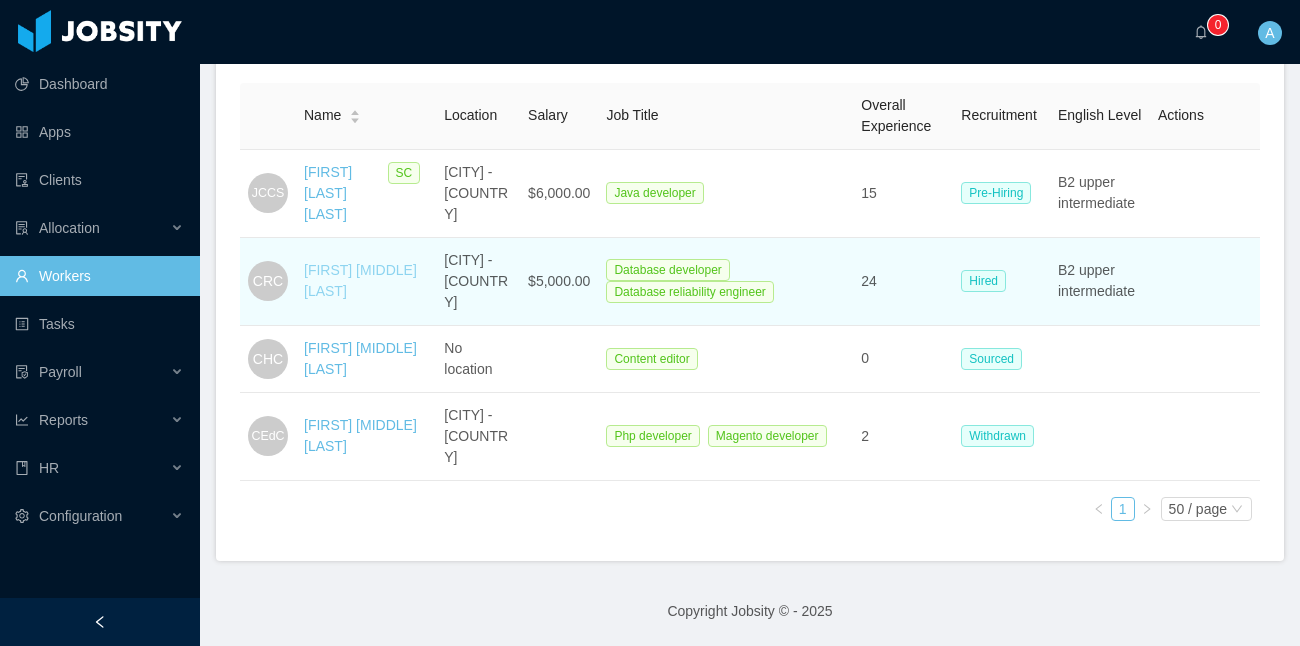 type on "**********" 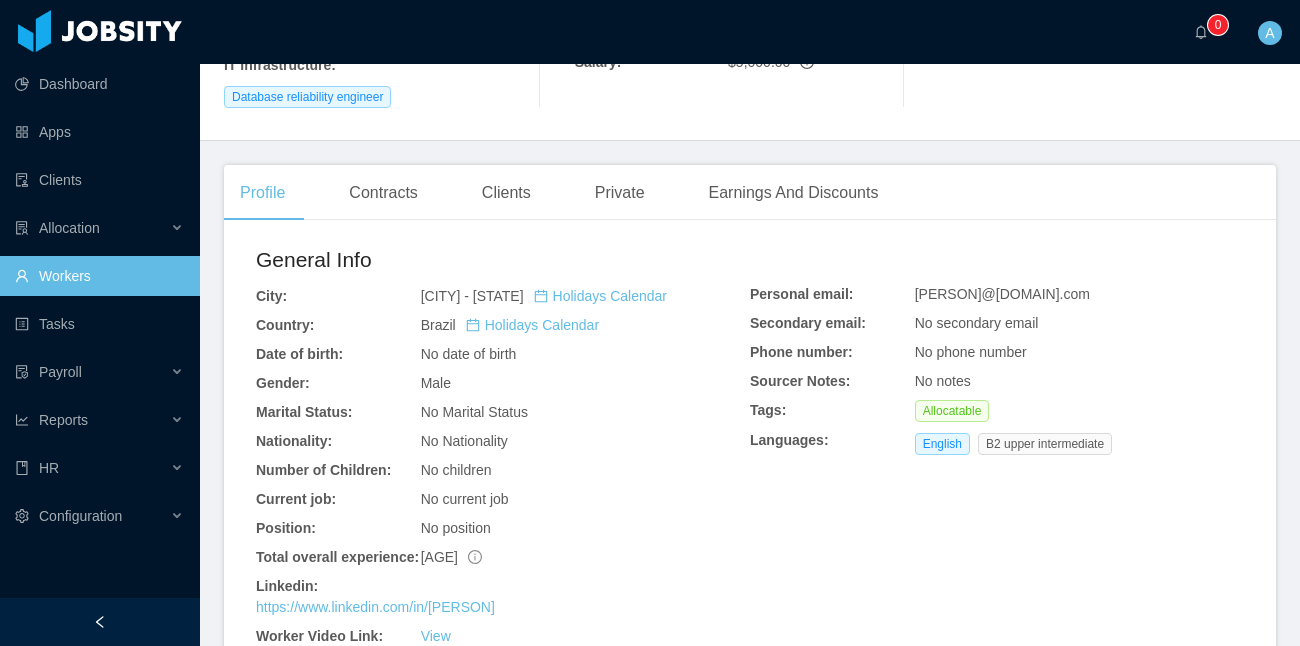 scroll, scrollTop: 435, scrollLeft: 0, axis: vertical 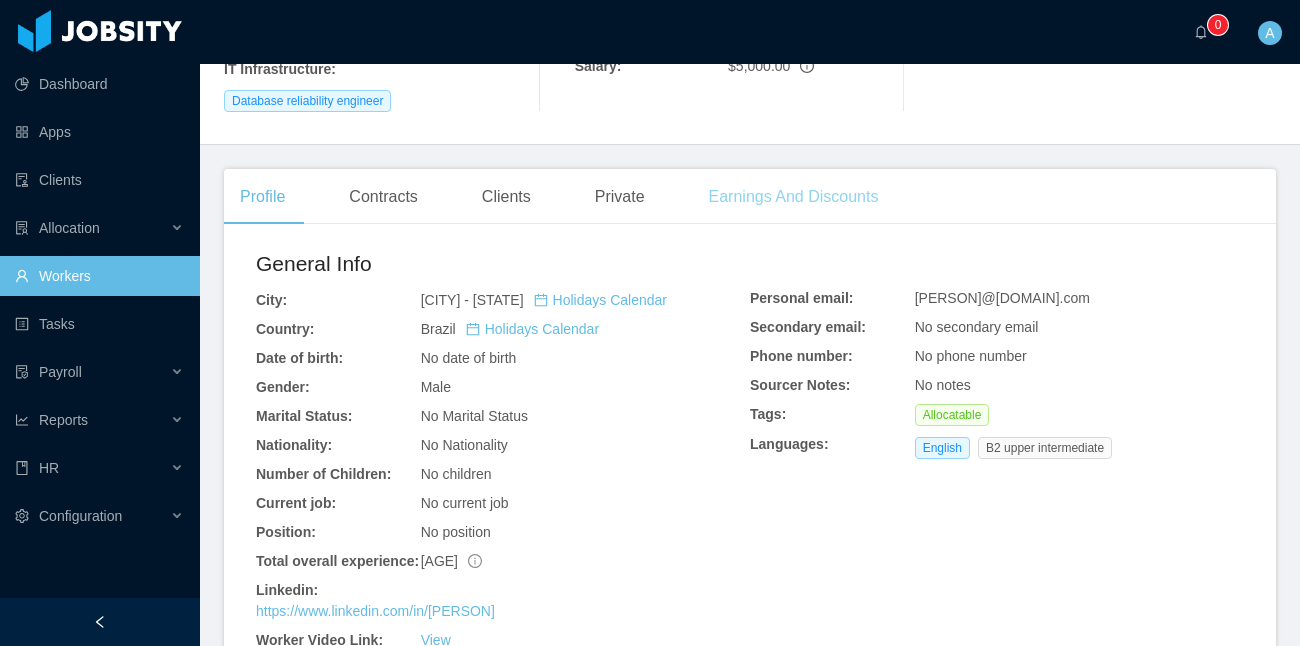 click on "Earnings And Discounts" at bounding box center [794, 197] 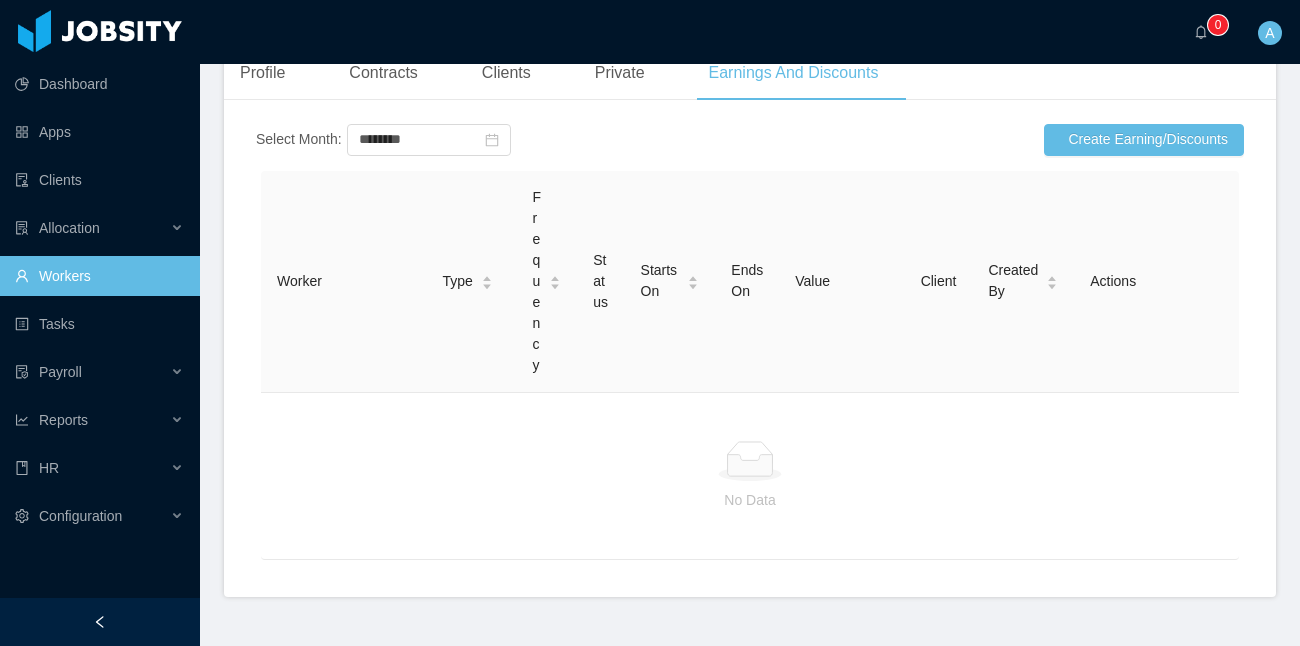 scroll, scrollTop: 597, scrollLeft: 0, axis: vertical 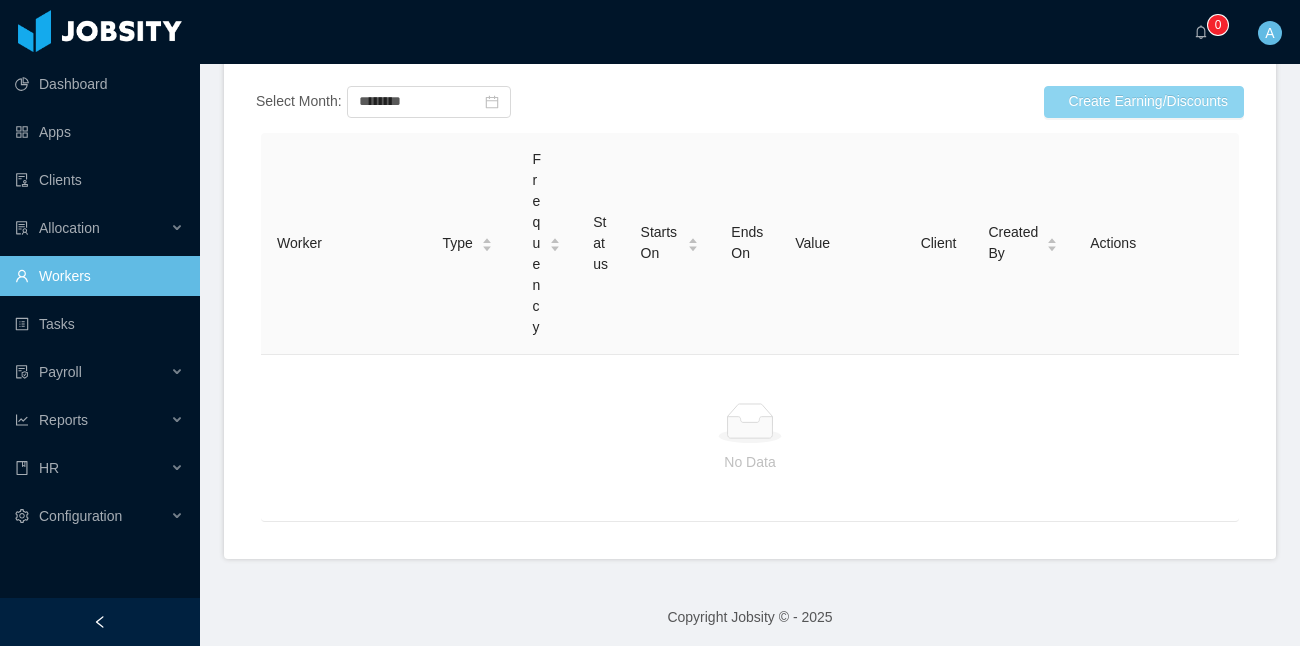 click on "Create Earning/Discounts" at bounding box center (1144, 102) 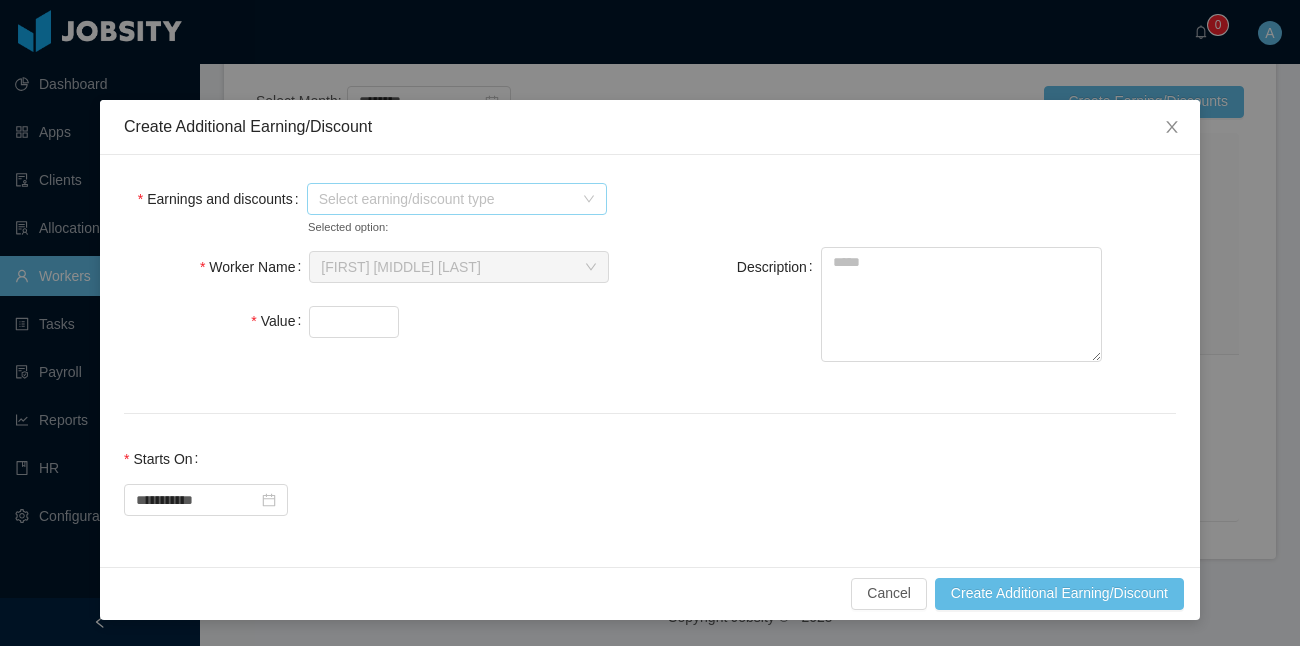 click on "Select earning/discount type" at bounding box center (457, 199) 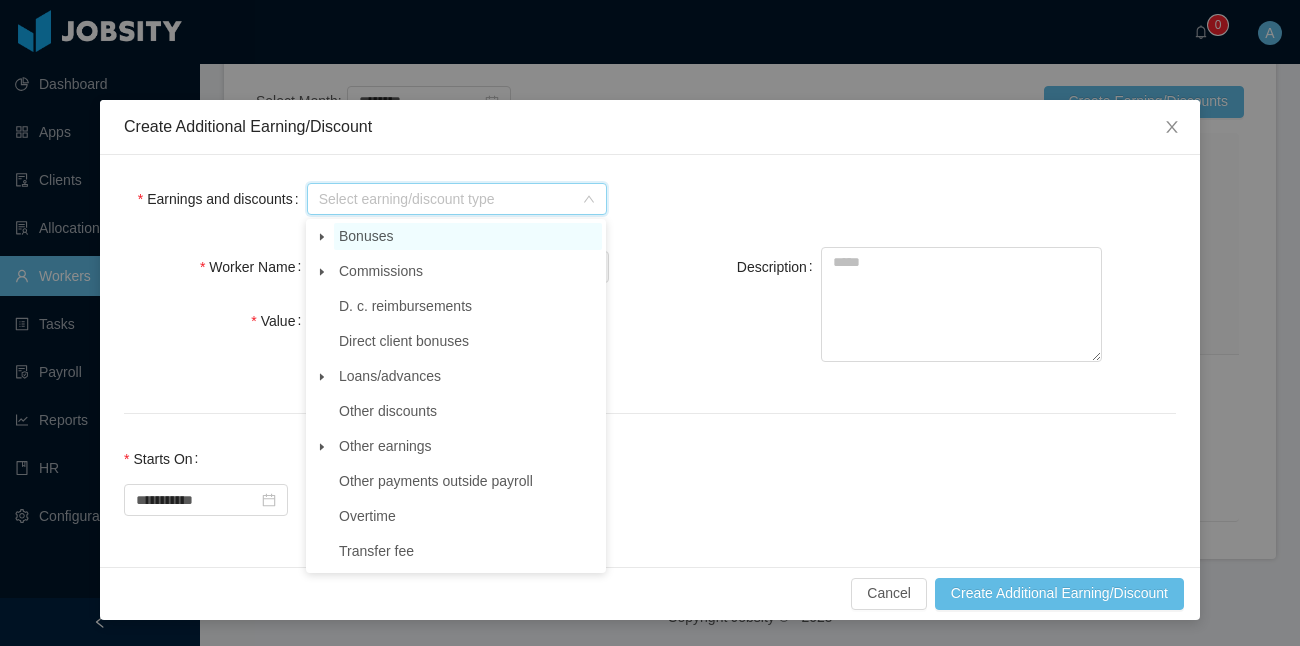 click on "Bonuses" at bounding box center [366, 236] 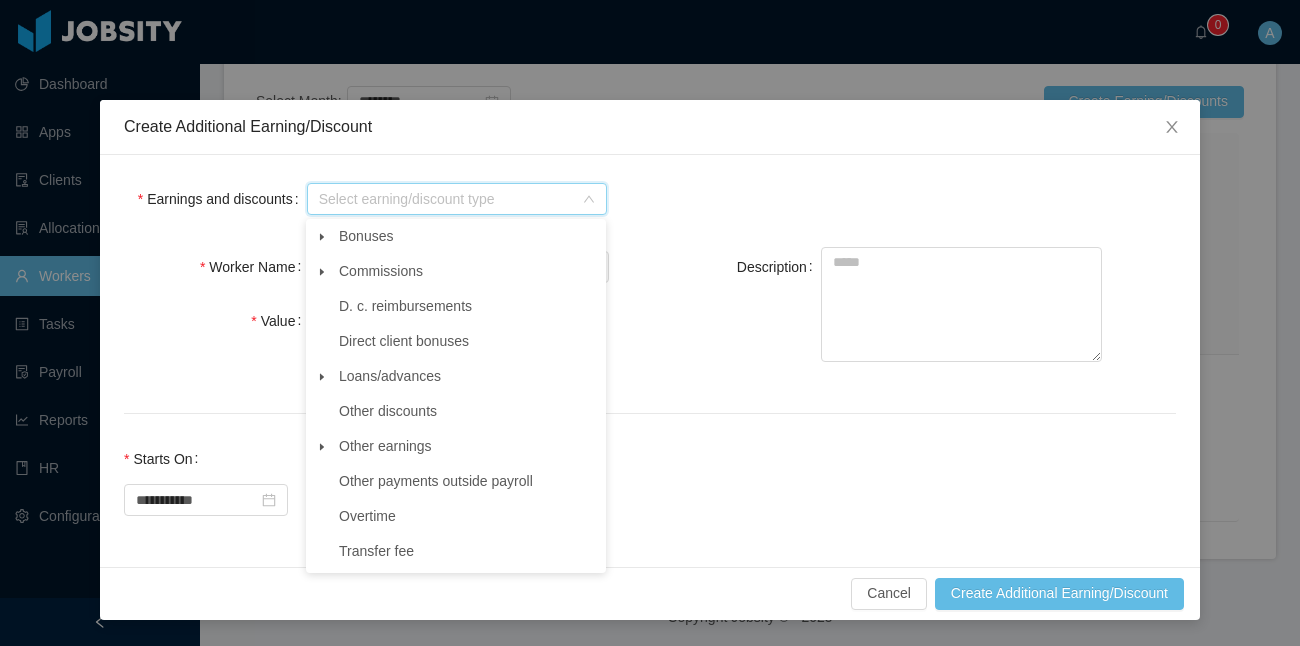 click at bounding box center (322, 236) 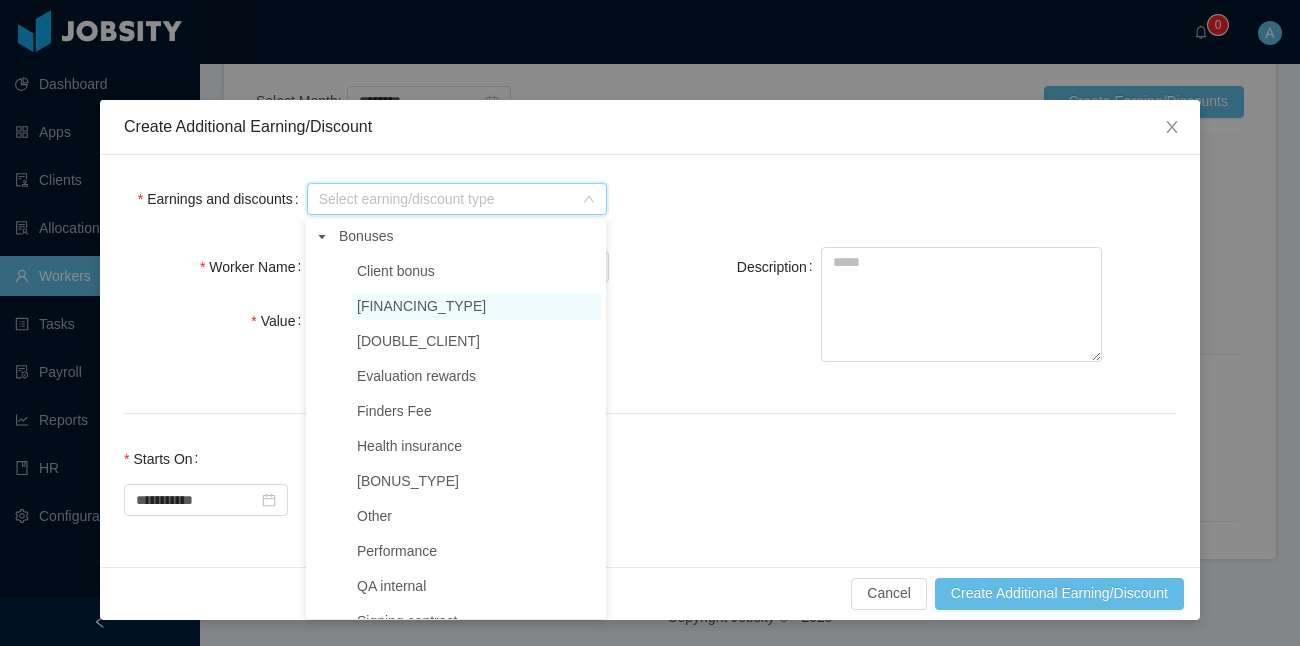 click on "[FINANCING_TYPE]" at bounding box center (396, 271) 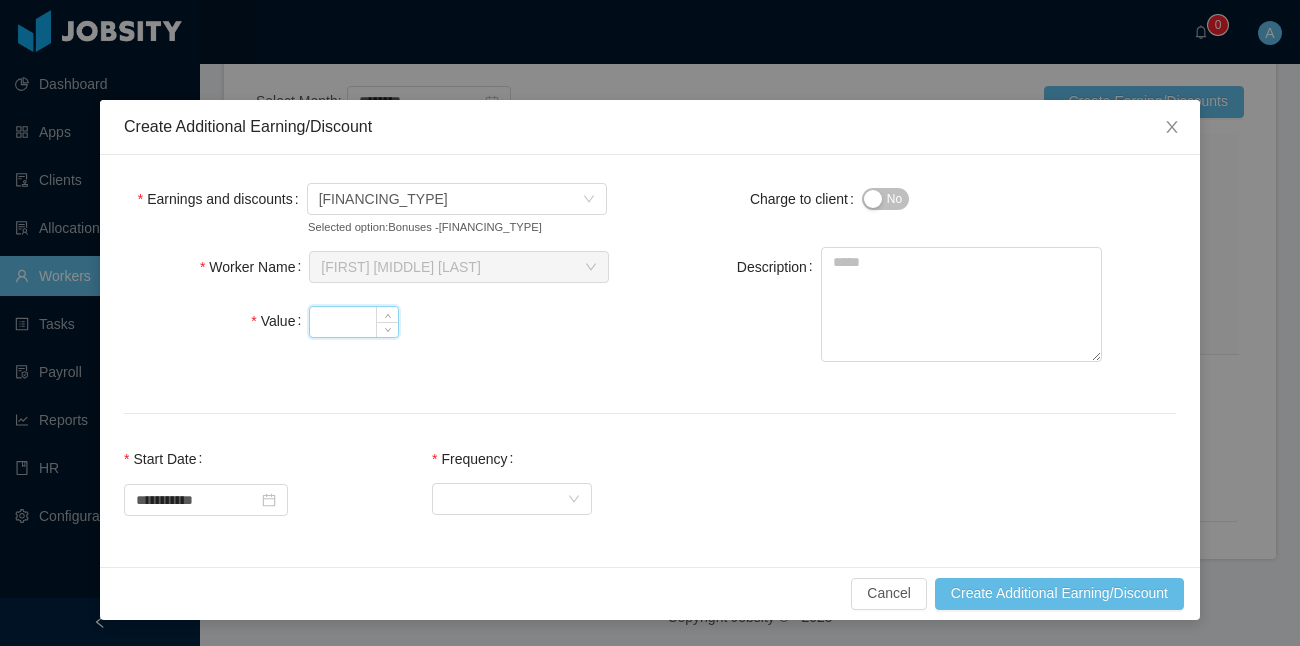 click on "Value" at bounding box center (354, 322) 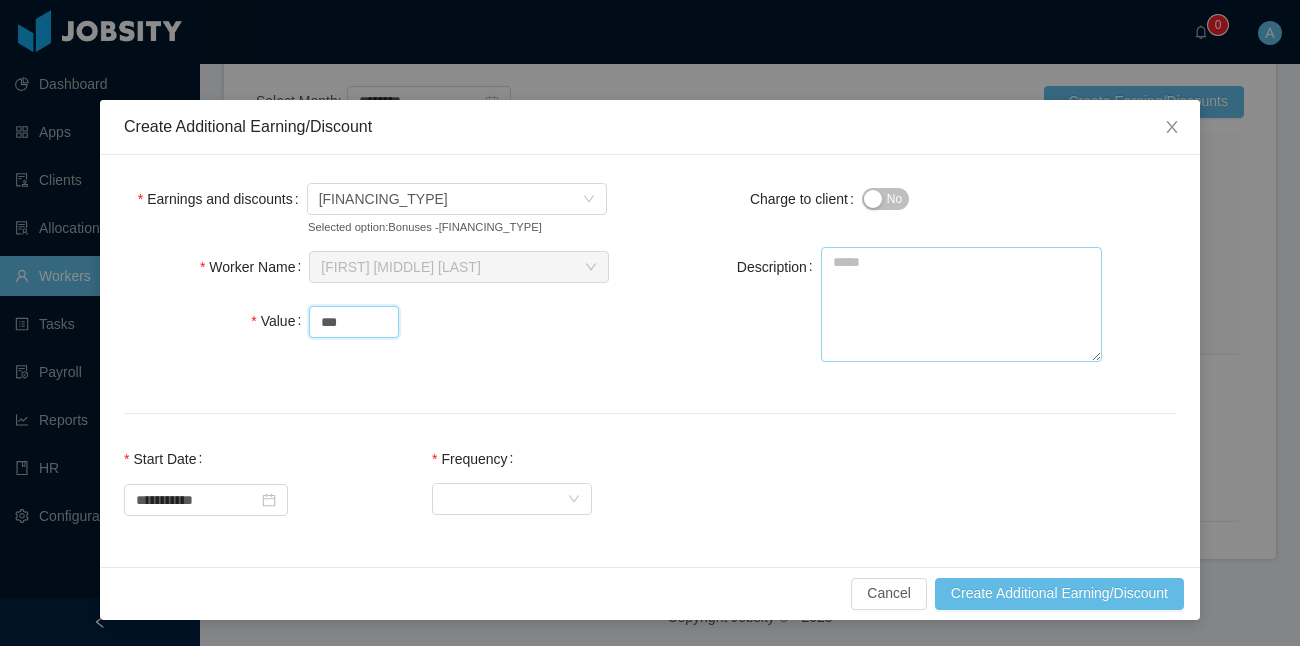 type on "***" 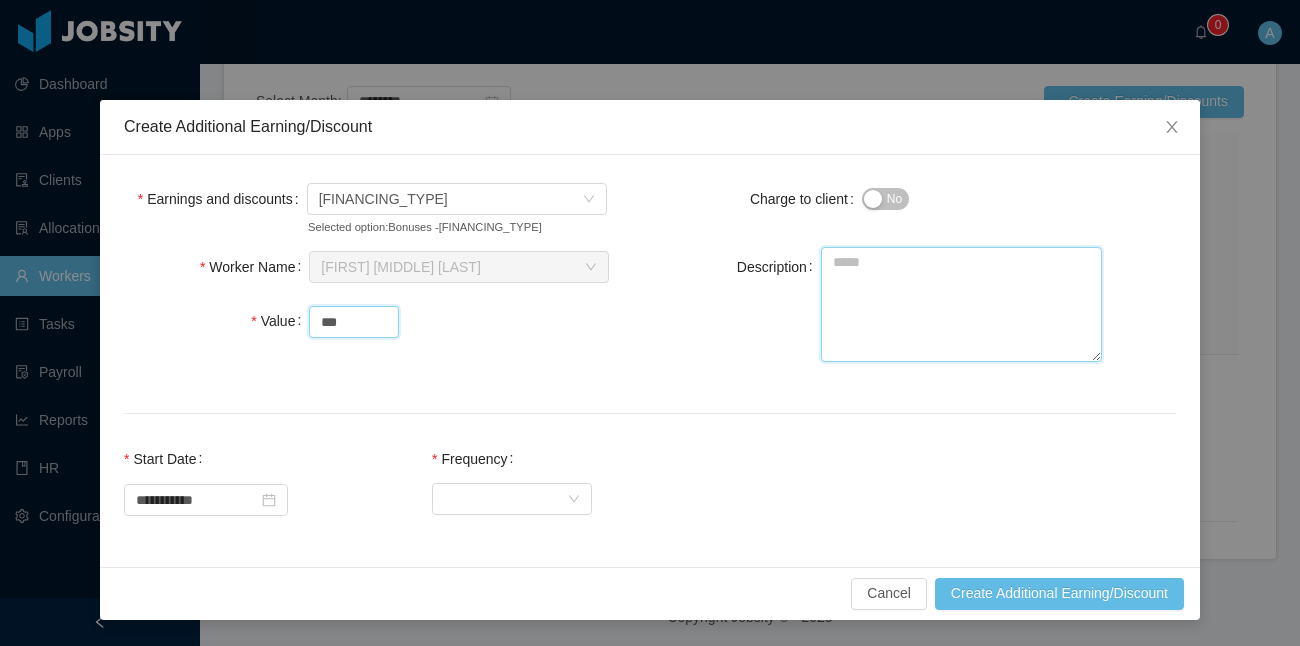 click on "Description" at bounding box center (961, 304) 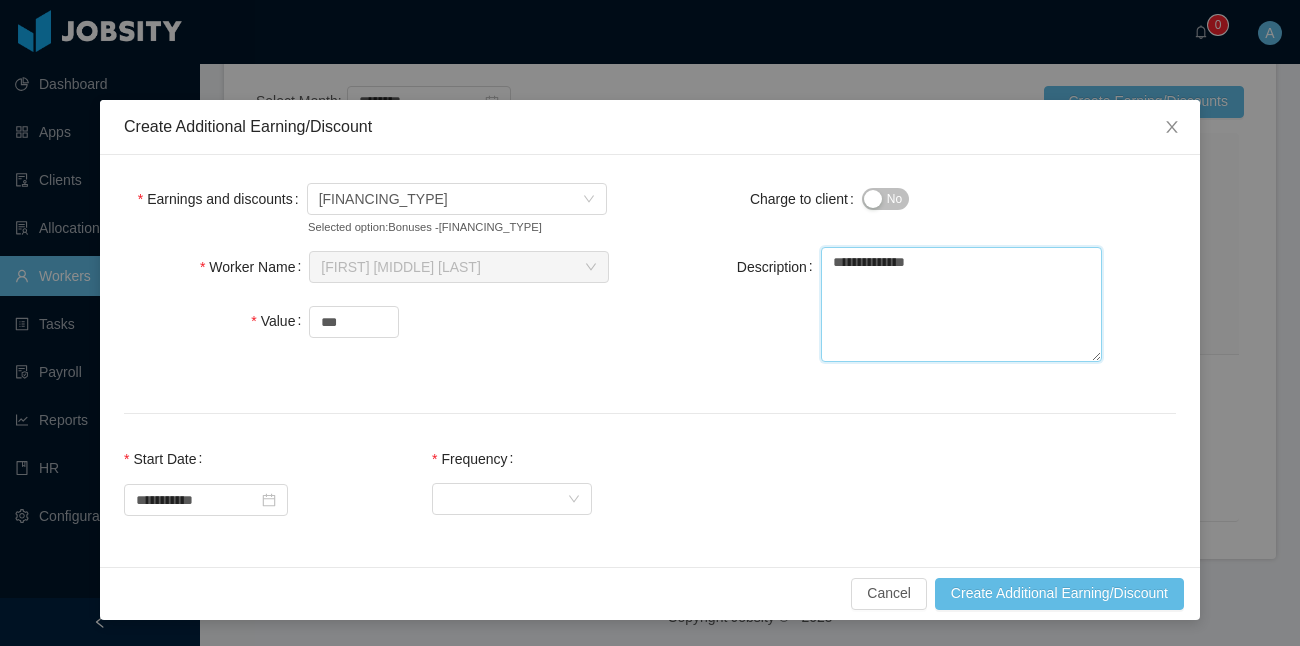 scroll, scrollTop: 14, scrollLeft: 0, axis: vertical 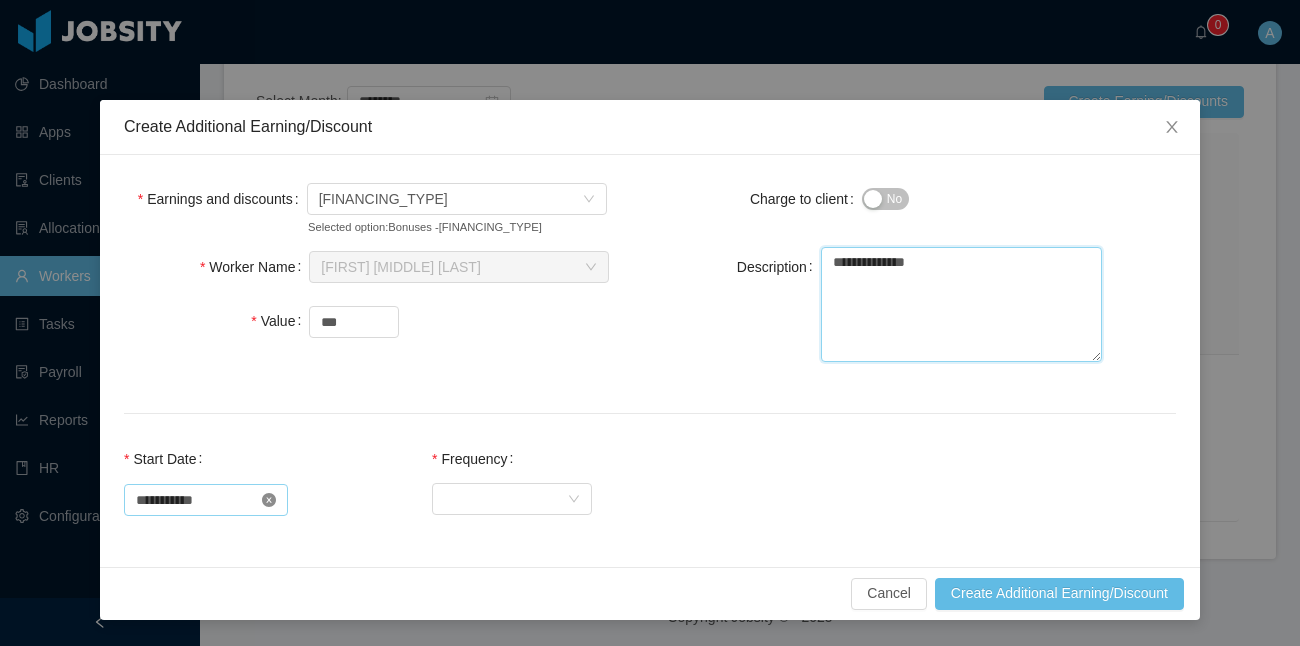 type on "**********" 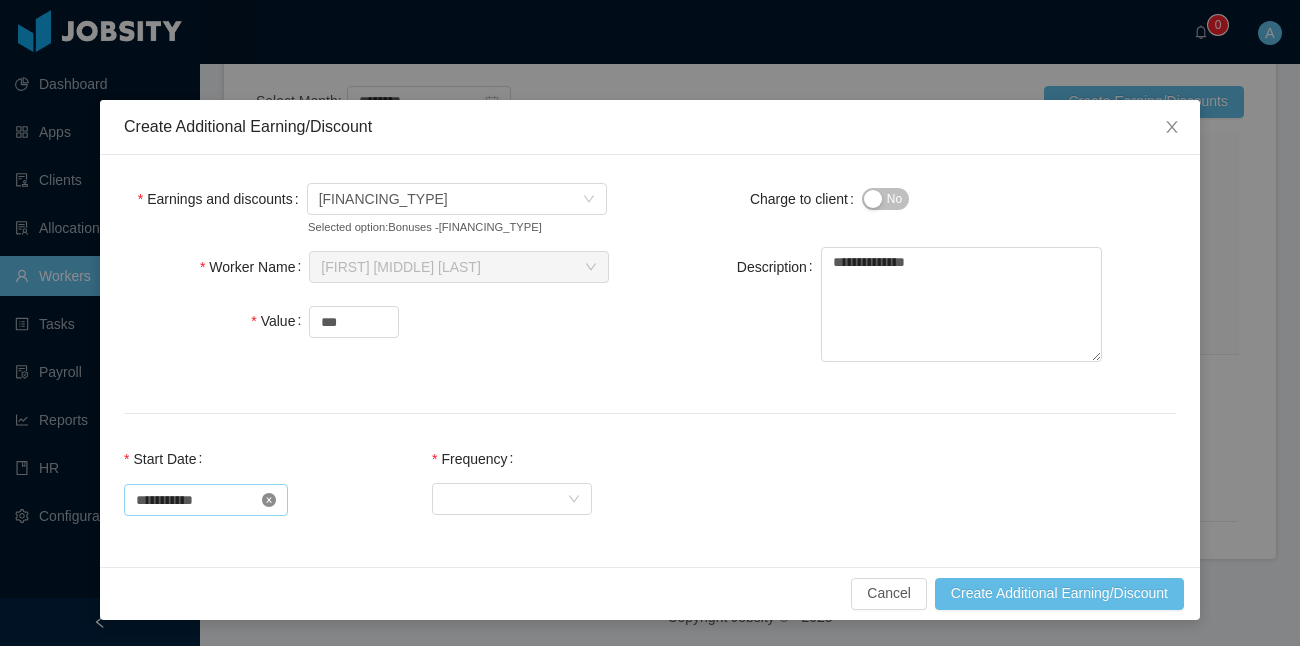 click at bounding box center [269, 500] 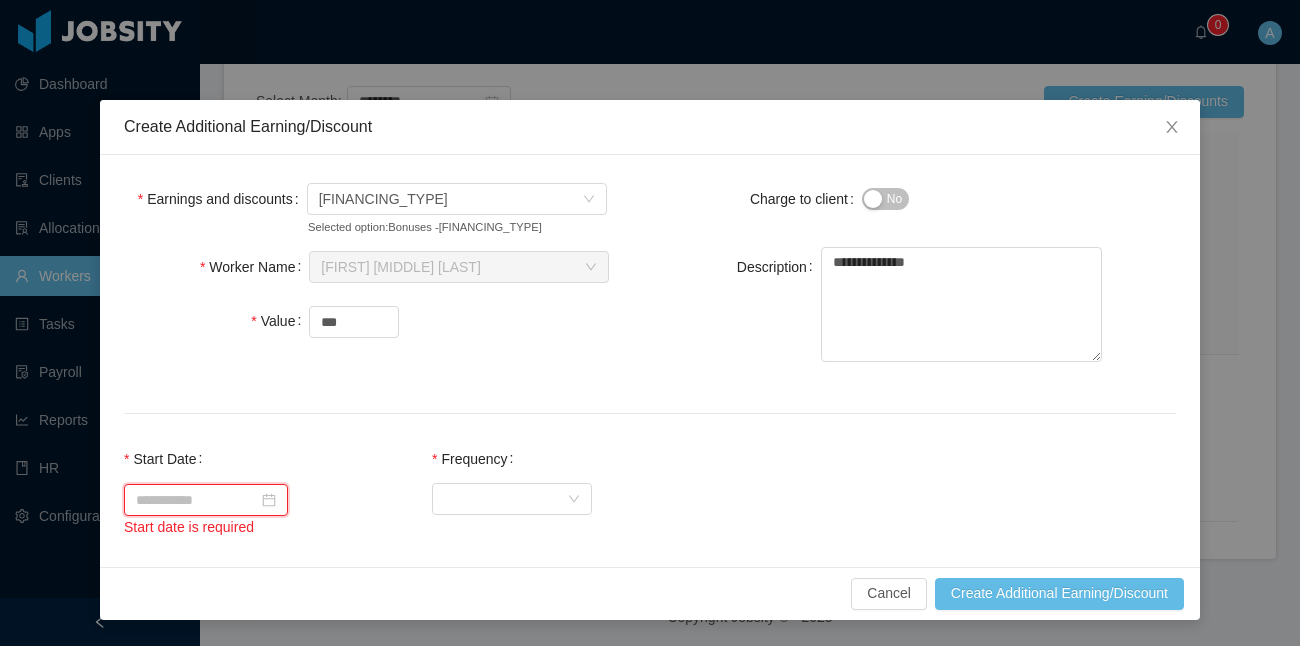 click at bounding box center (206, 500) 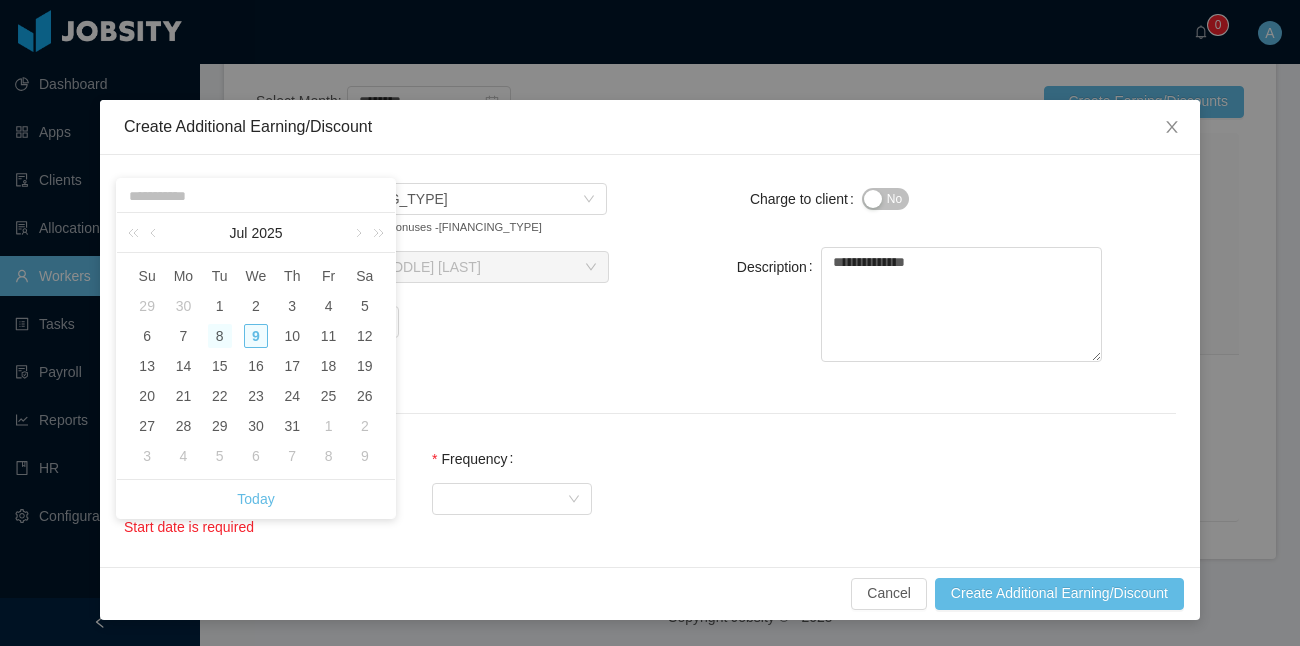 click on "8" at bounding box center (147, 336) 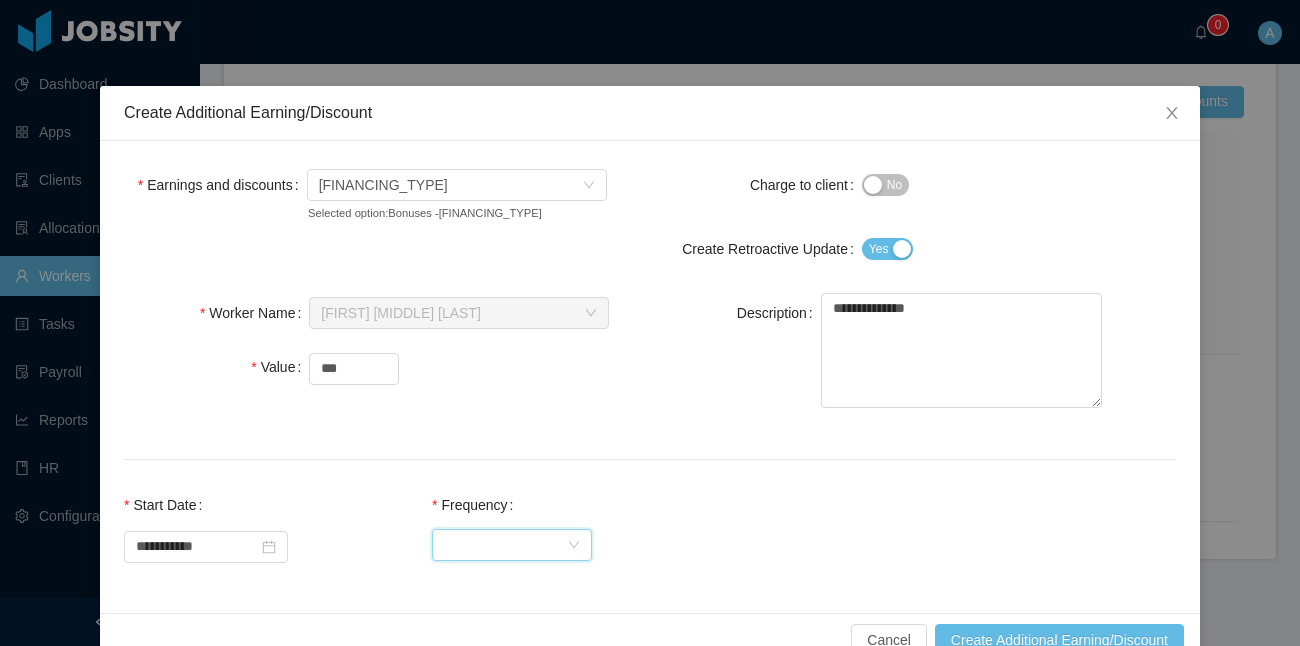 click on "Select Frequency" at bounding box center [505, 545] 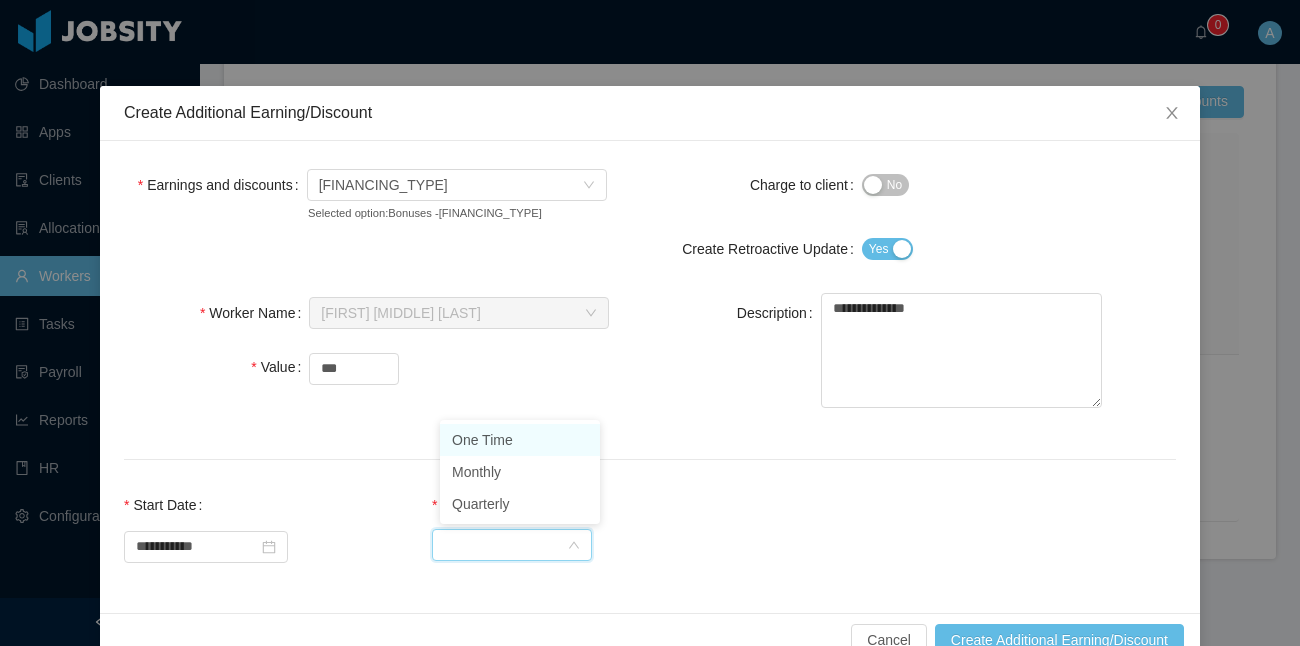 click on "One Time" at bounding box center [520, 440] 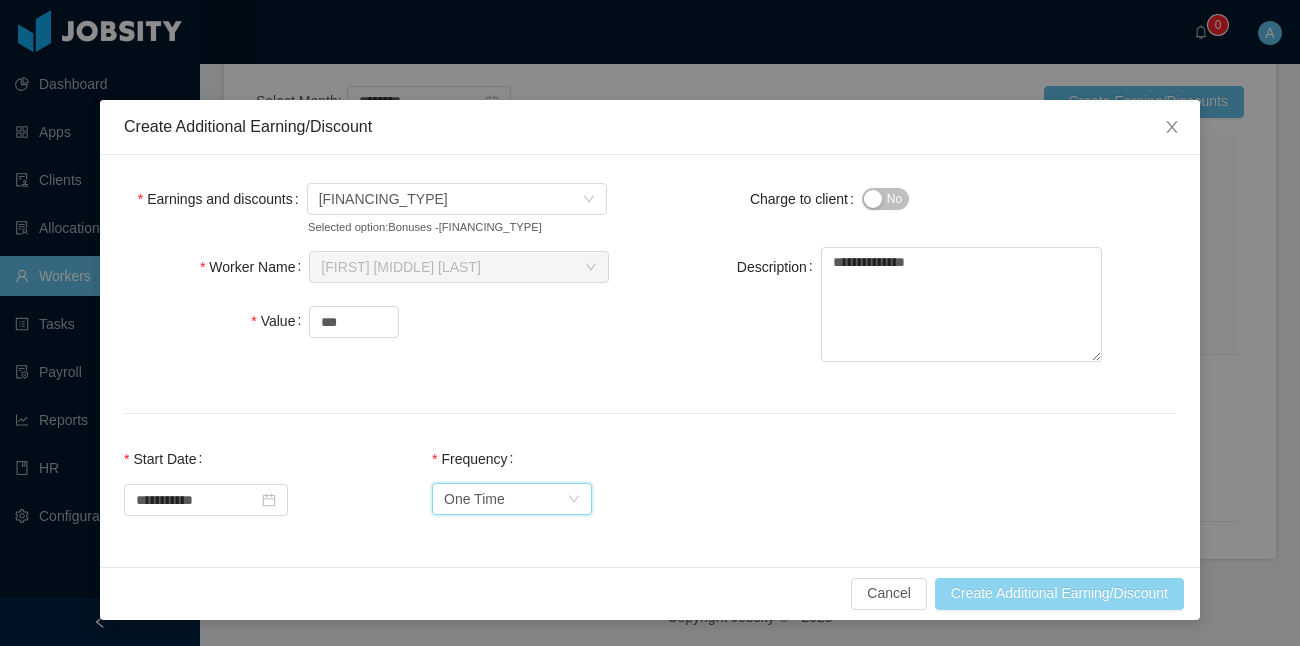 click on "Create Additional Earning/Discount" at bounding box center [1059, 594] 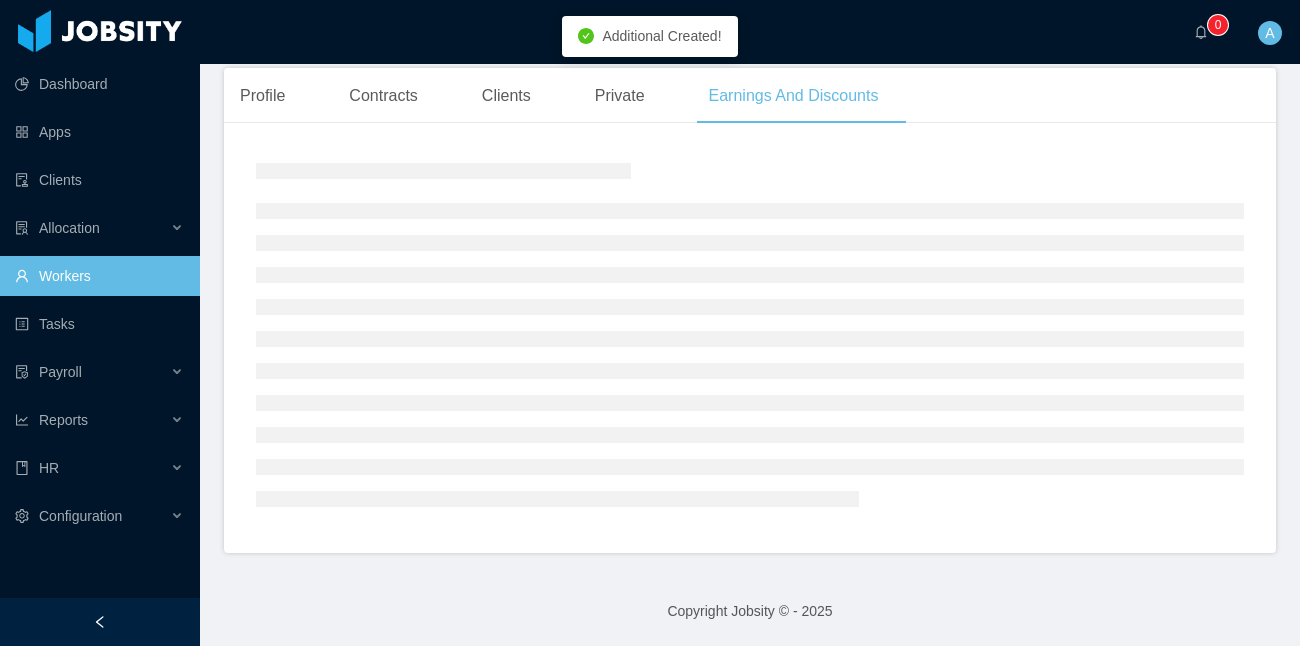 scroll, scrollTop: 597, scrollLeft: 0, axis: vertical 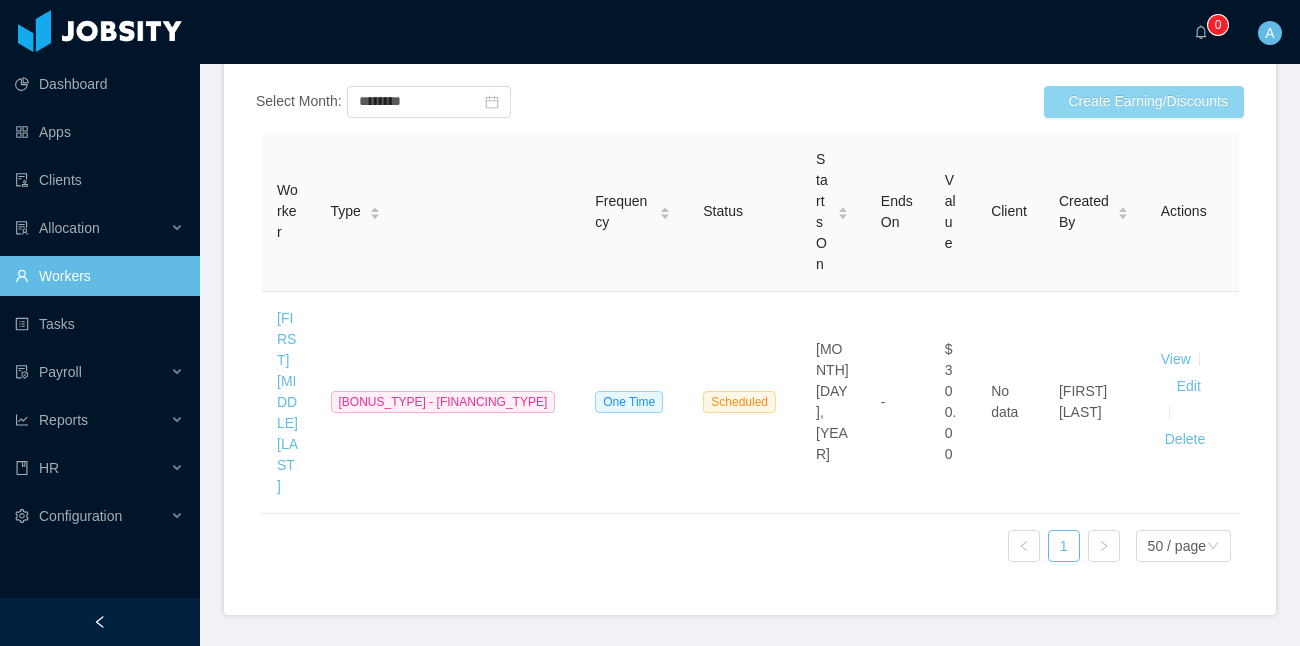 click on "Create Earning/Discounts" at bounding box center [1144, 102] 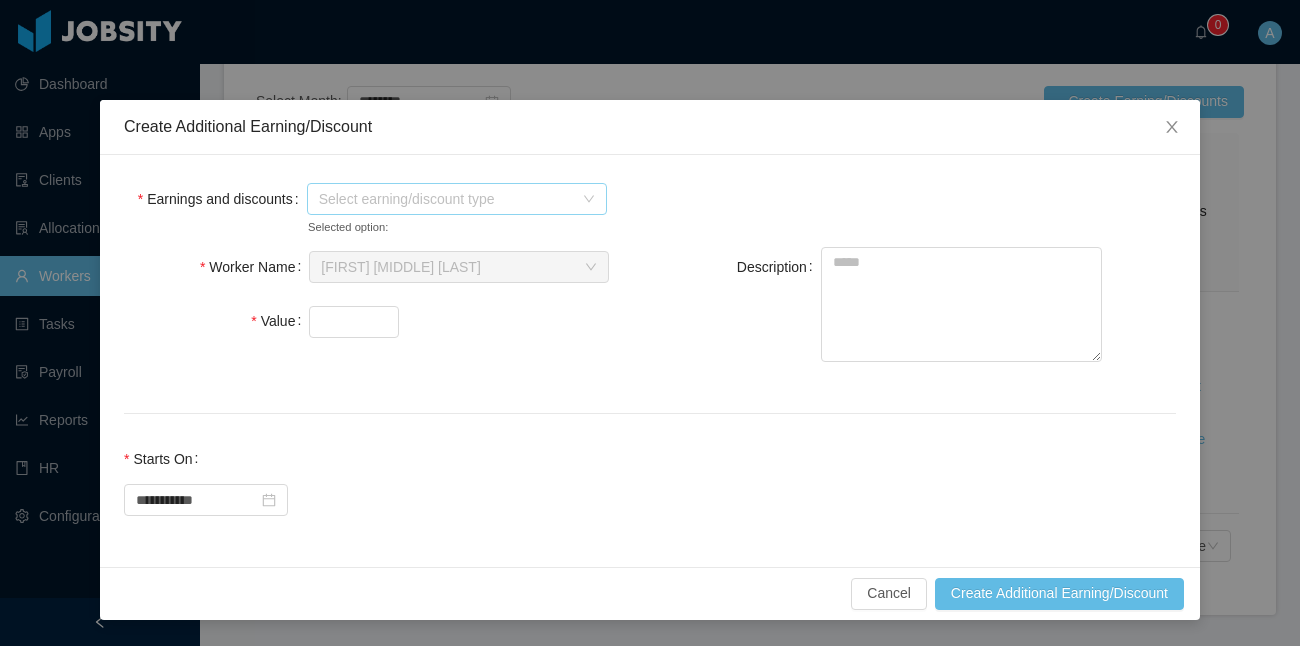 click on "Select earning/discount type" at bounding box center [457, 199] 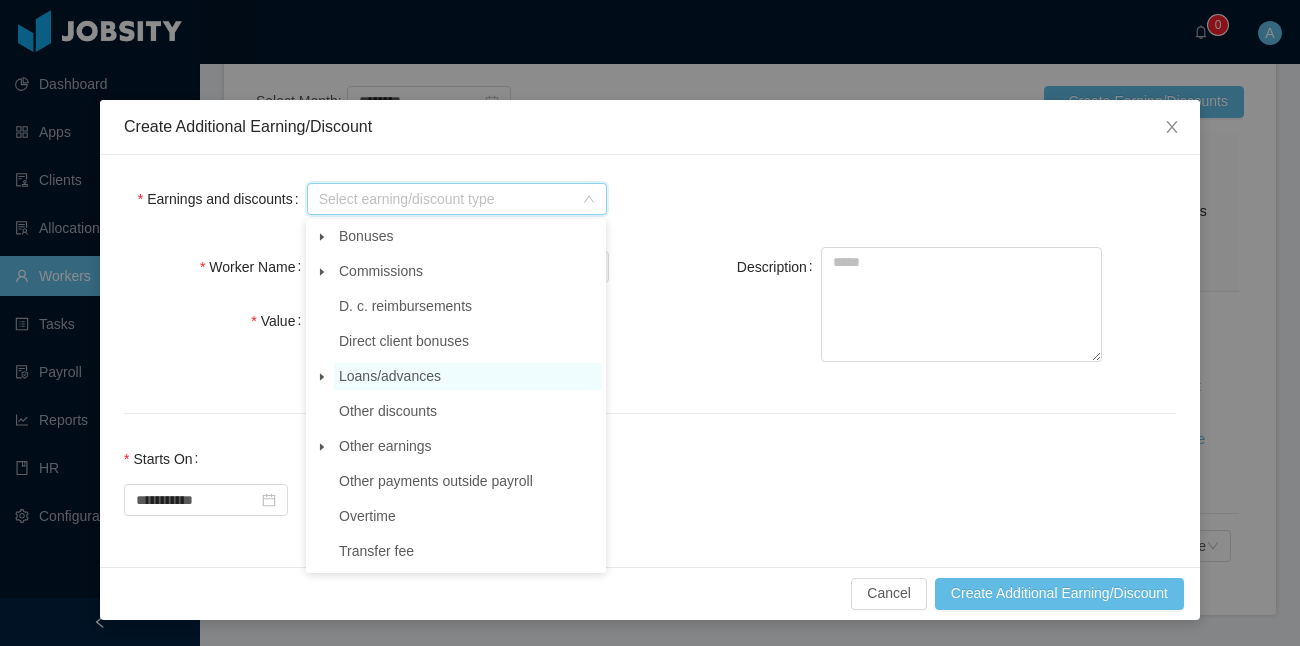 click on "Loans/advances" at bounding box center (468, 236) 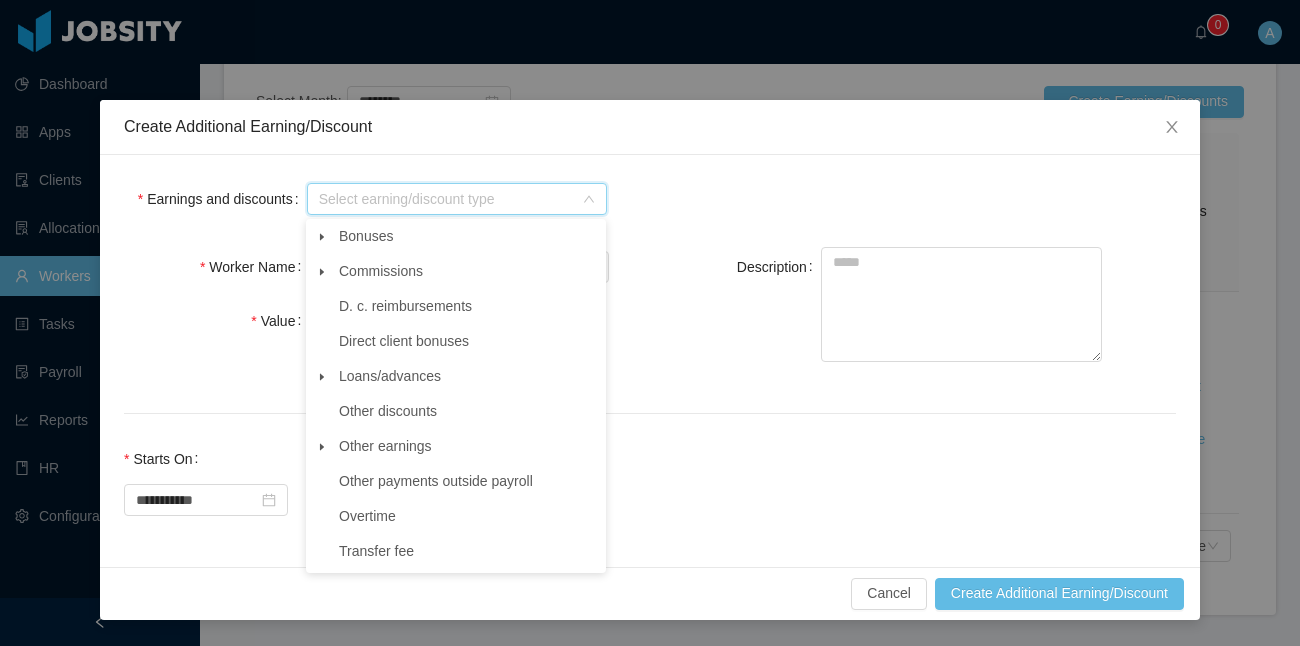 click at bounding box center (322, 237) 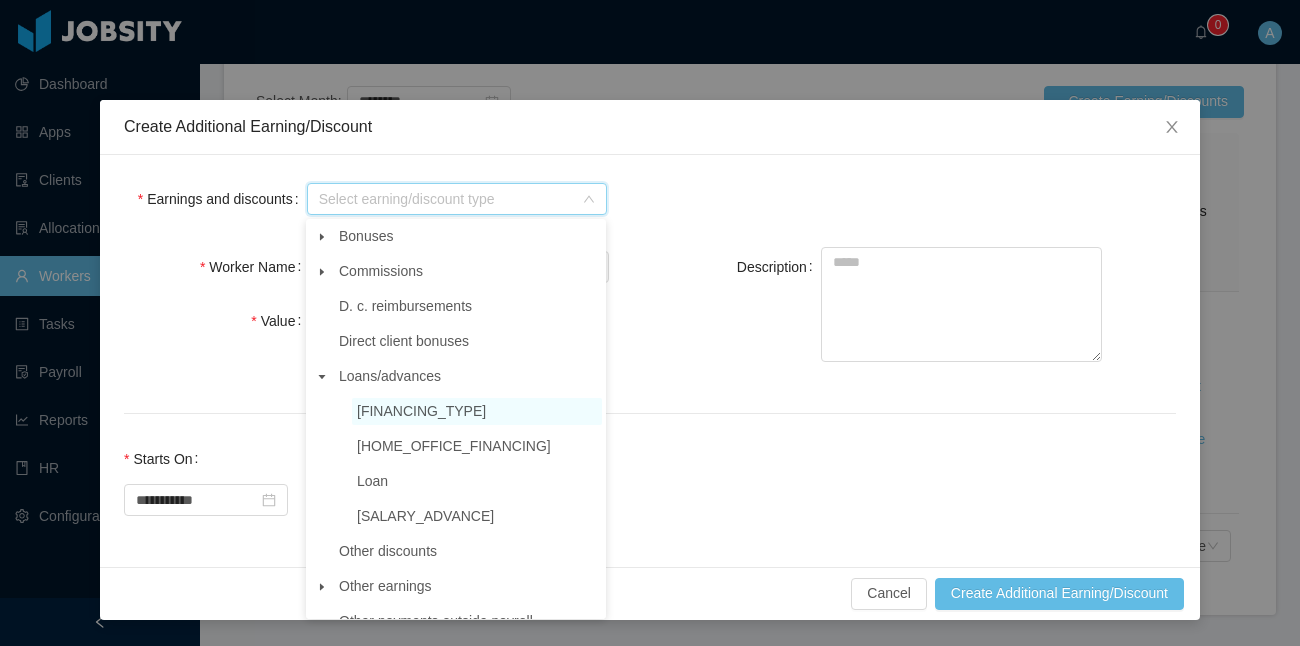 click on "[FINANCING_TYPE]" at bounding box center [421, 411] 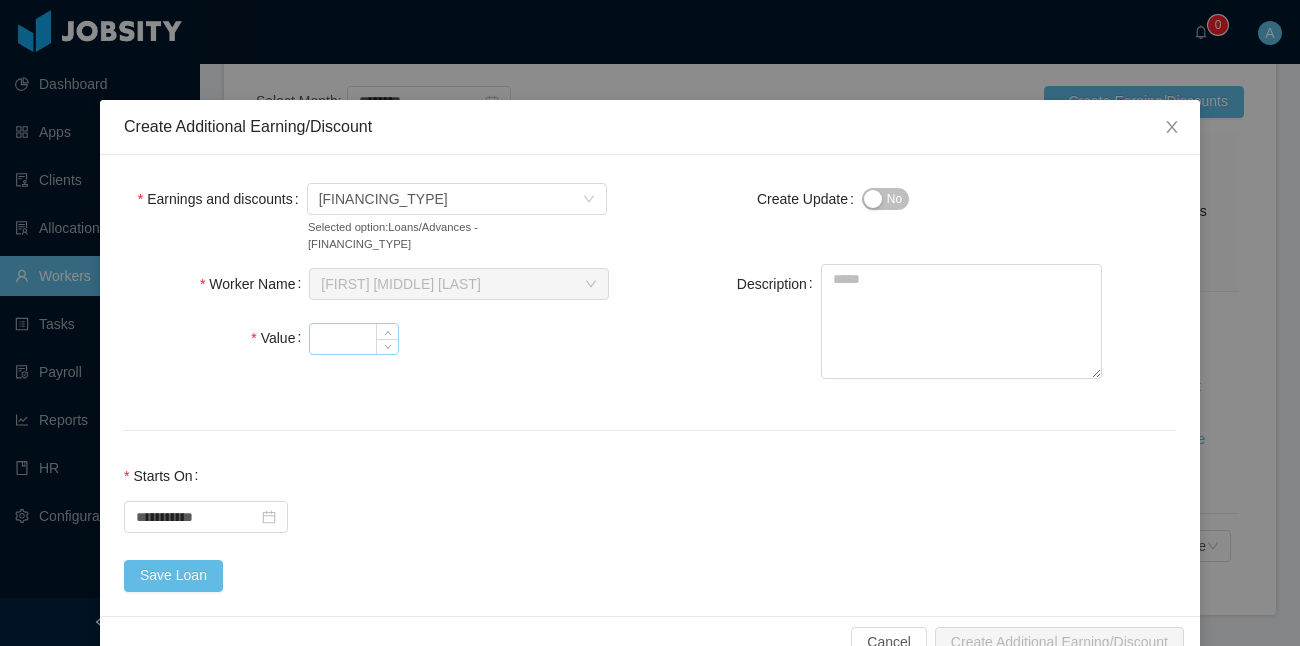 click on "Value" at bounding box center (354, 339) 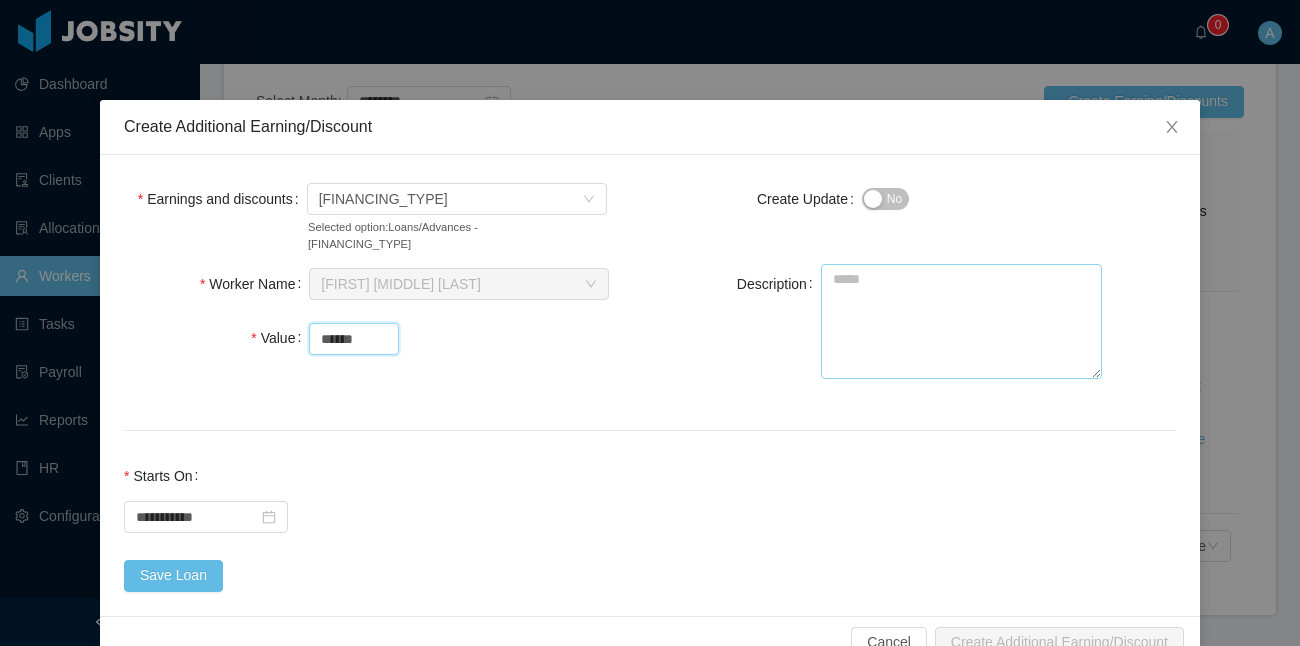 type on "******" 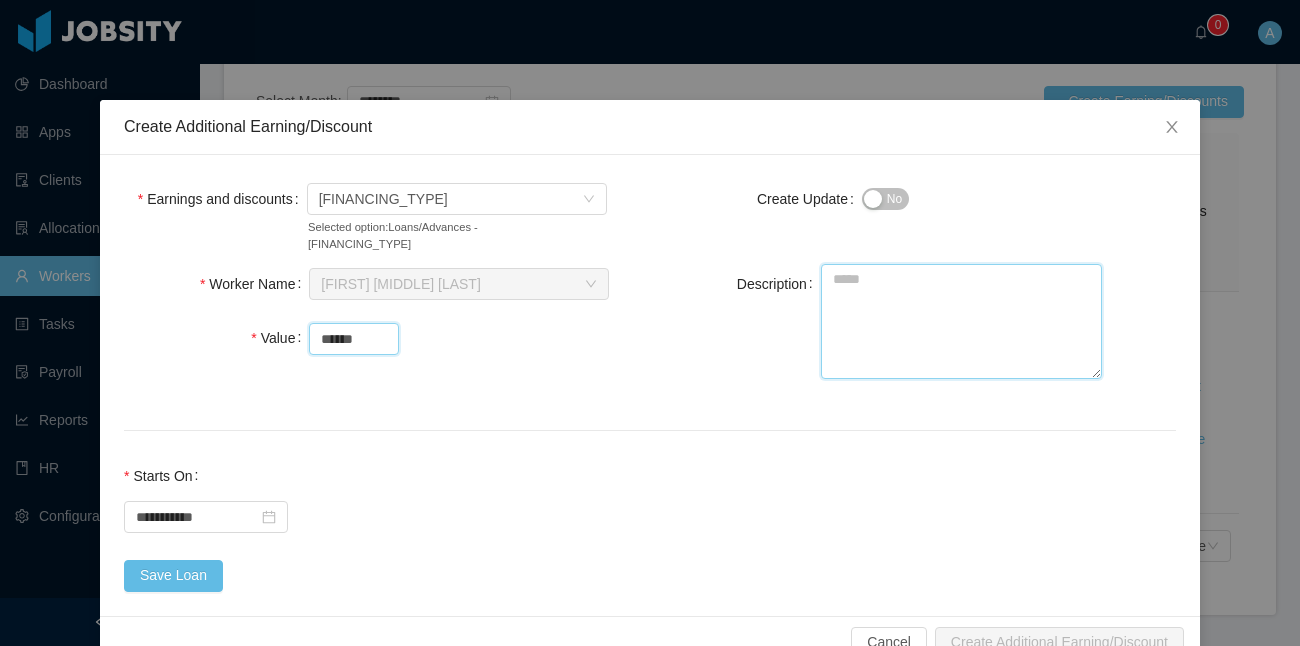 click on "Description" at bounding box center [961, 321] 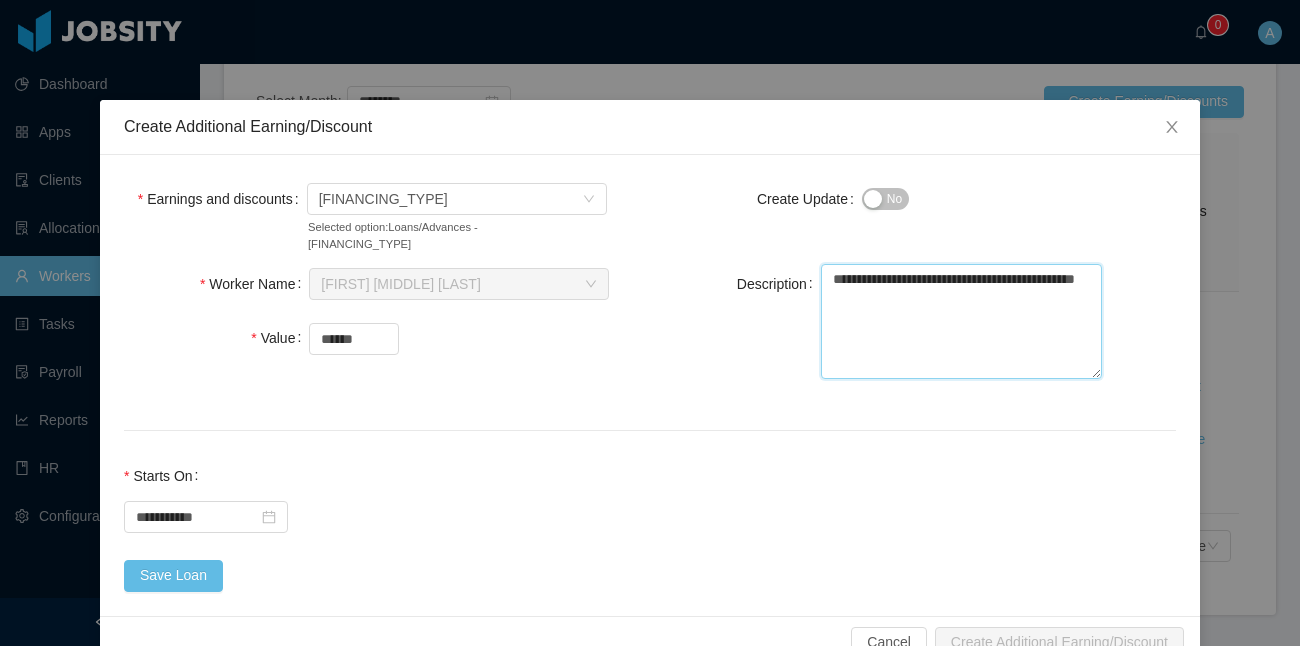 scroll, scrollTop: 46, scrollLeft: 0, axis: vertical 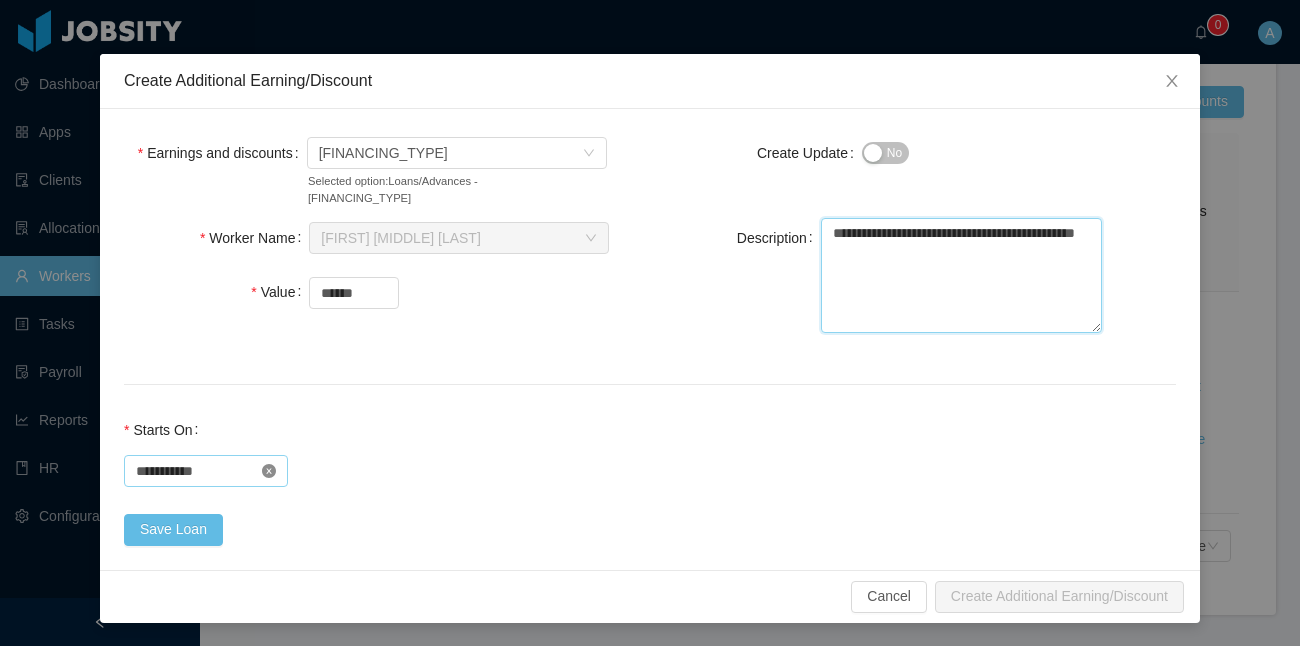 type on "**********" 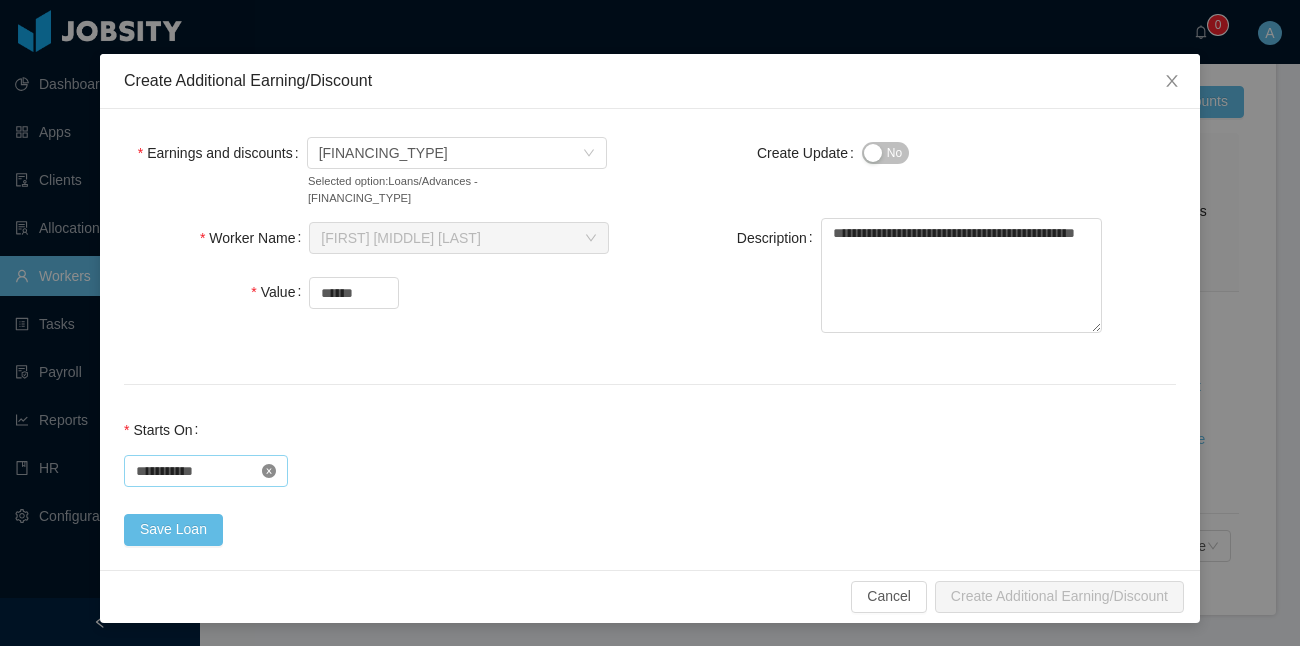 click at bounding box center (269, 471) 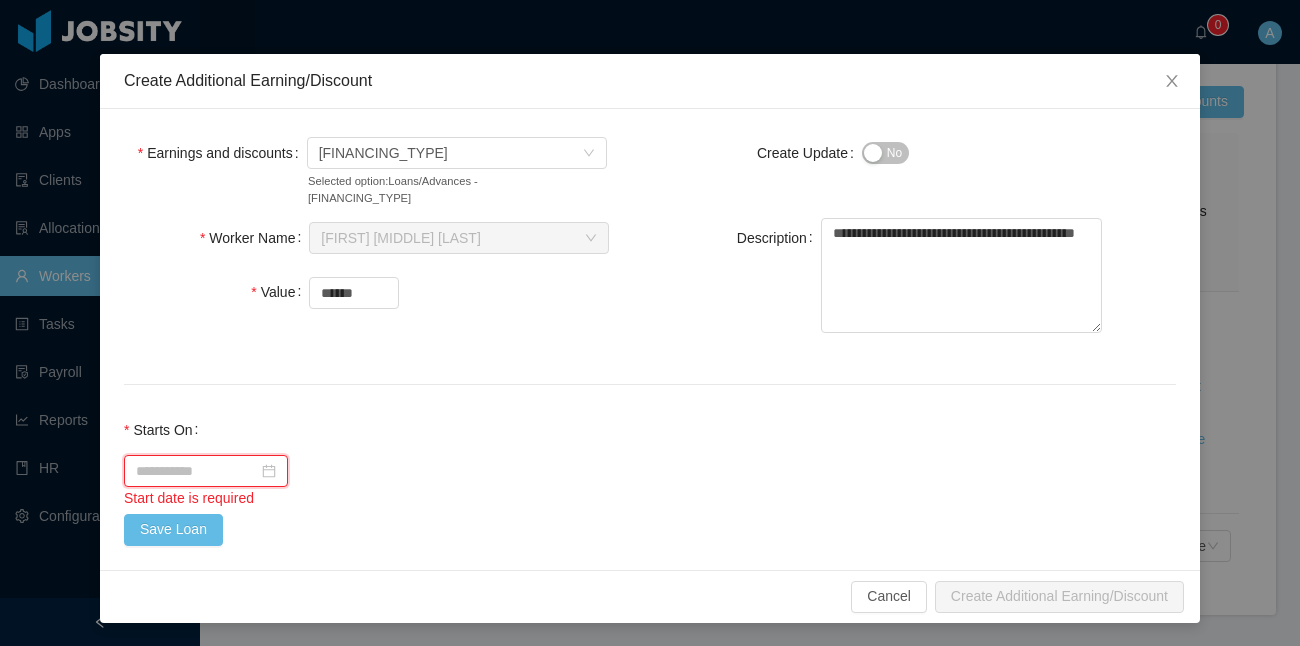 click at bounding box center [206, 471] 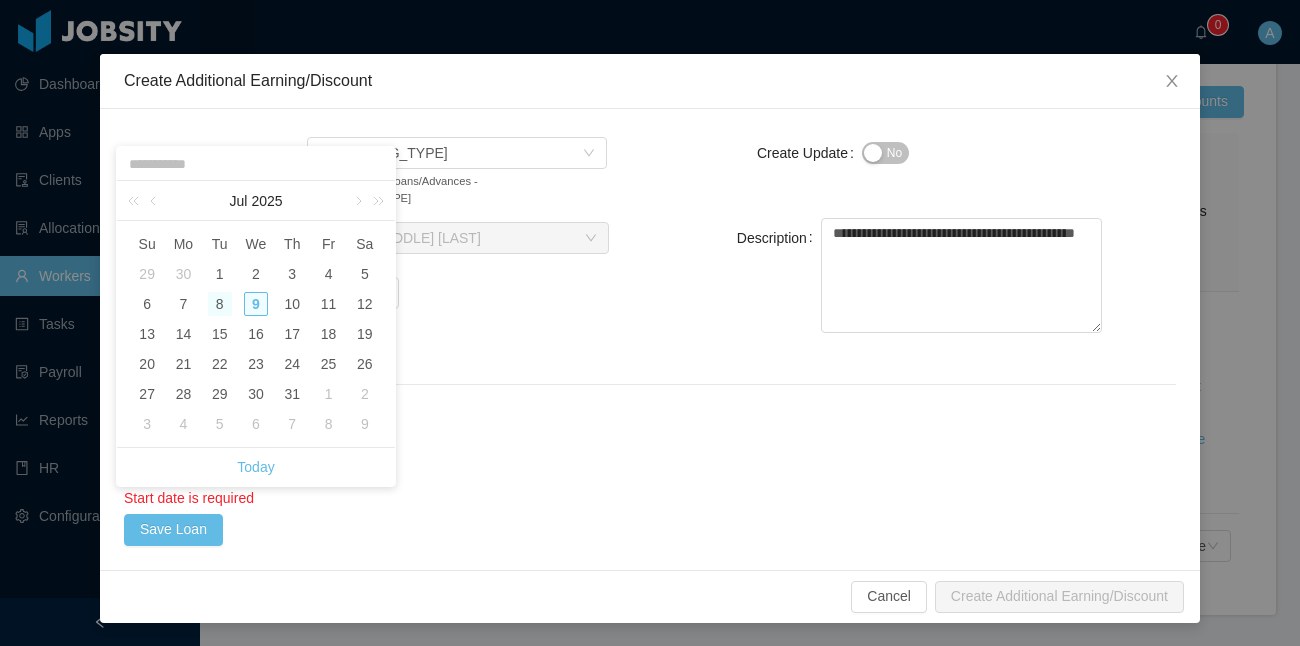 click on "8" at bounding box center [147, 304] 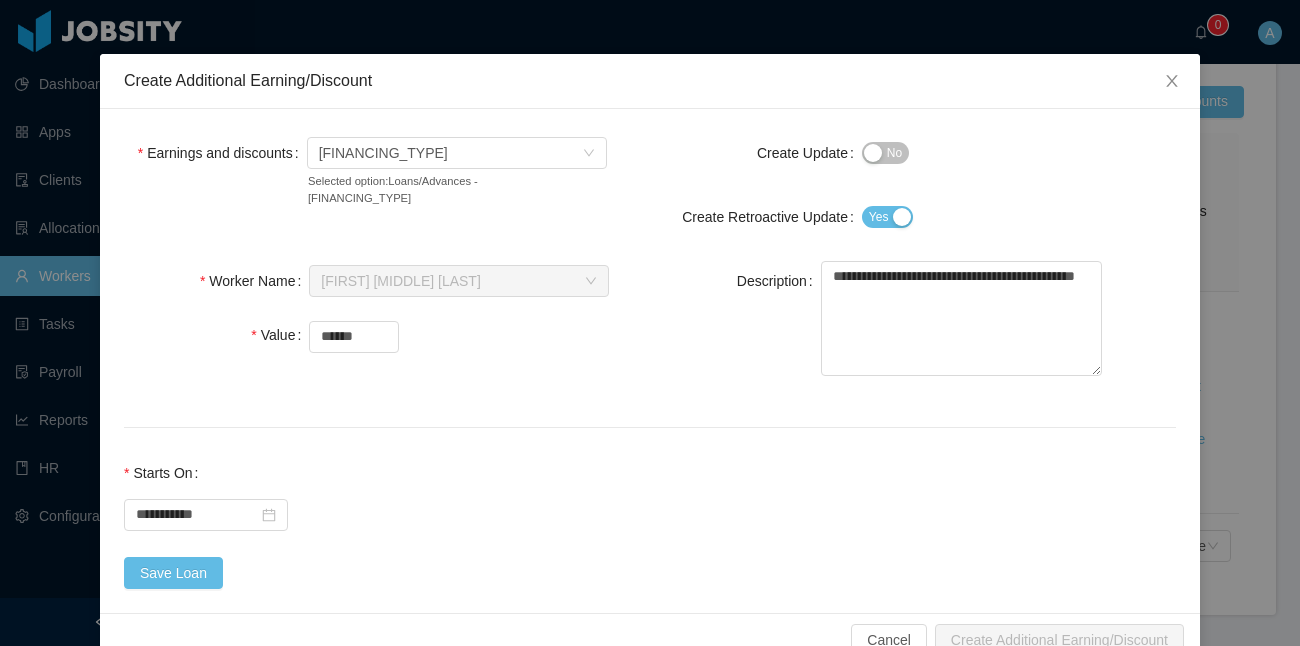 click on "No" at bounding box center [885, 153] 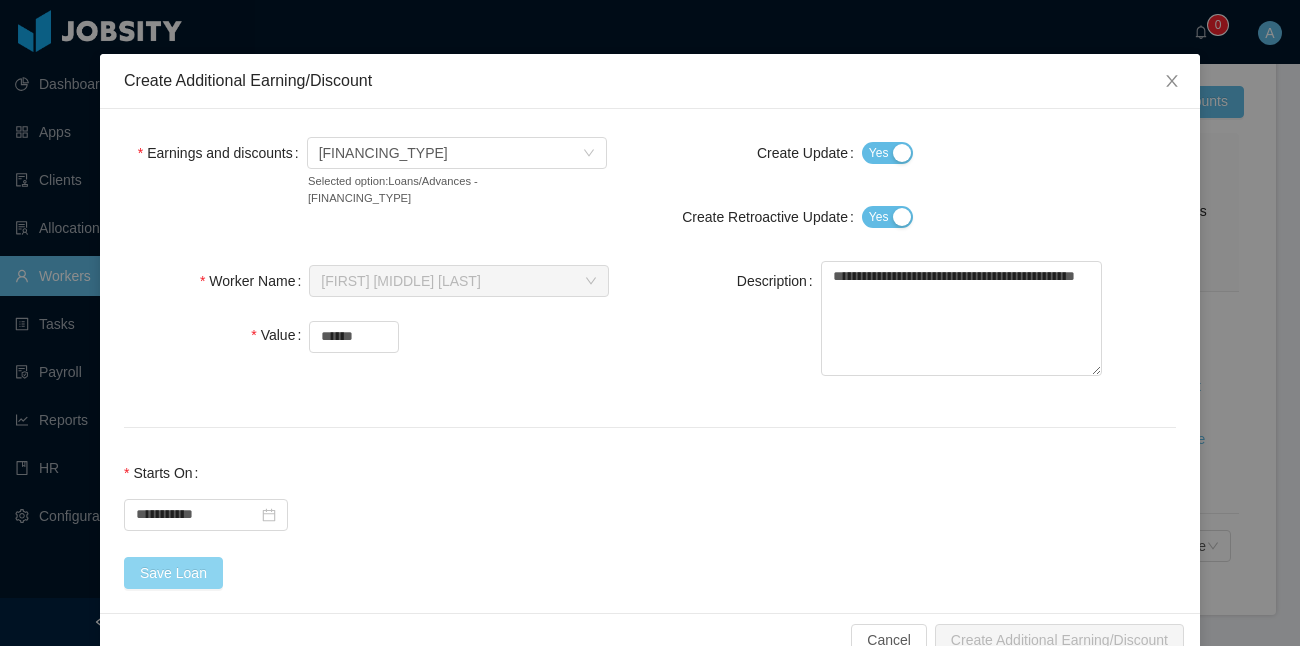 click on "Save Loan" at bounding box center [173, 573] 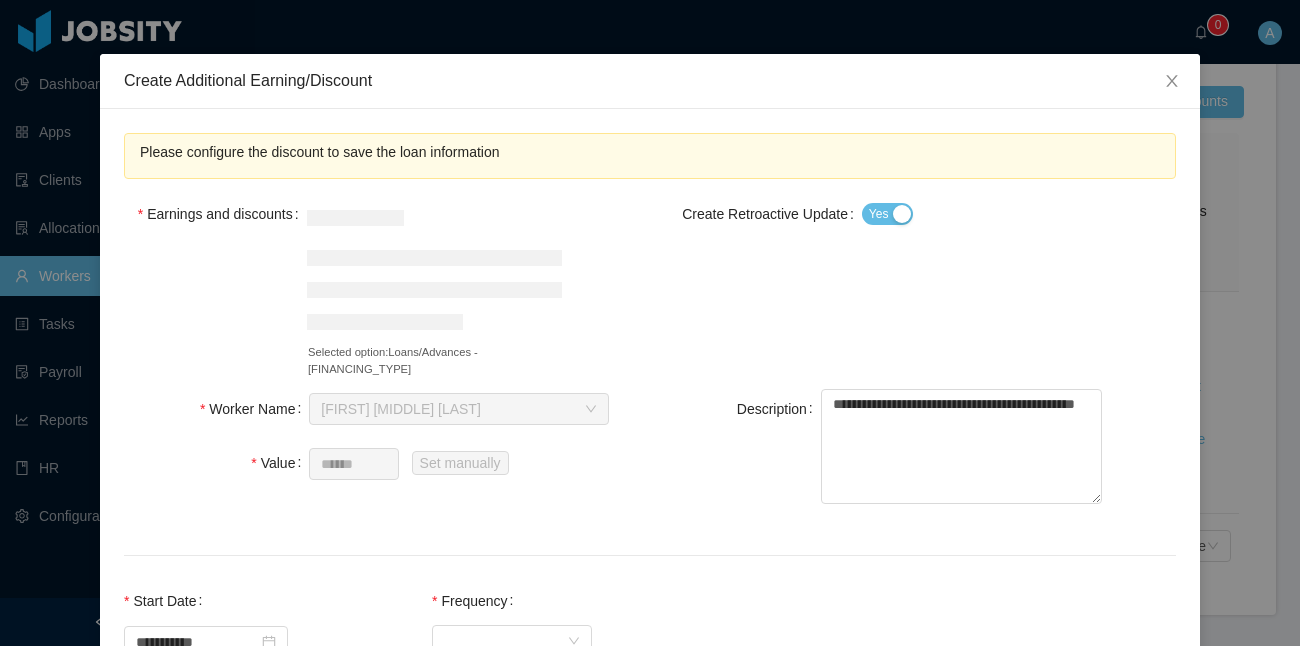 scroll, scrollTop: 75, scrollLeft: 0, axis: vertical 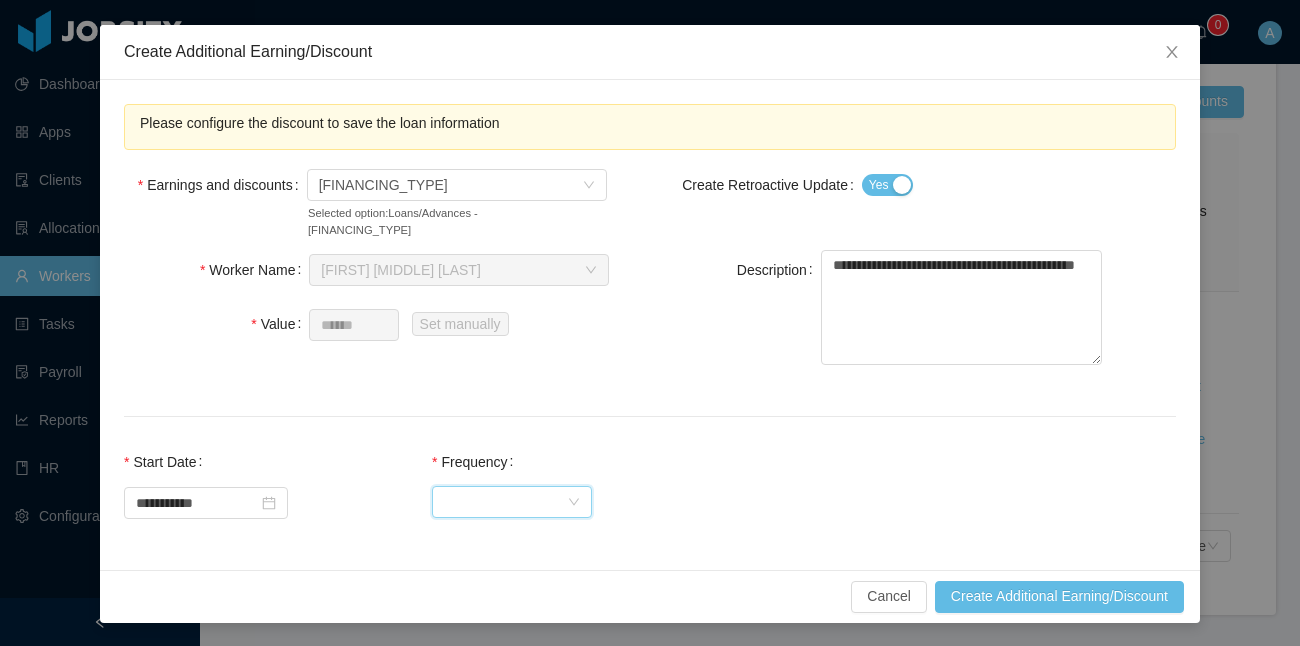 click at bounding box center (574, 502) 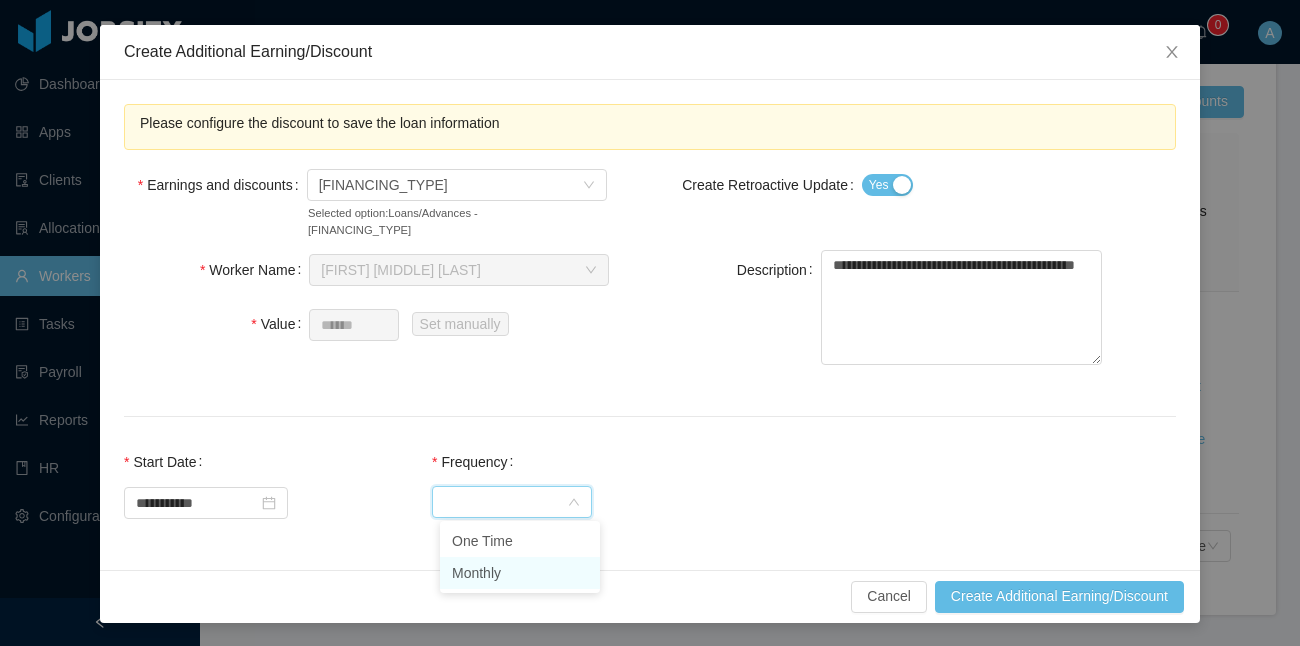 click on "Monthly" at bounding box center (520, 573) 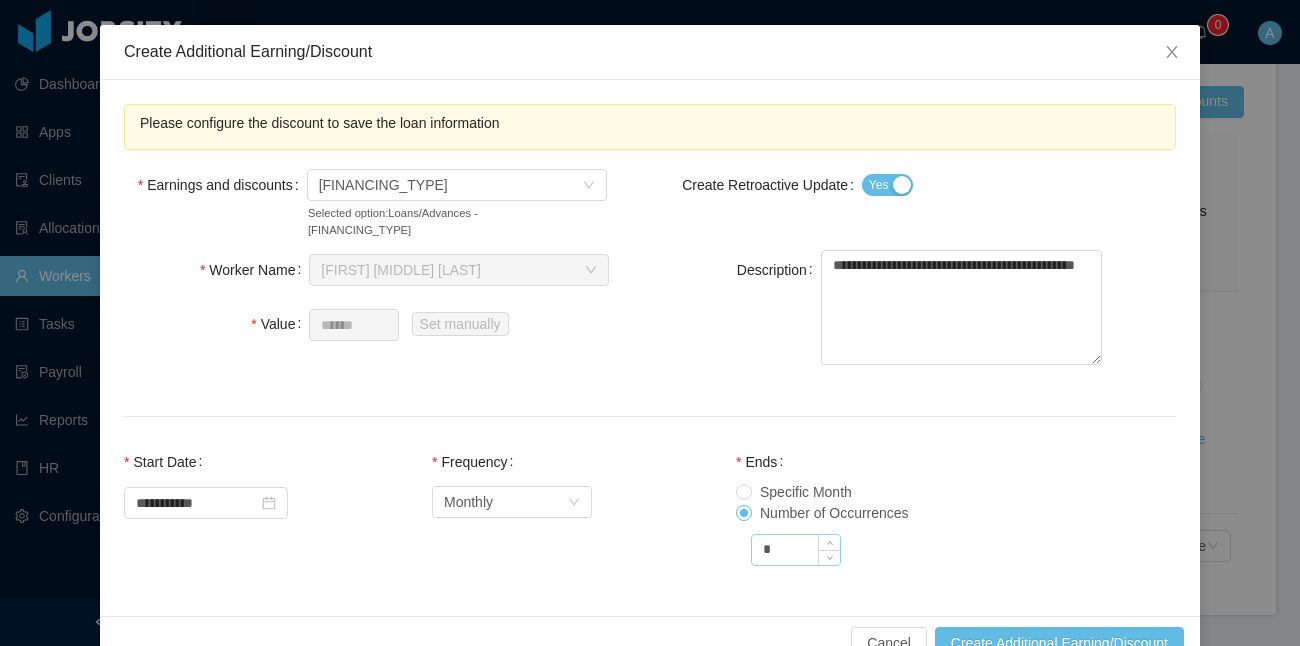 click on "*" at bounding box center [796, 550] 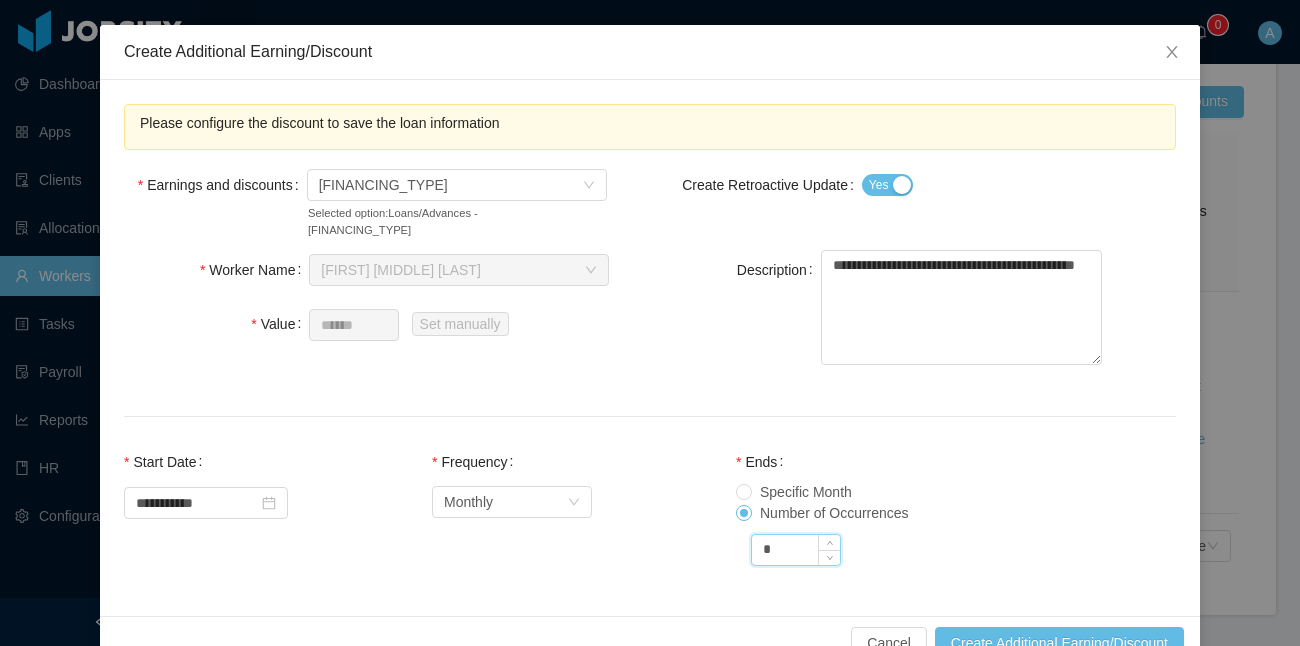 click on "*" at bounding box center (796, 550) 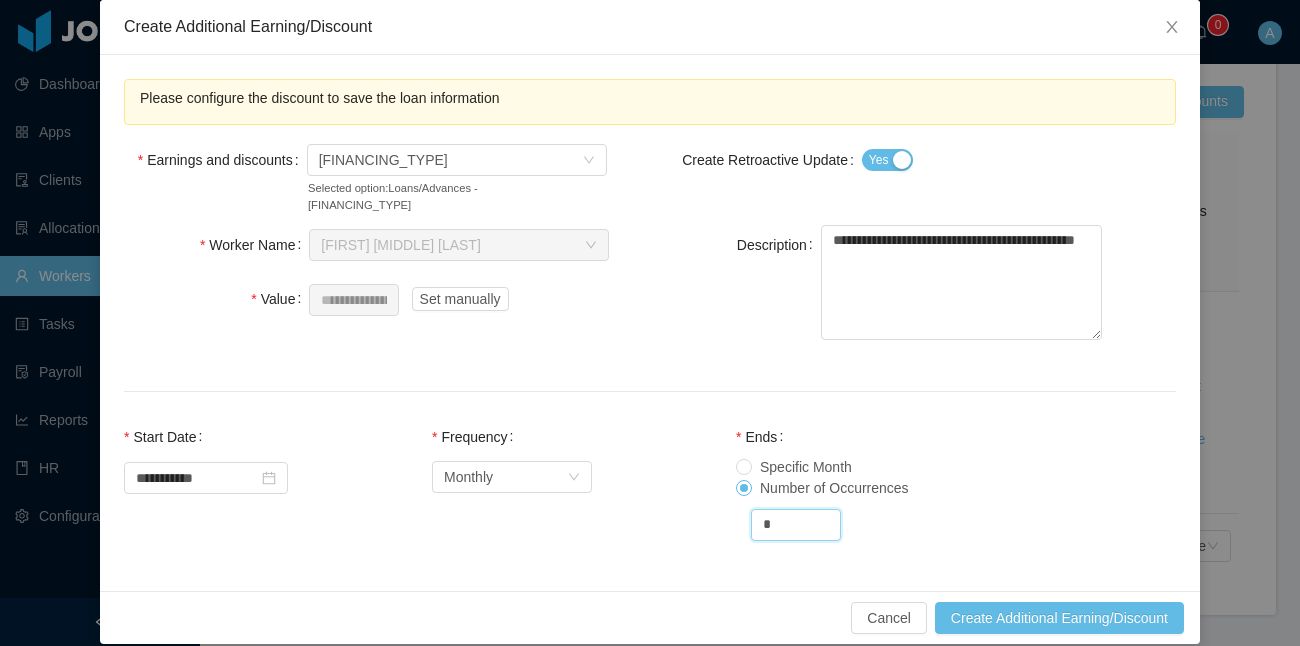 scroll, scrollTop: 124, scrollLeft: 0, axis: vertical 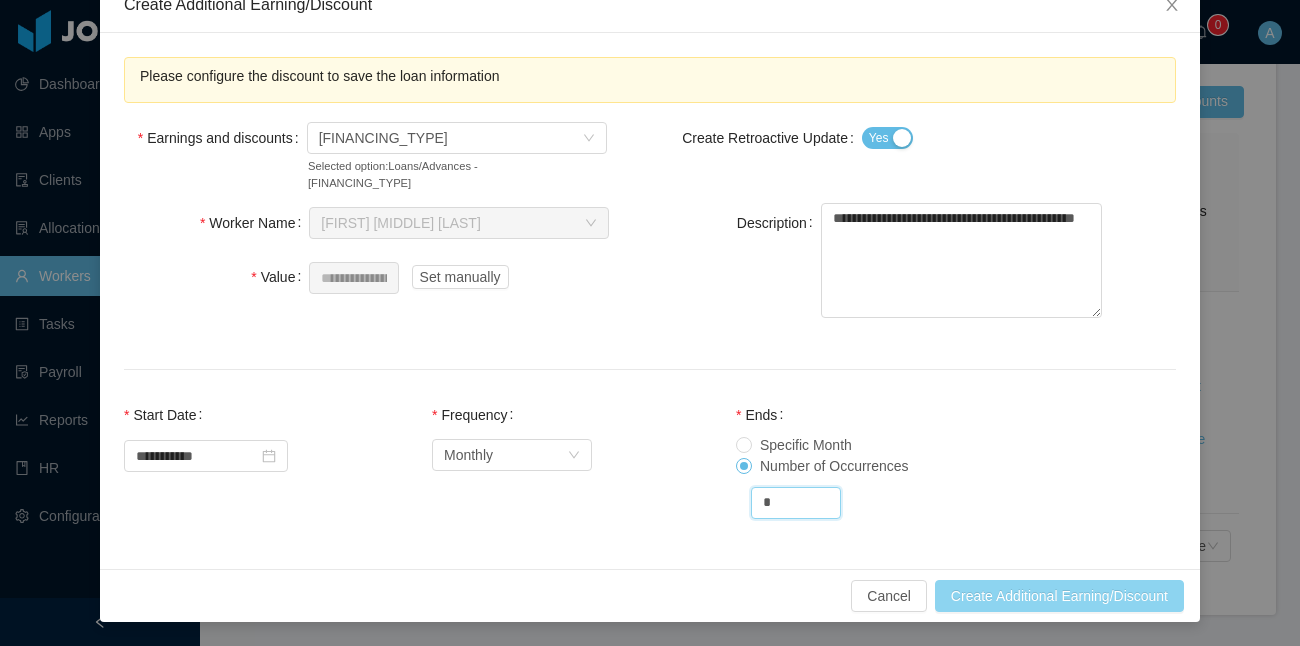 type on "*" 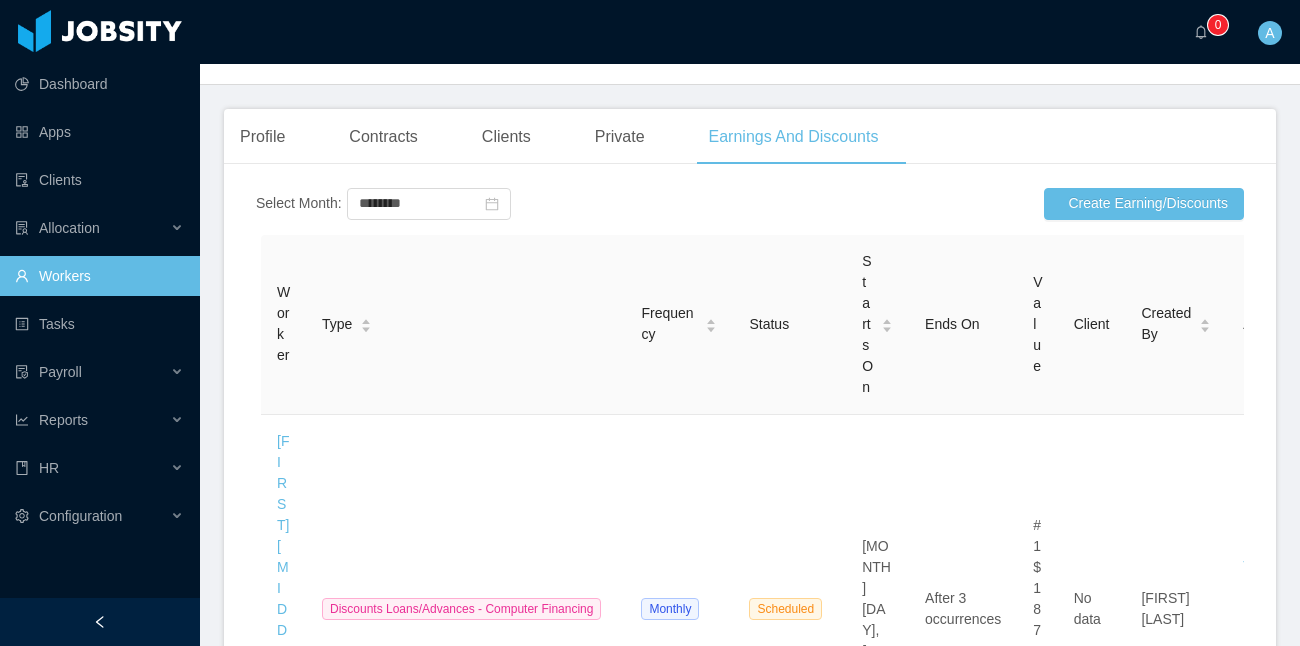 scroll, scrollTop: 0, scrollLeft: 0, axis: both 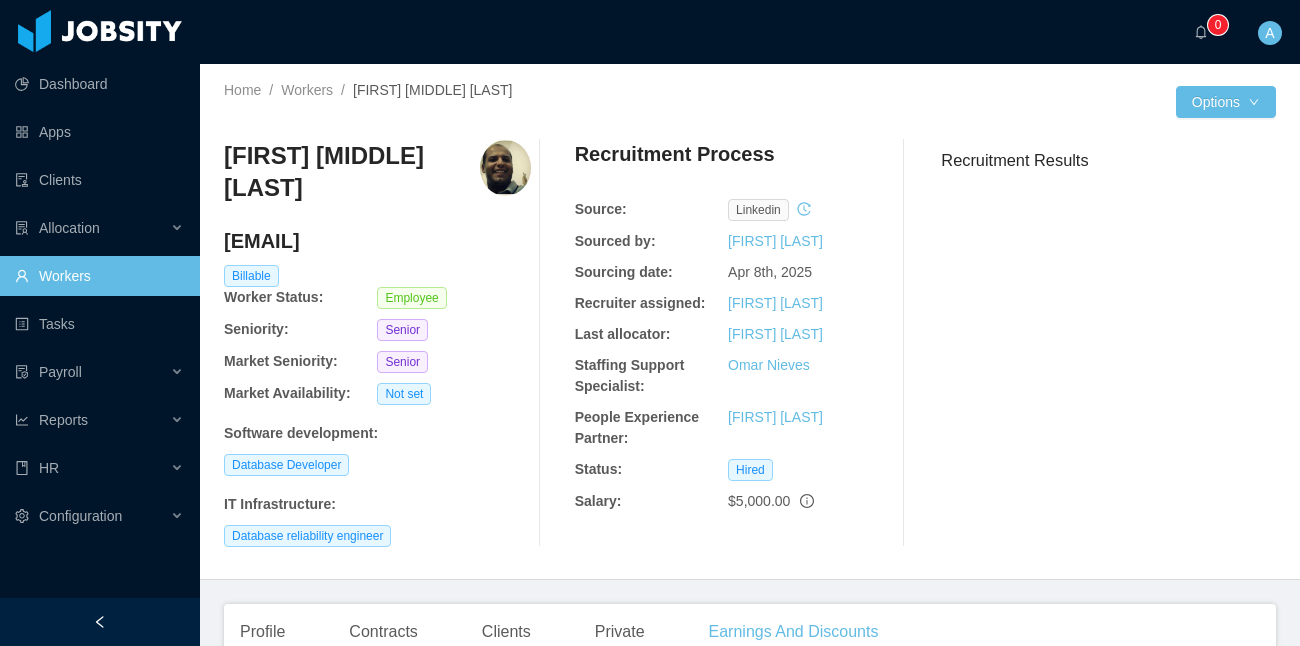 click on "Workers" at bounding box center [99, 276] 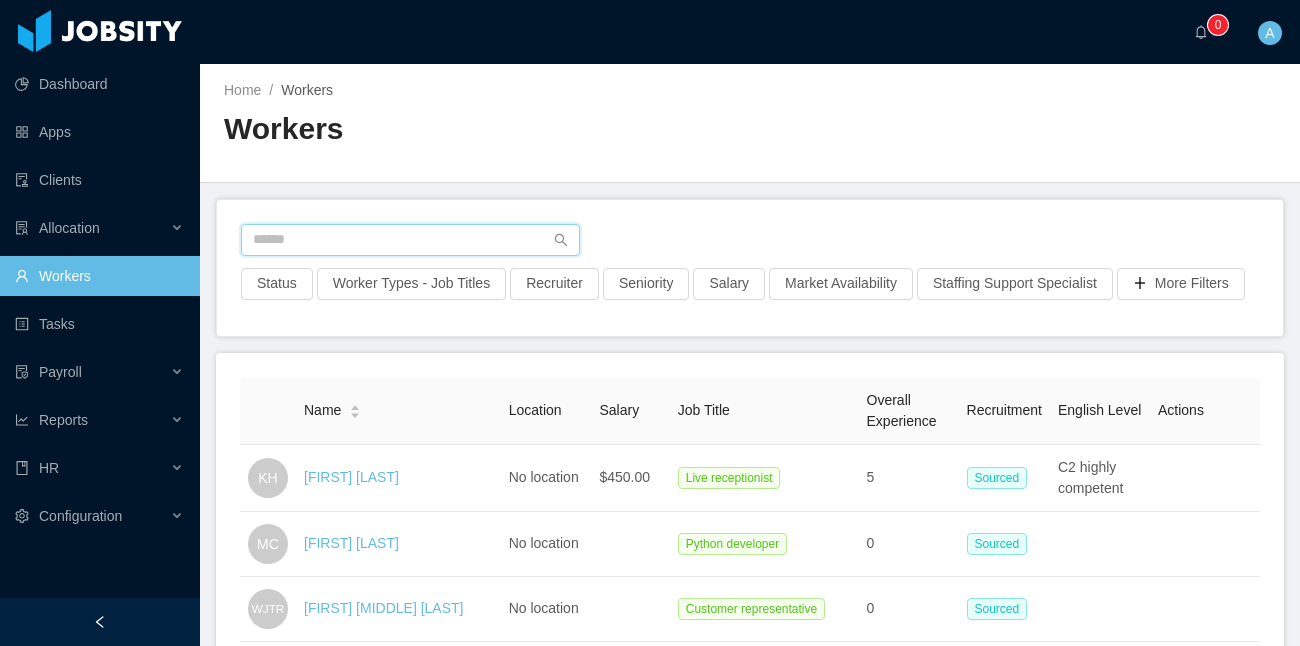 click at bounding box center [410, 240] 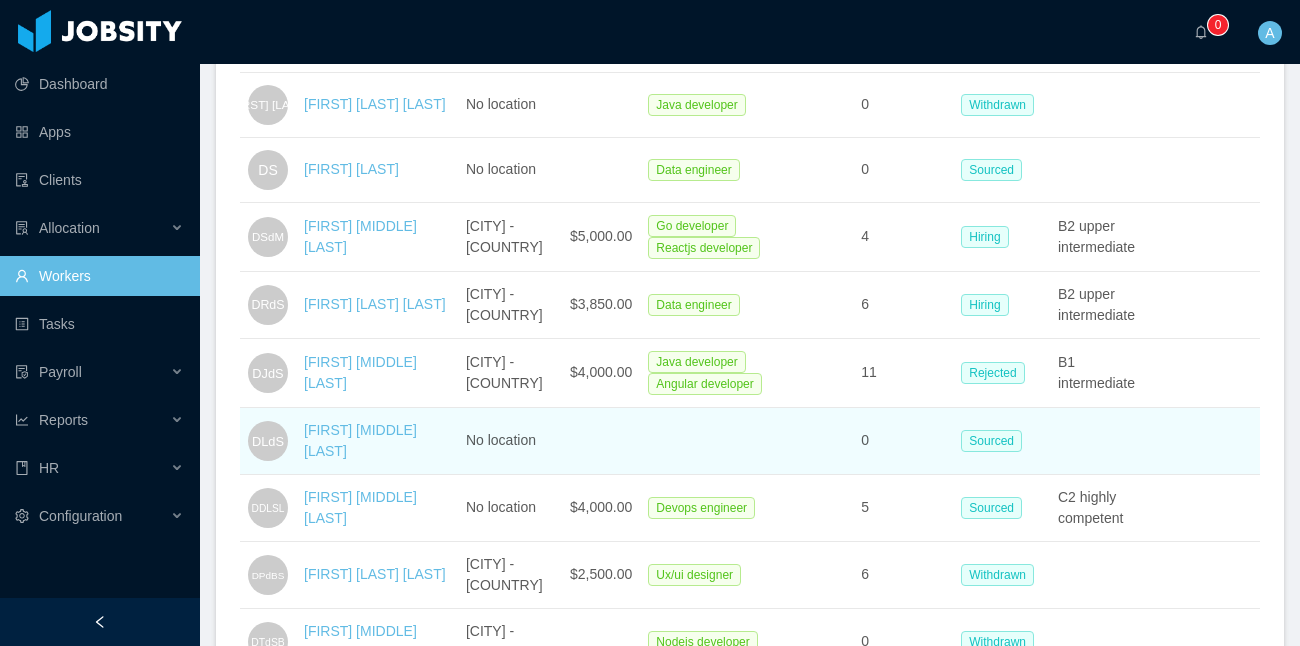 scroll, scrollTop: 0, scrollLeft: 0, axis: both 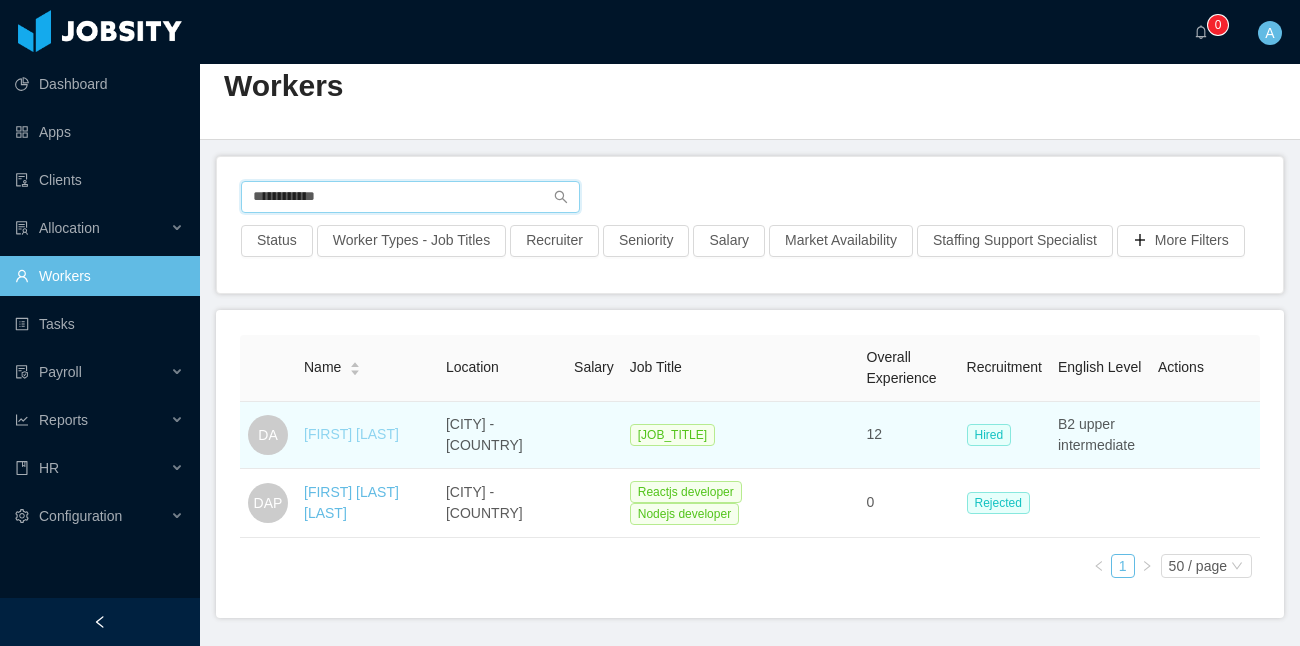 type on "**********" 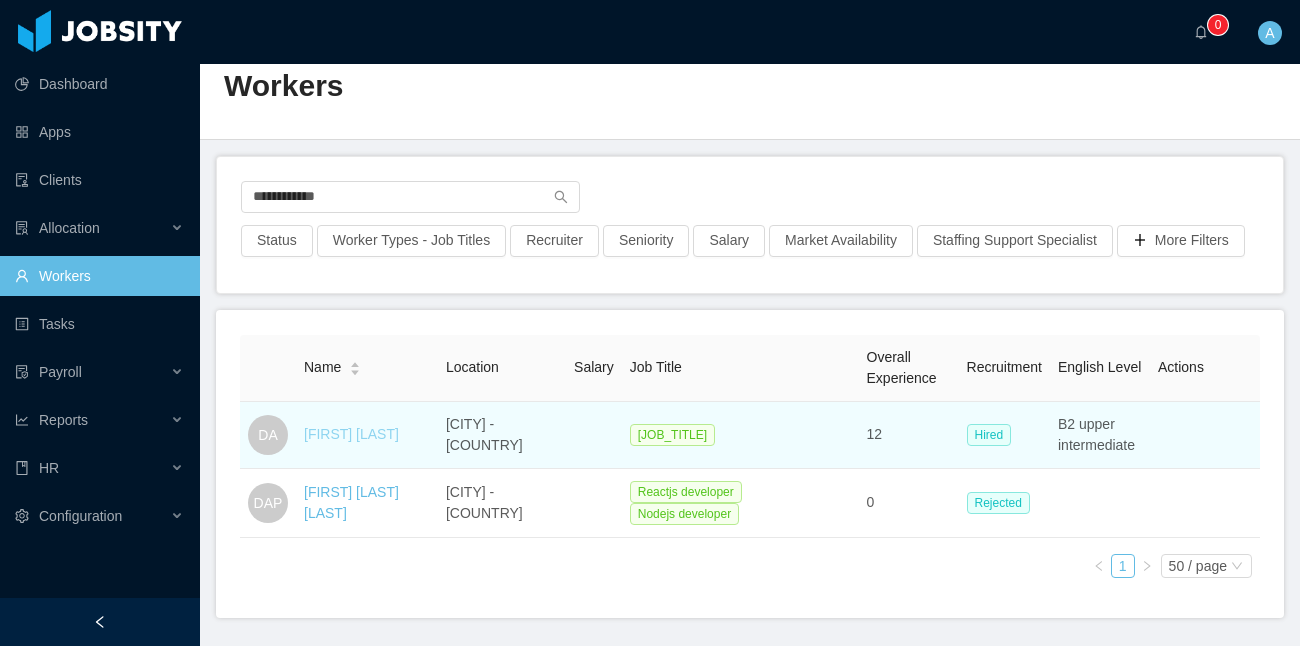 click on "[FIRST] [LAST]" at bounding box center (351, 434) 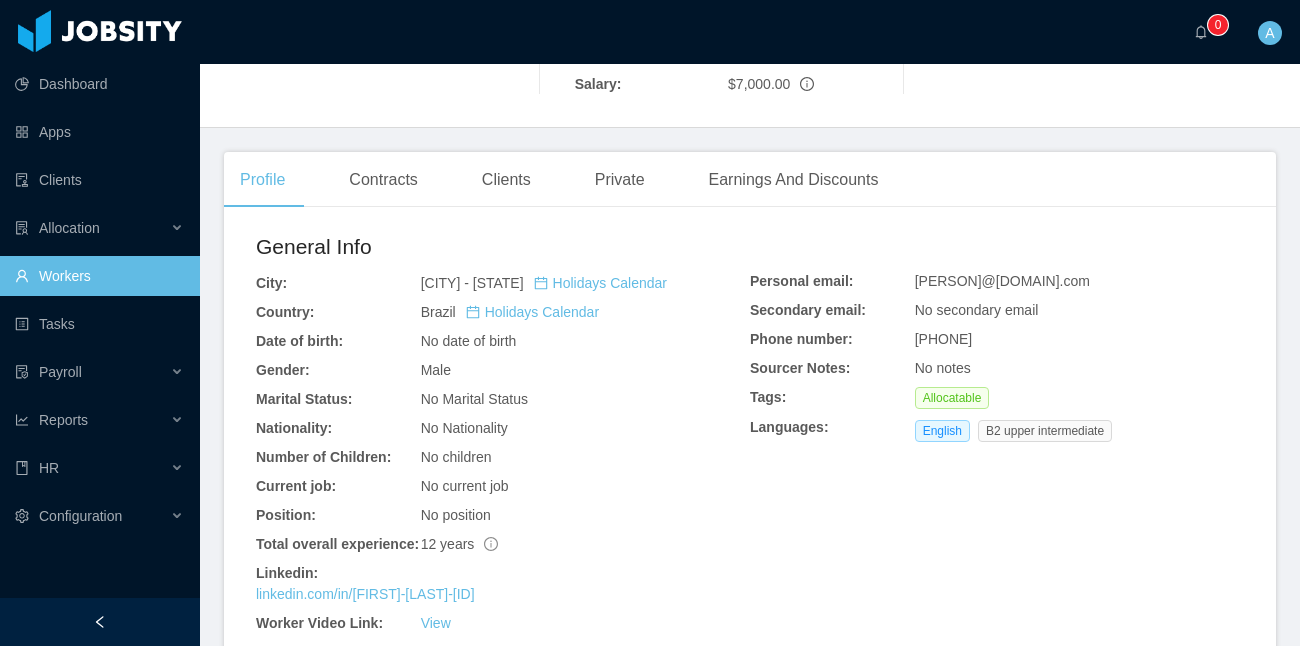 scroll, scrollTop: 418, scrollLeft: 0, axis: vertical 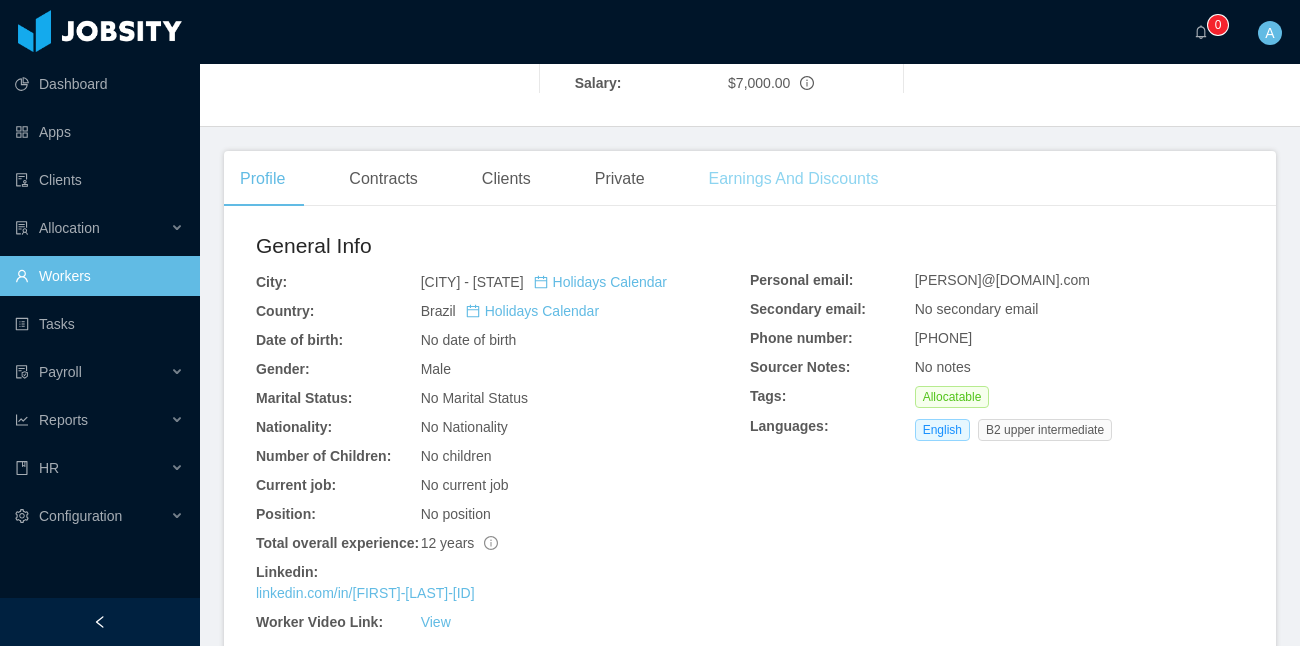 click on "Earnings And Discounts" at bounding box center [794, 179] 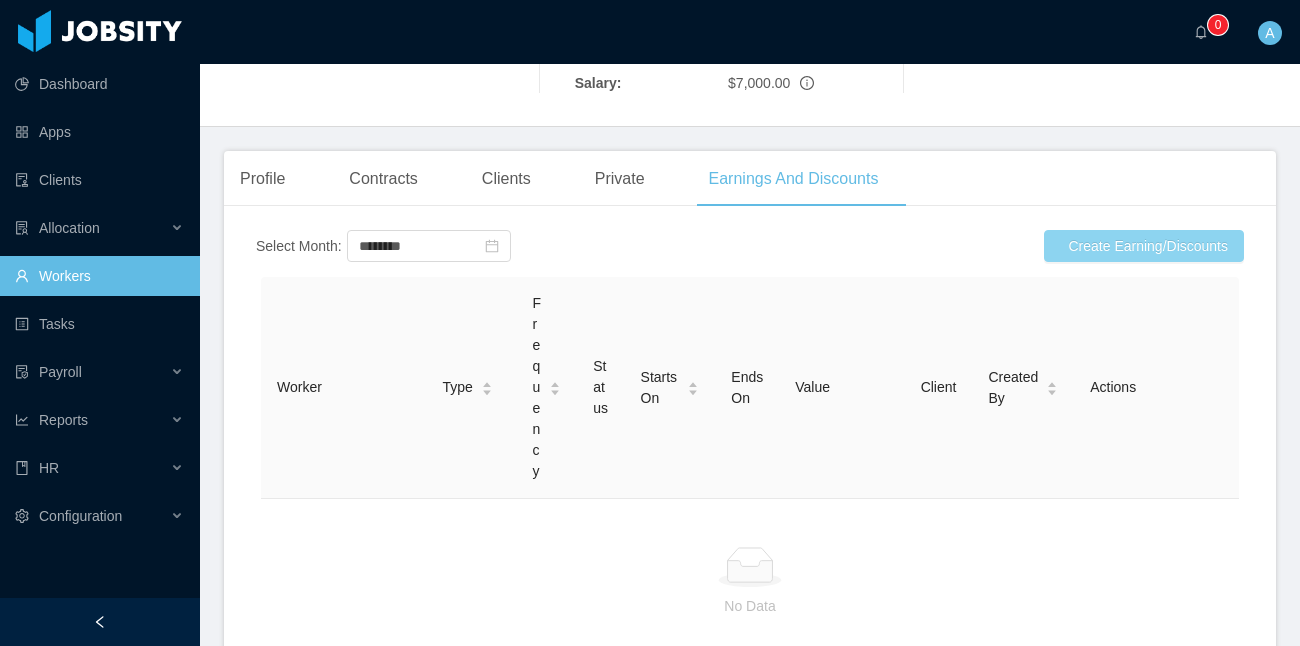 click on "Create Earning/Discounts" at bounding box center (1144, 246) 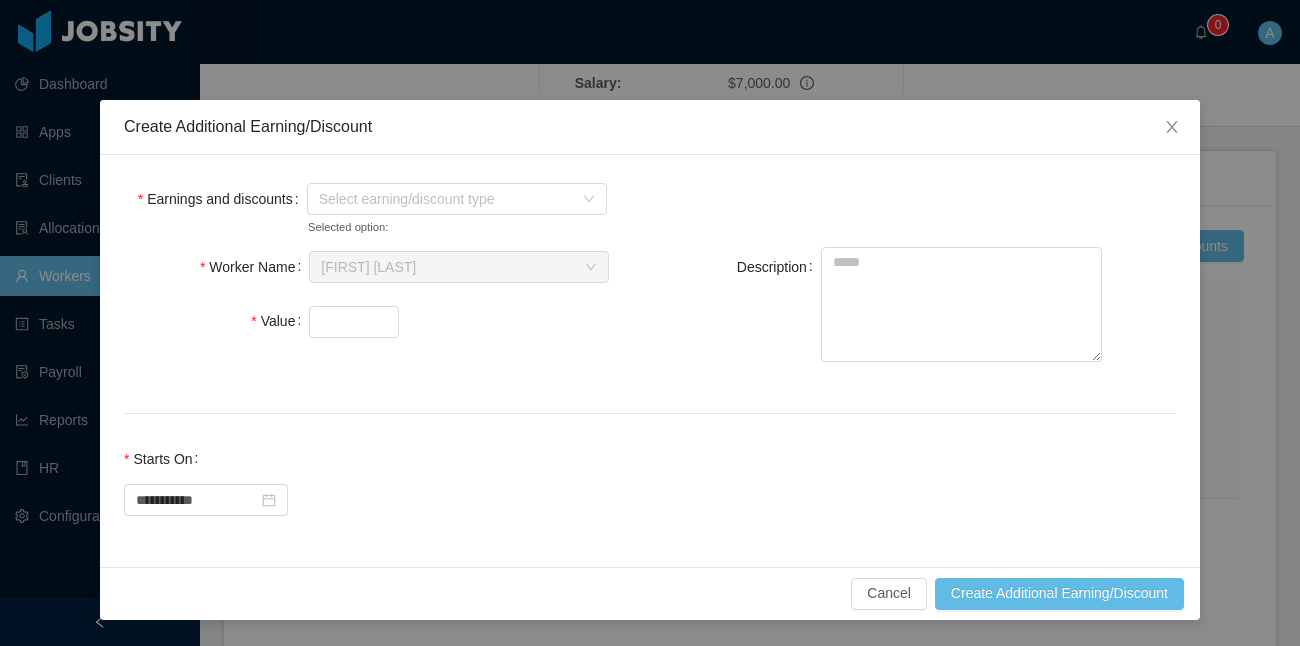click on "**********" at bounding box center [650, 323] 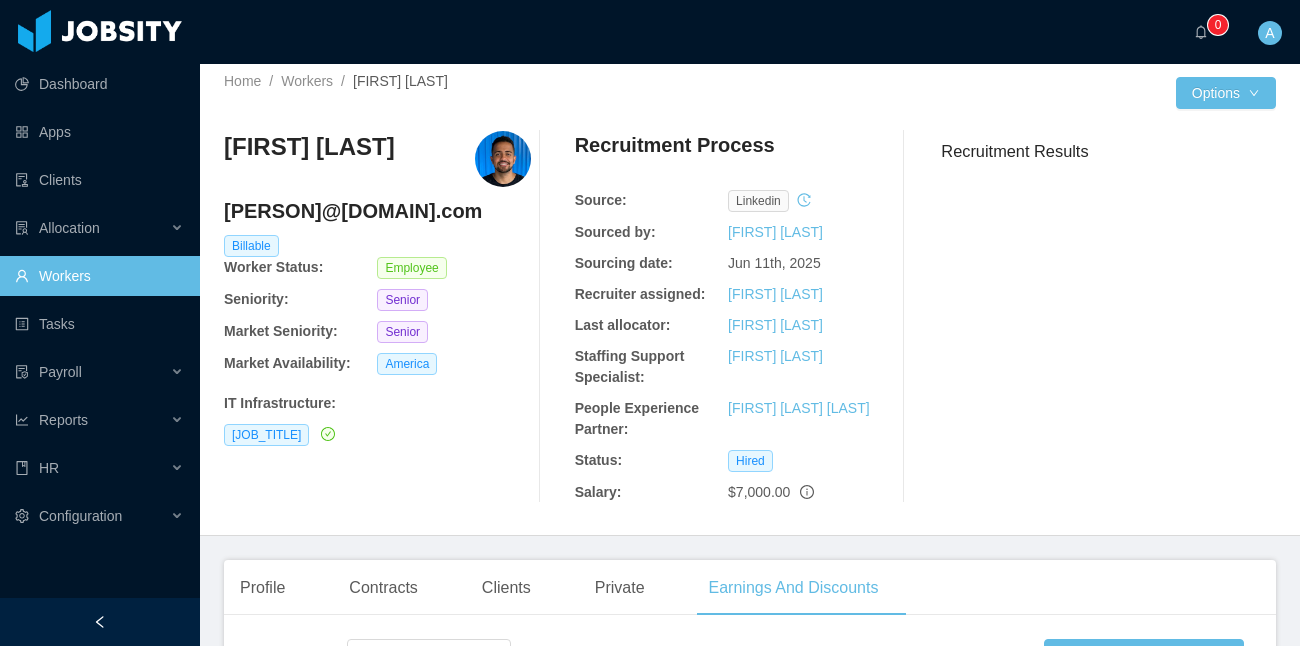 scroll, scrollTop: 0, scrollLeft: 0, axis: both 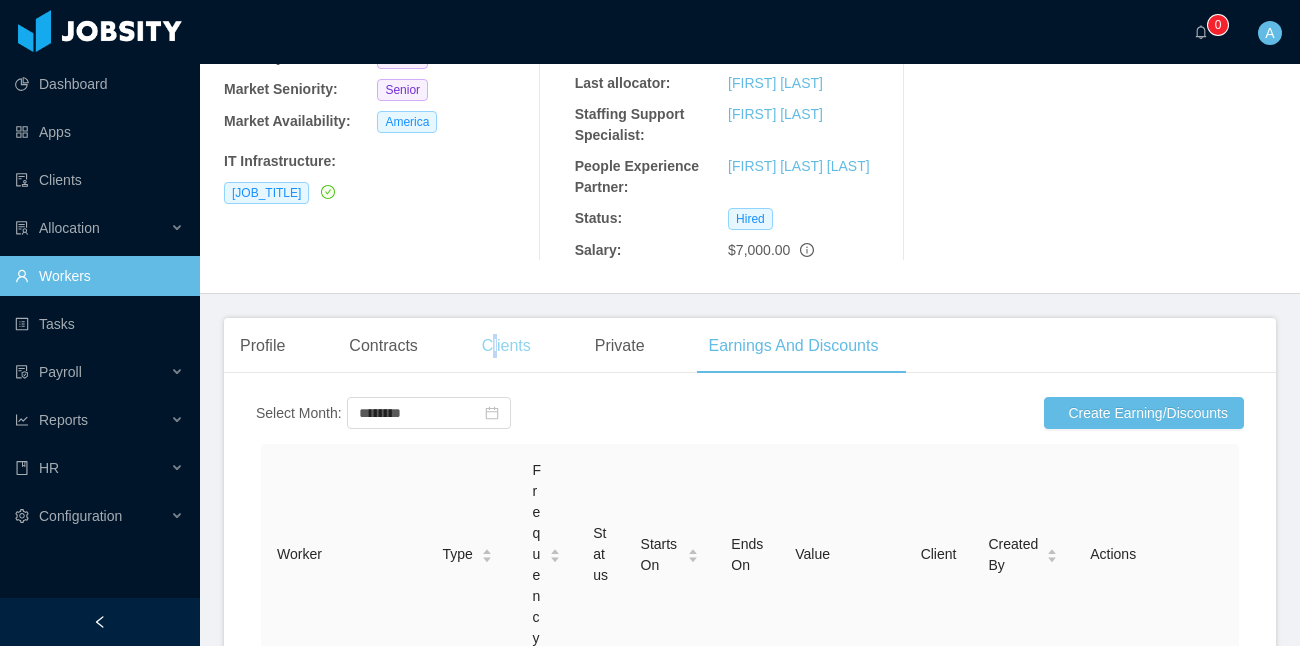 click on "Clients" at bounding box center (506, 346) 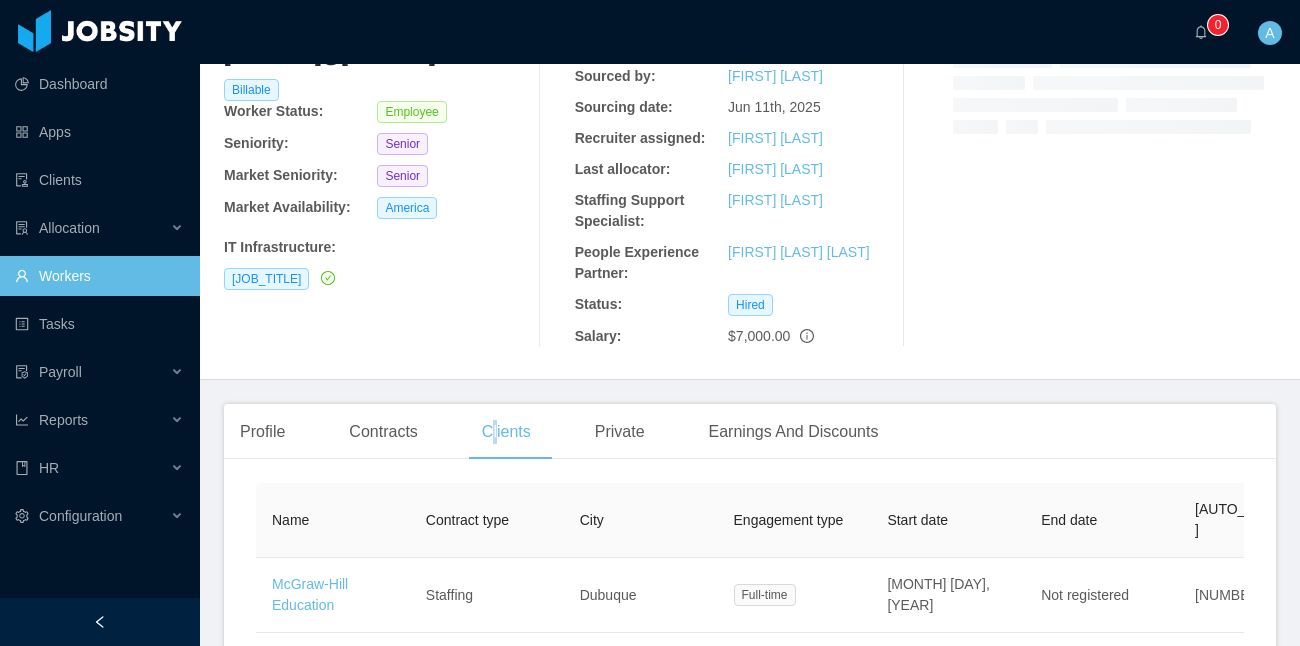 scroll, scrollTop: 251, scrollLeft: 0, axis: vertical 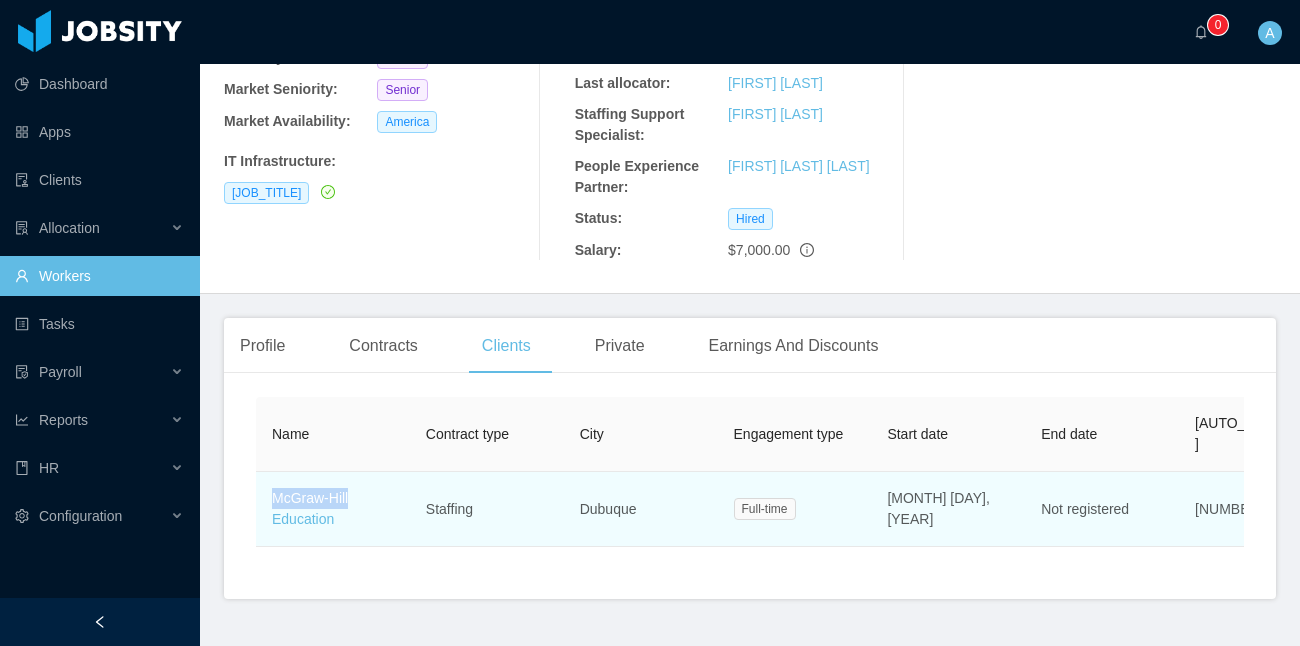 drag, startPoint x: 263, startPoint y: 472, endPoint x: 357, endPoint y: 470, distance: 94.02127 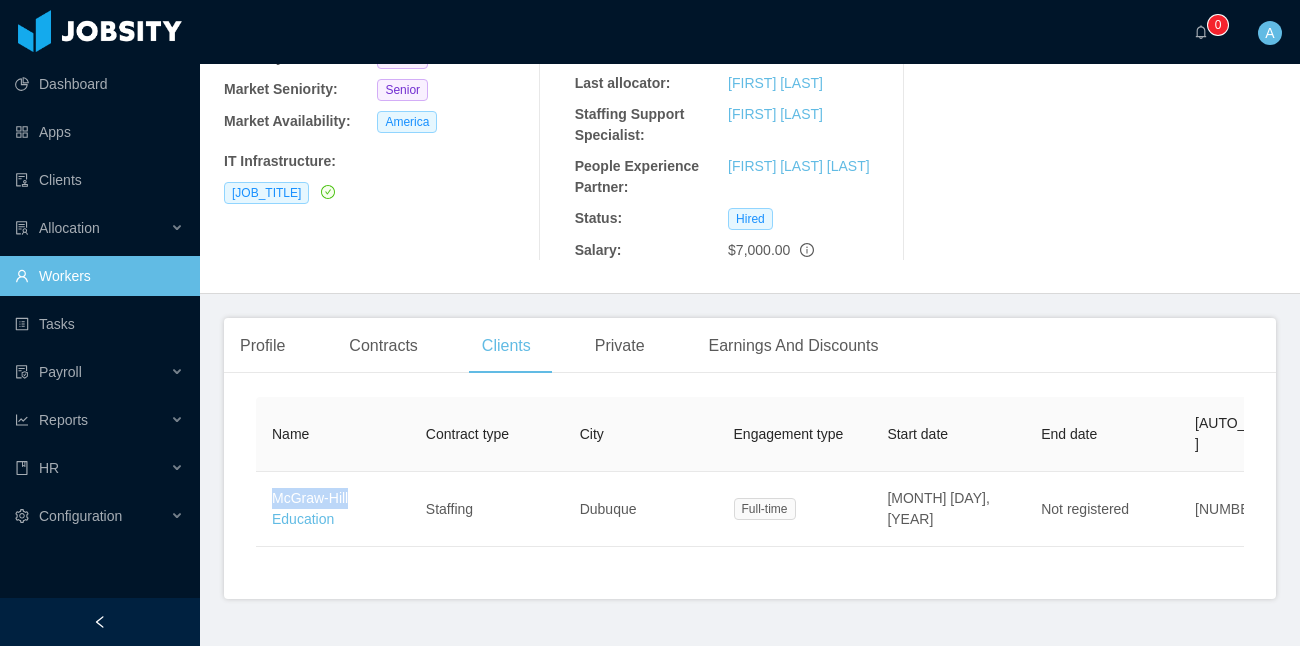 copy on "McGraw-Hill" 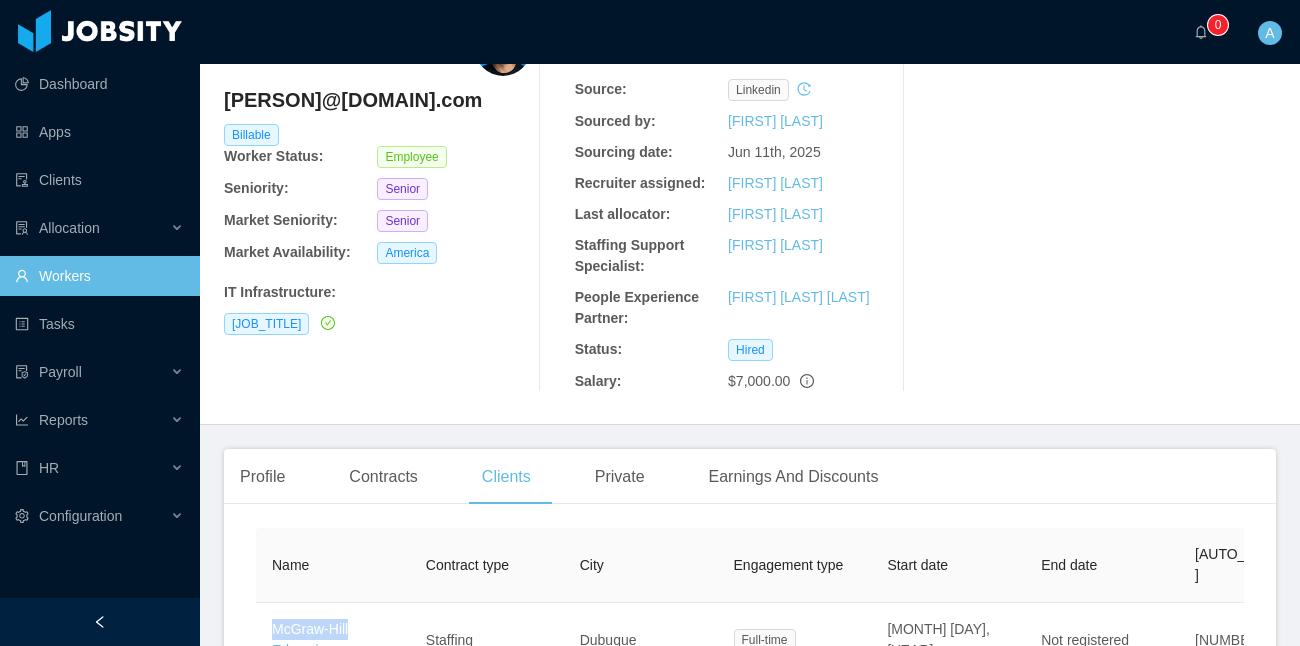scroll, scrollTop: 120, scrollLeft: 0, axis: vertical 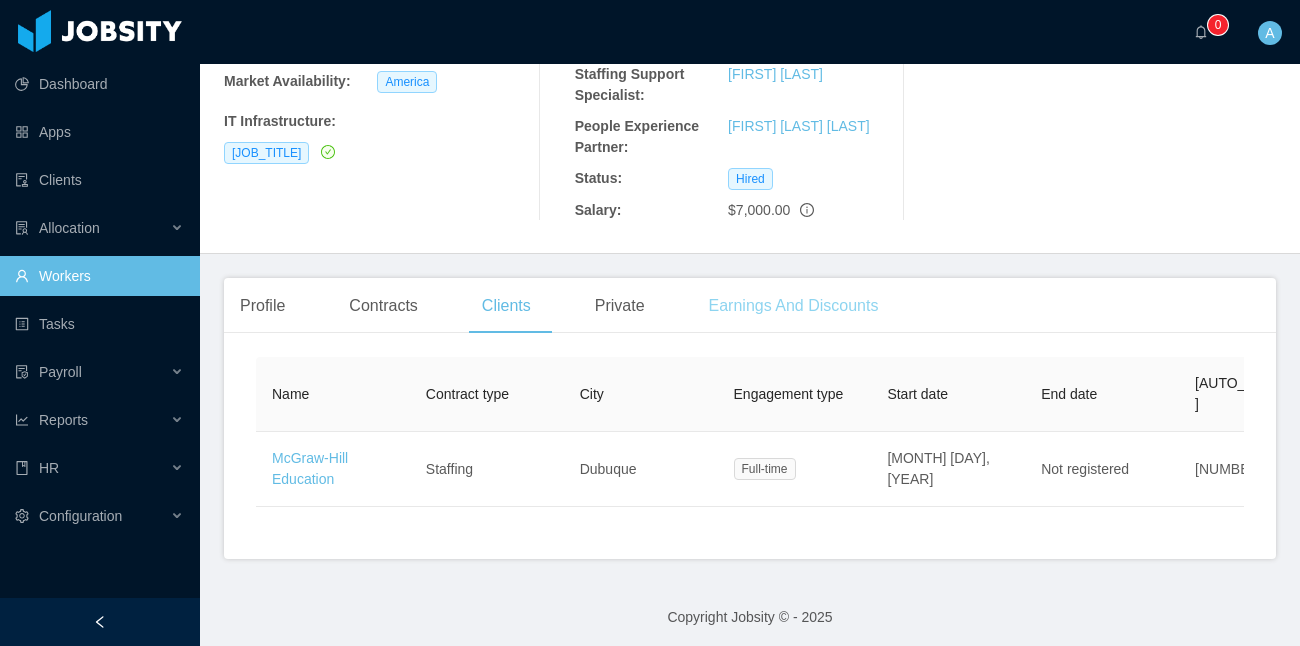 click on "Earnings And Discounts" at bounding box center [794, 306] 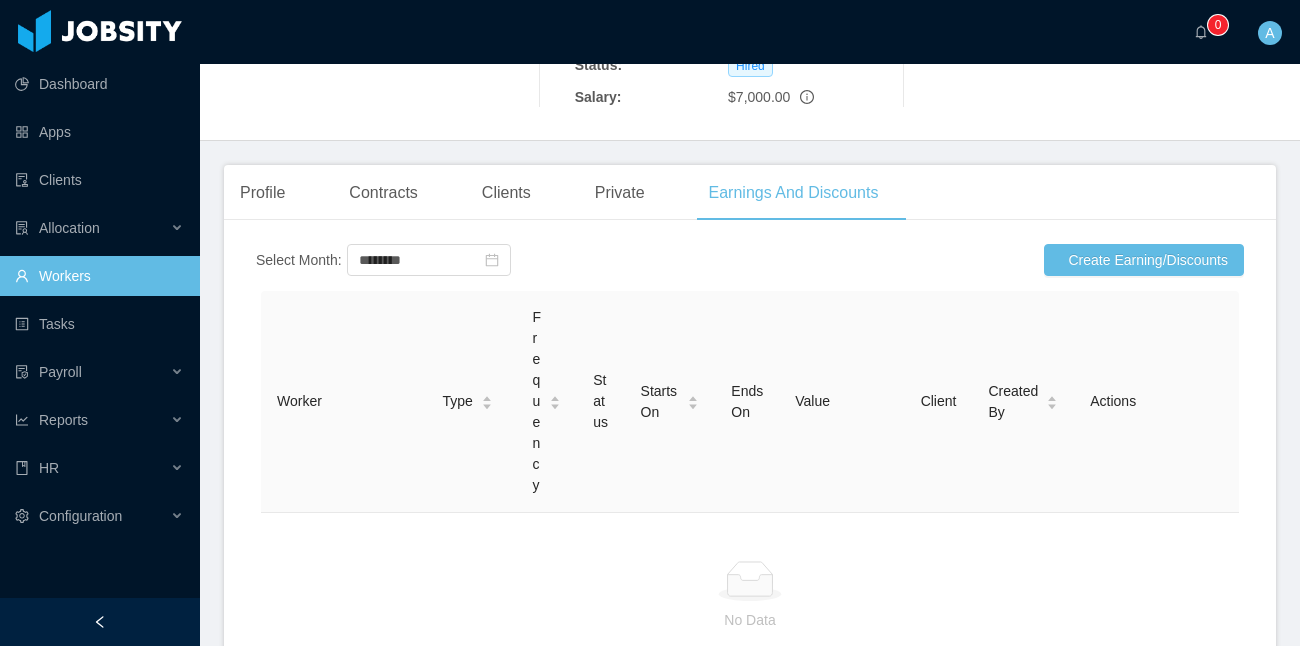 scroll, scrollTop: 406, scrollLeft: 0, axis: vertical 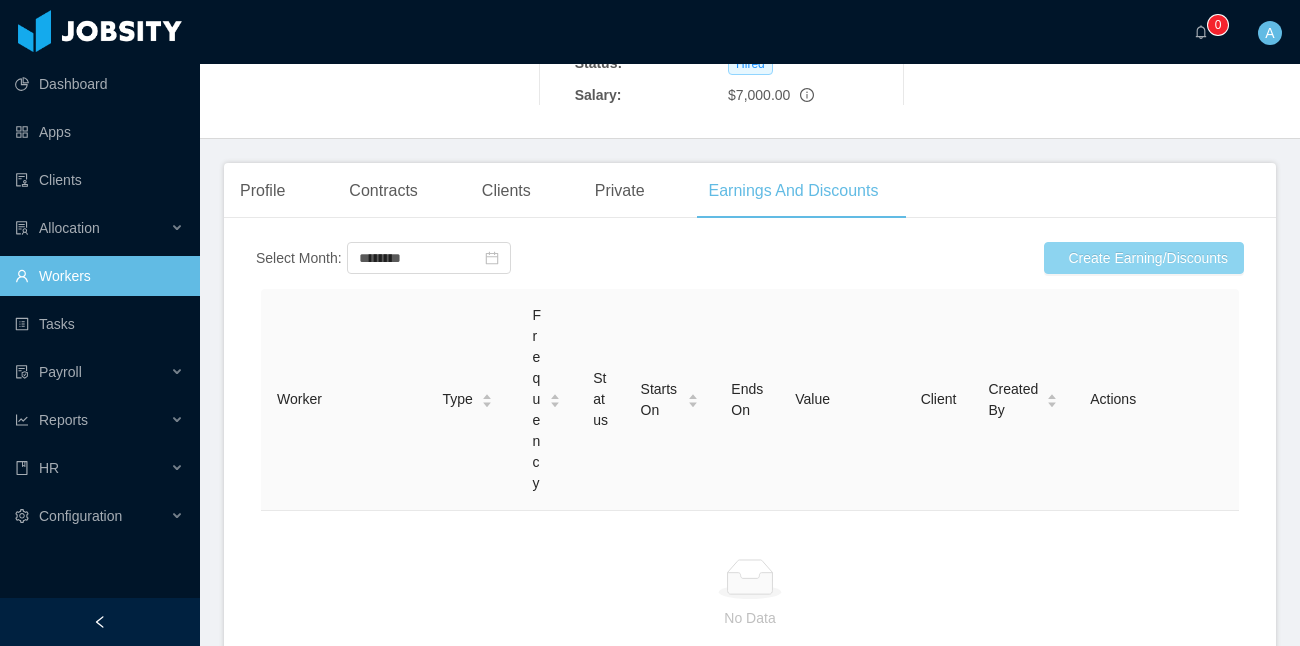 click on "Create Earning/Discounts" at bounding box center [1144, 258] 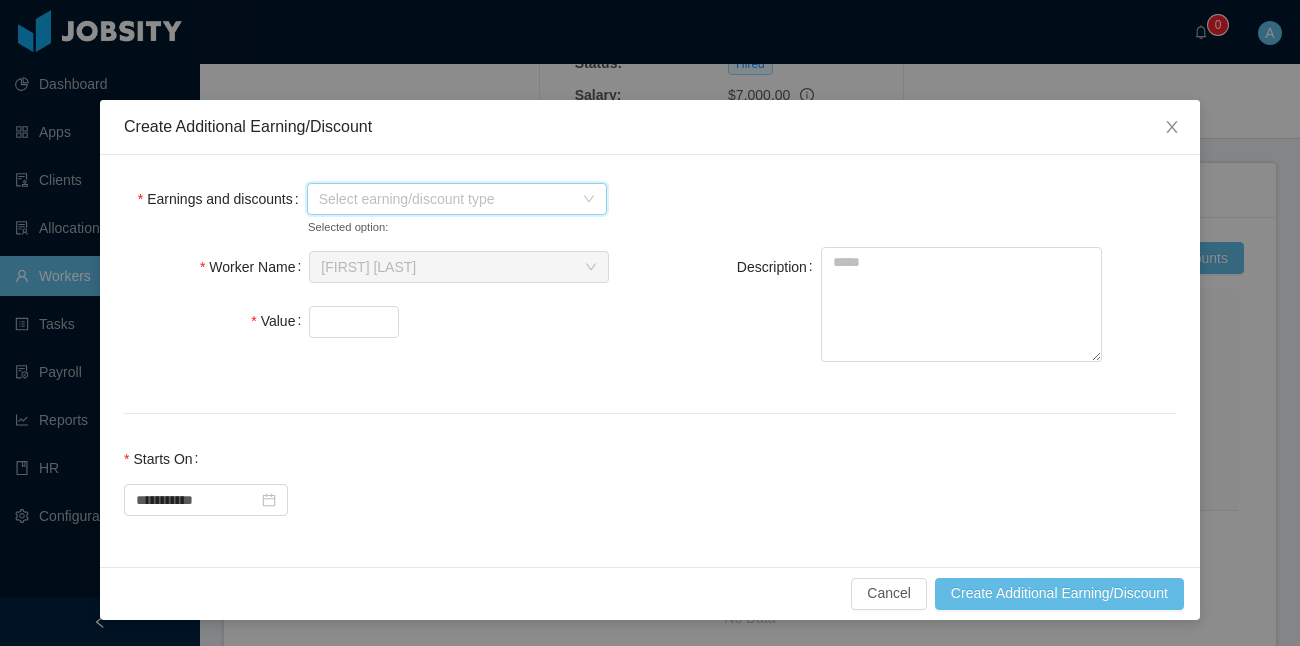 click on "Select earning/discount type" at bounding box center (457, 199) 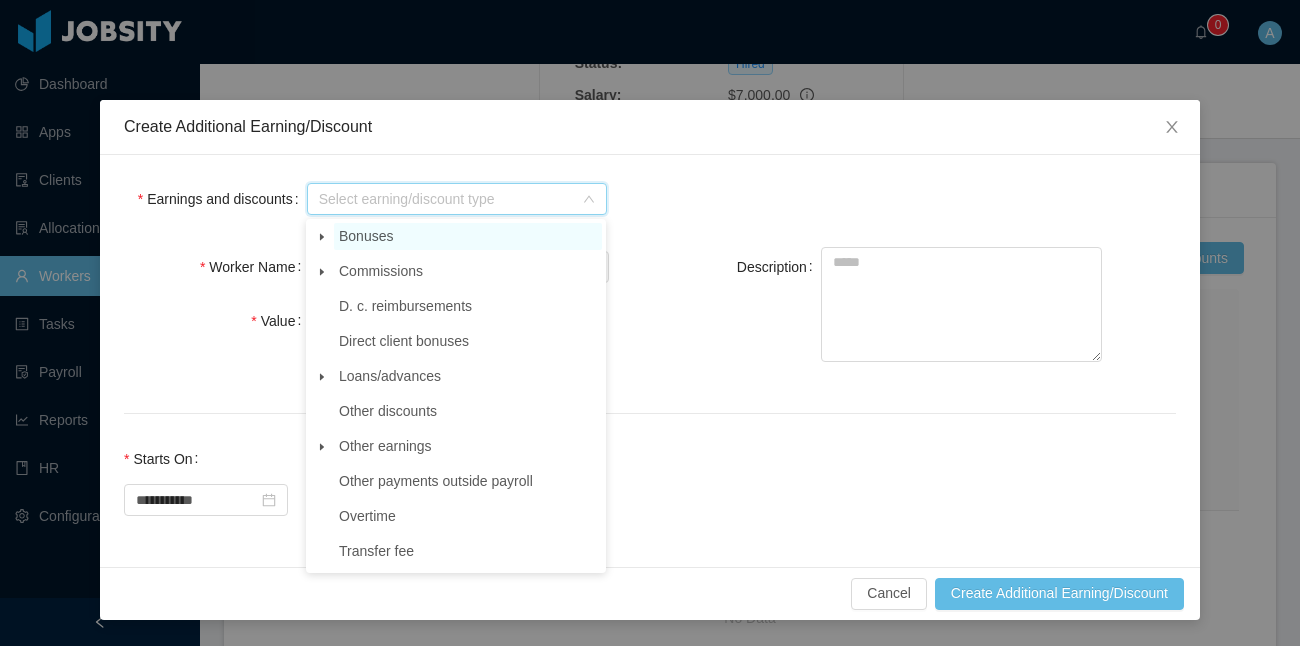 click on "Bonuses" at bounding box center (468, 236) 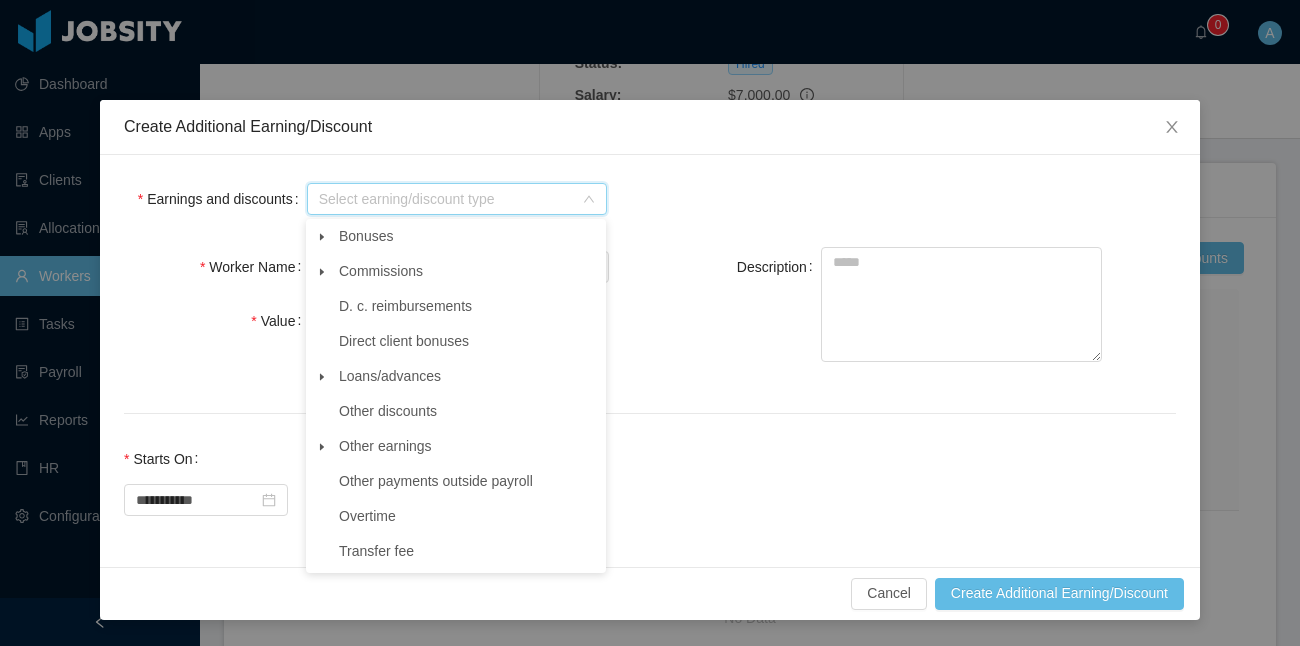 click at bounding box center (322, 237) 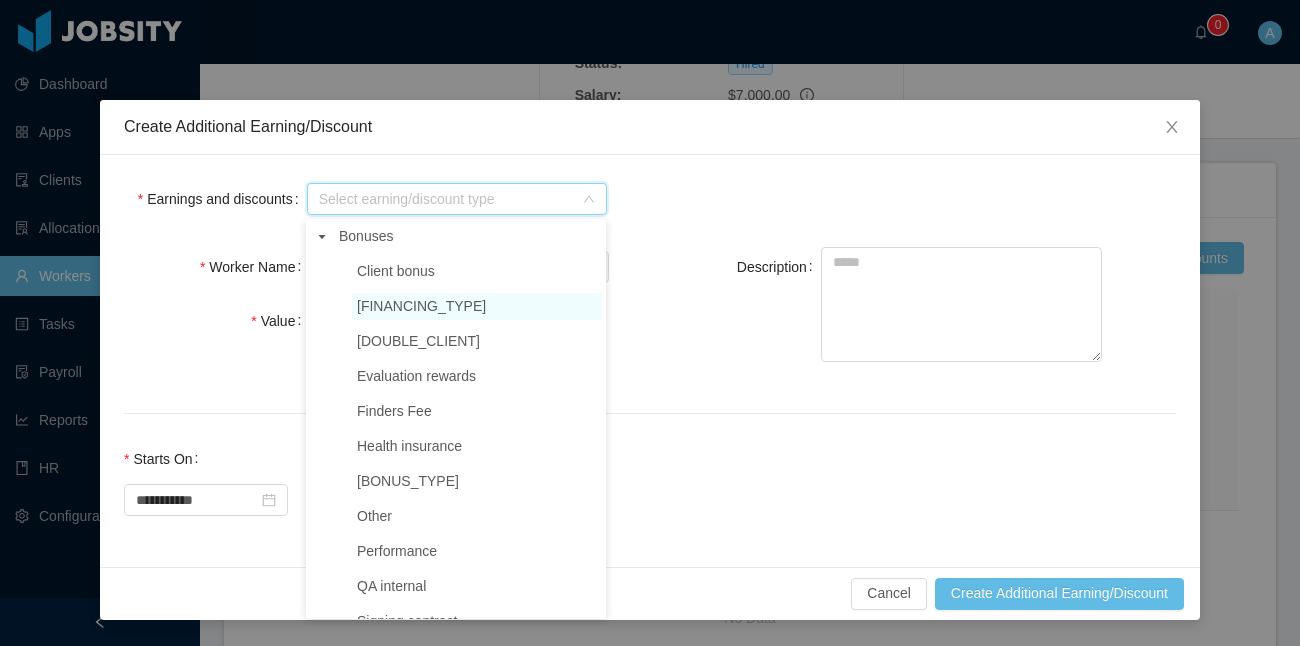 click on "[FINANCING_TYPE]" at bounding box center [396, 271] 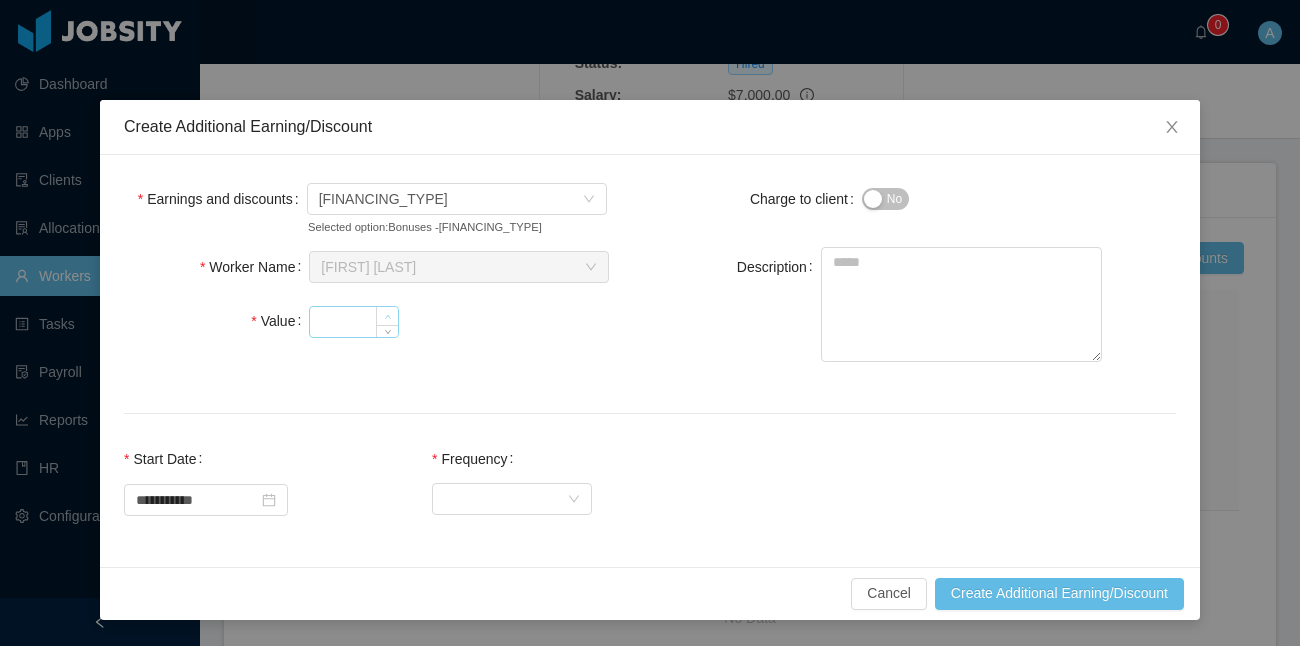 click at bounding box center [387, 322] 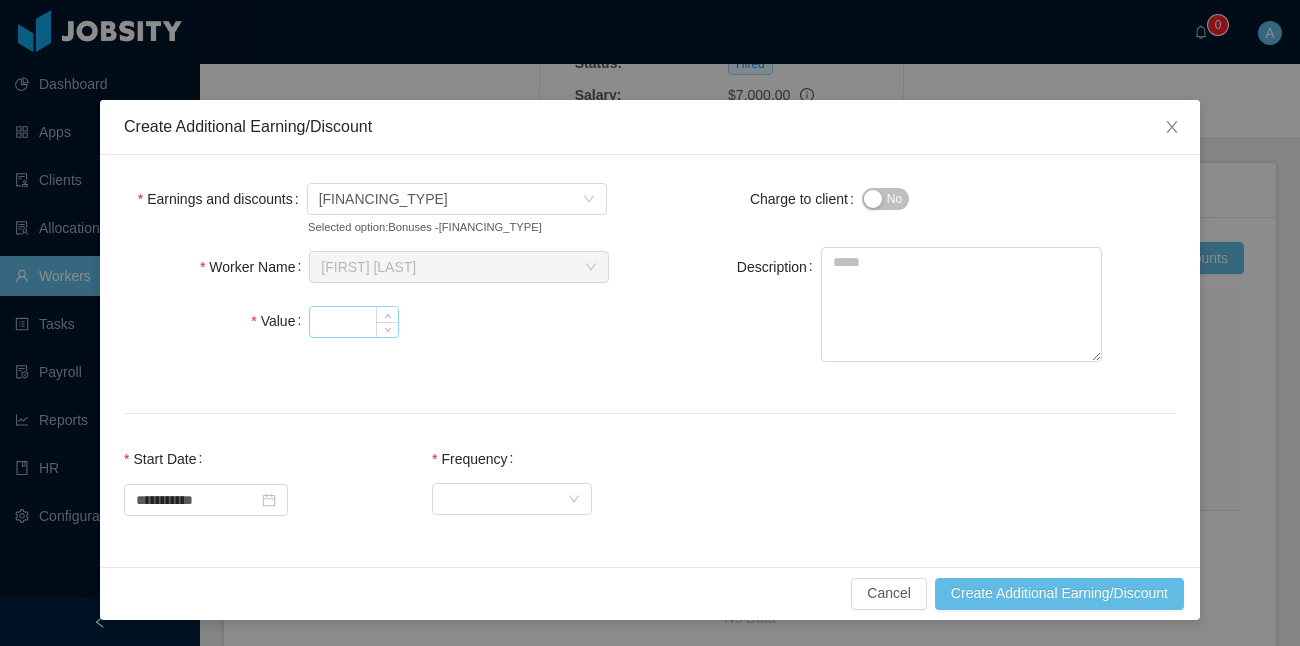 click on "Value" at bounding box center (354, 322) 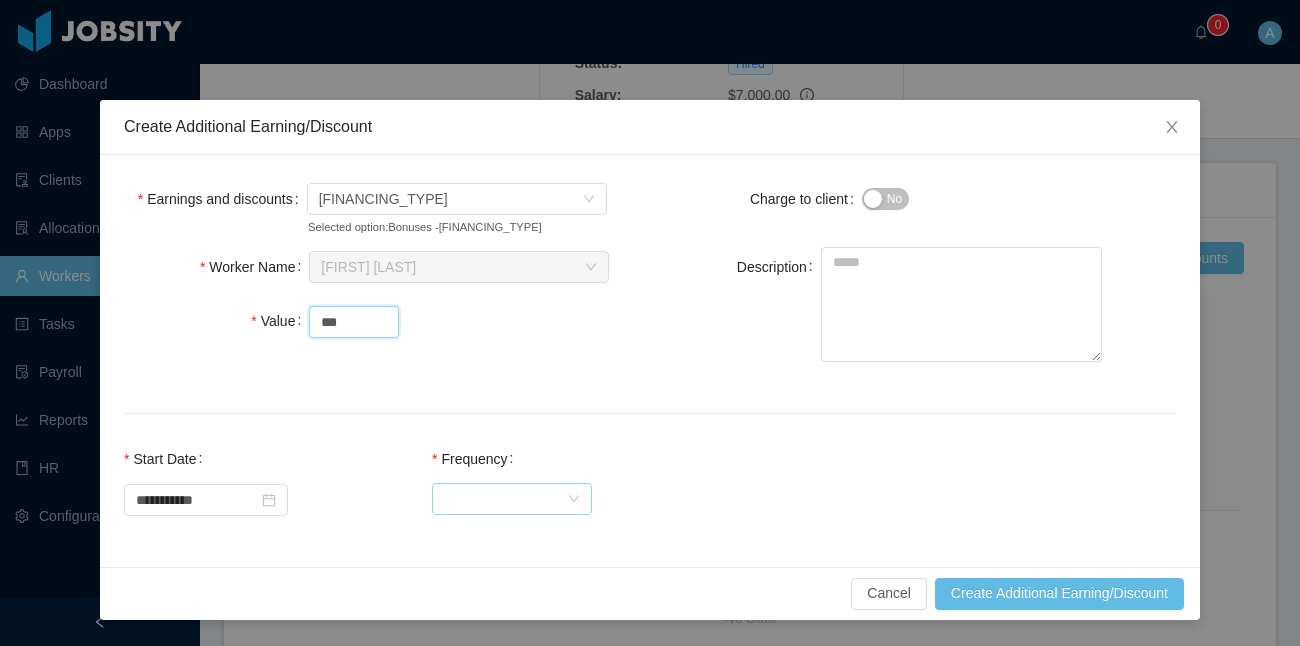 type on "***" 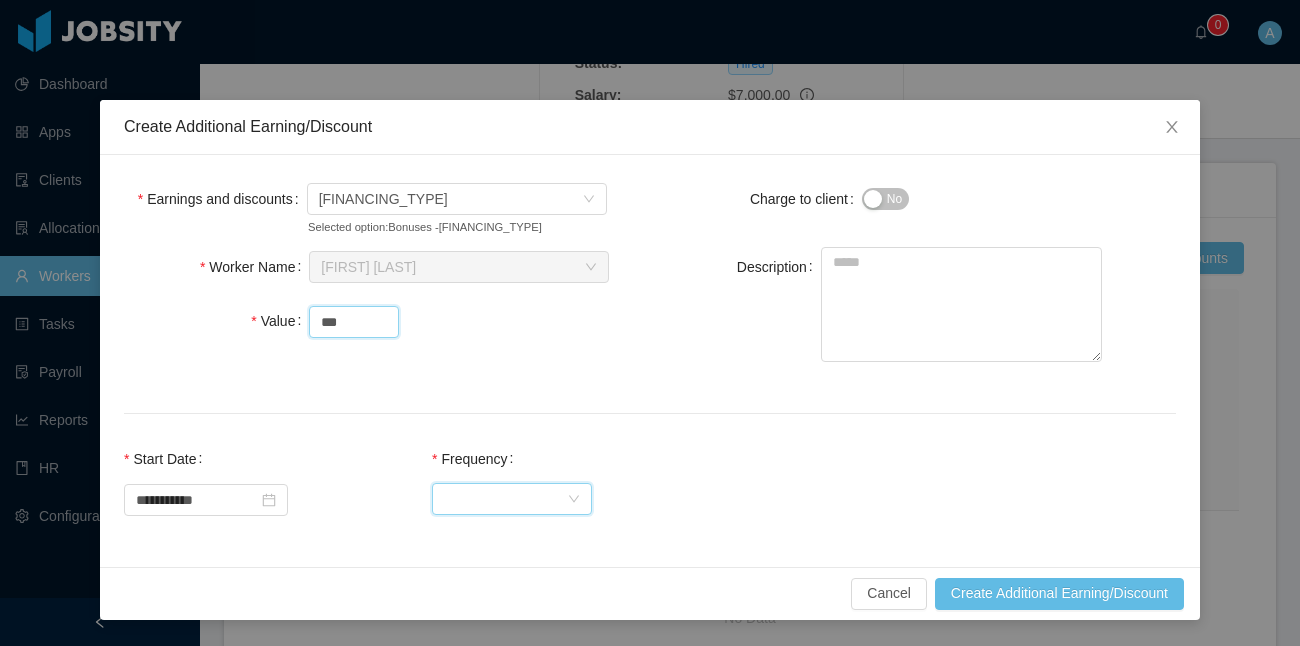 click on "Select Frequency" at bounding box center (505, 499) 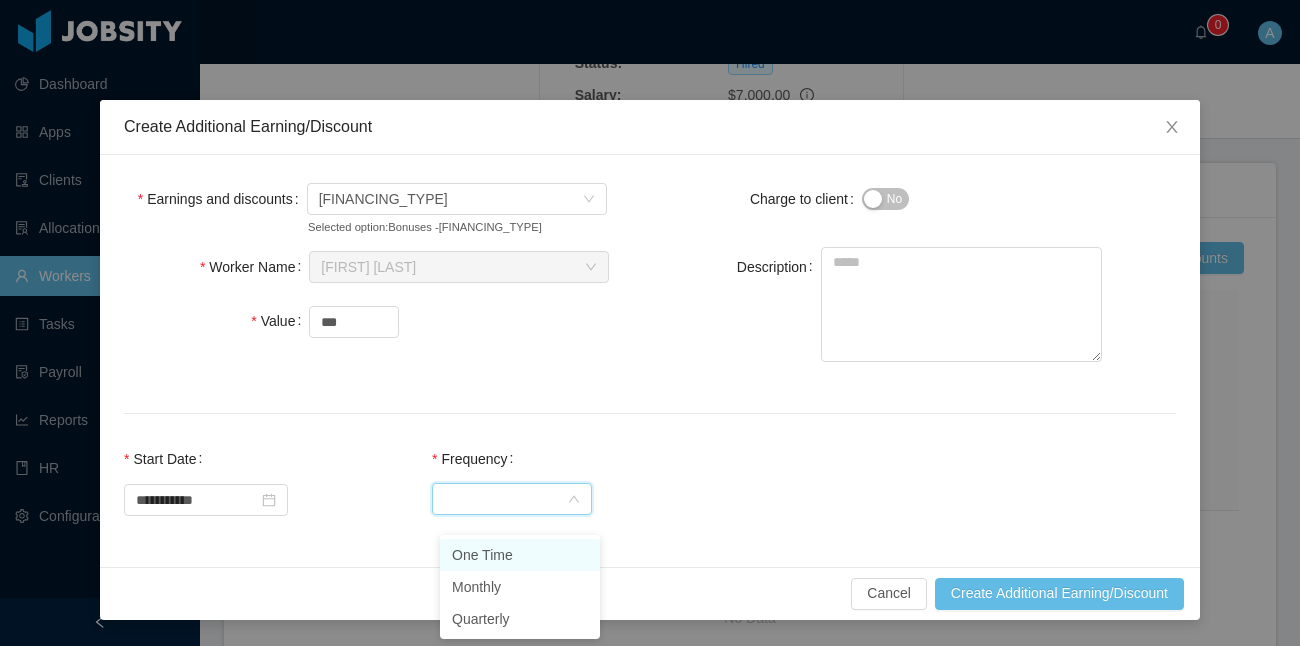 click on "One Time" at bounding box center [520, 555] 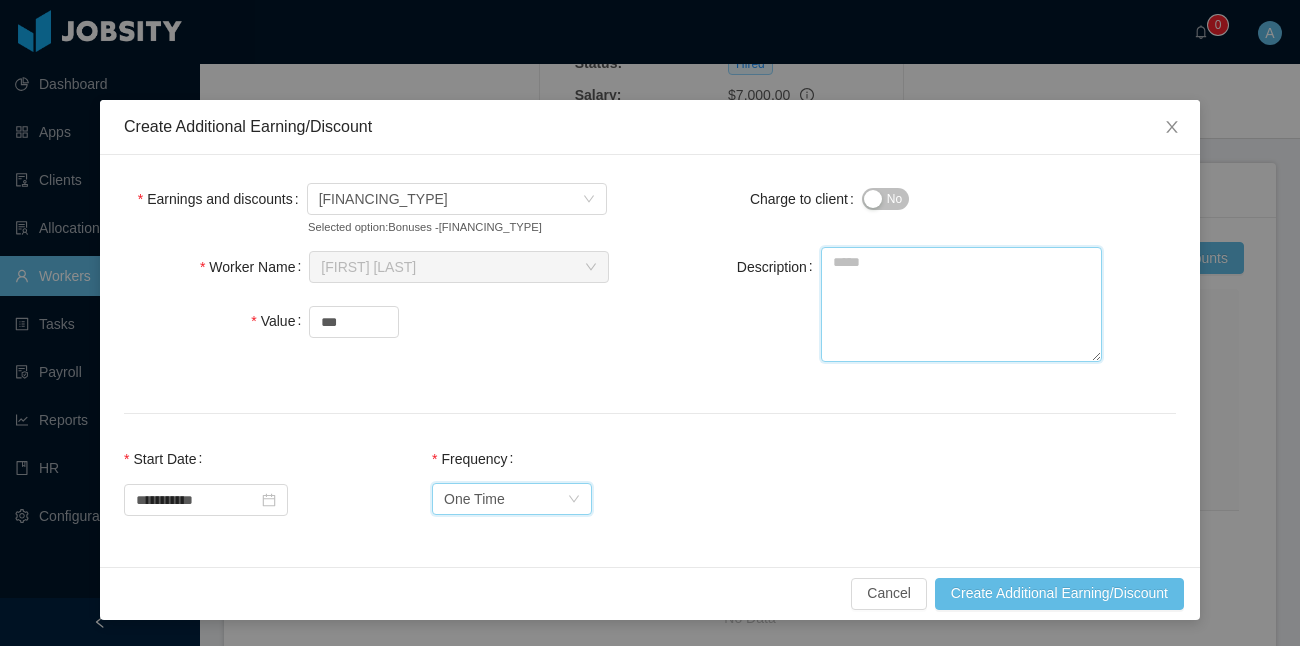 click on "Description" at bounding box center (961, 304) 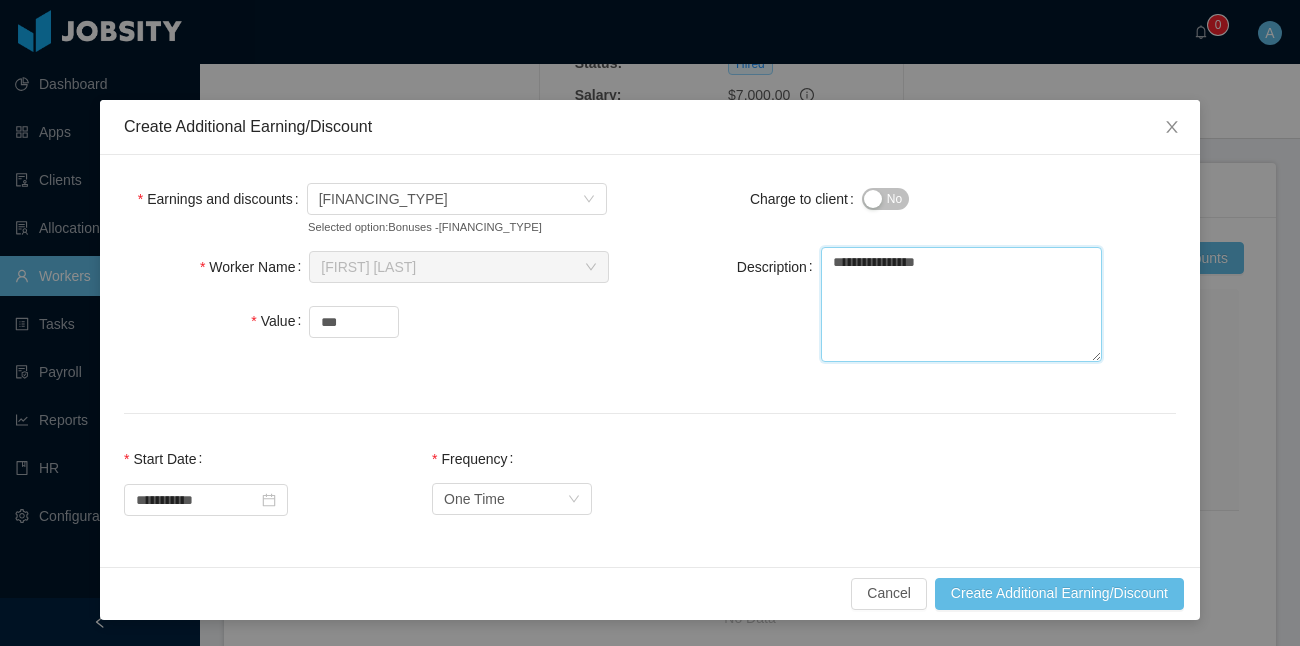 scroll, scrollTop: 14, scrollLeft: 0, axis: vertical 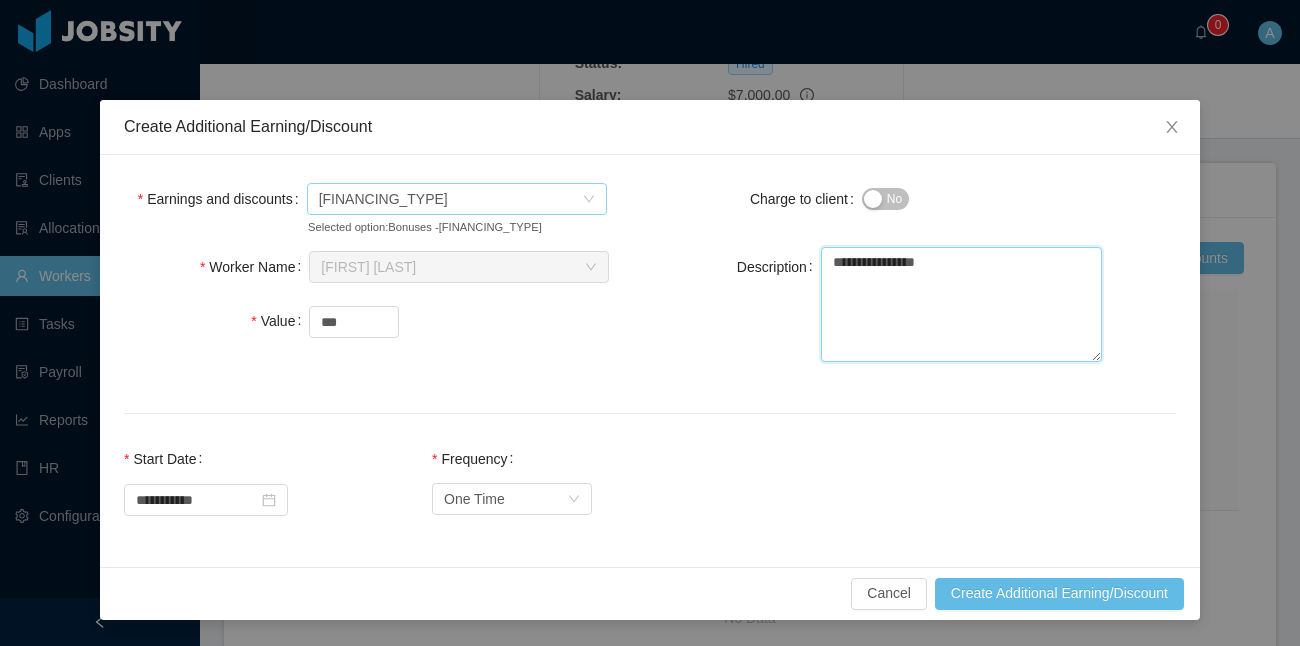 type on "**********" 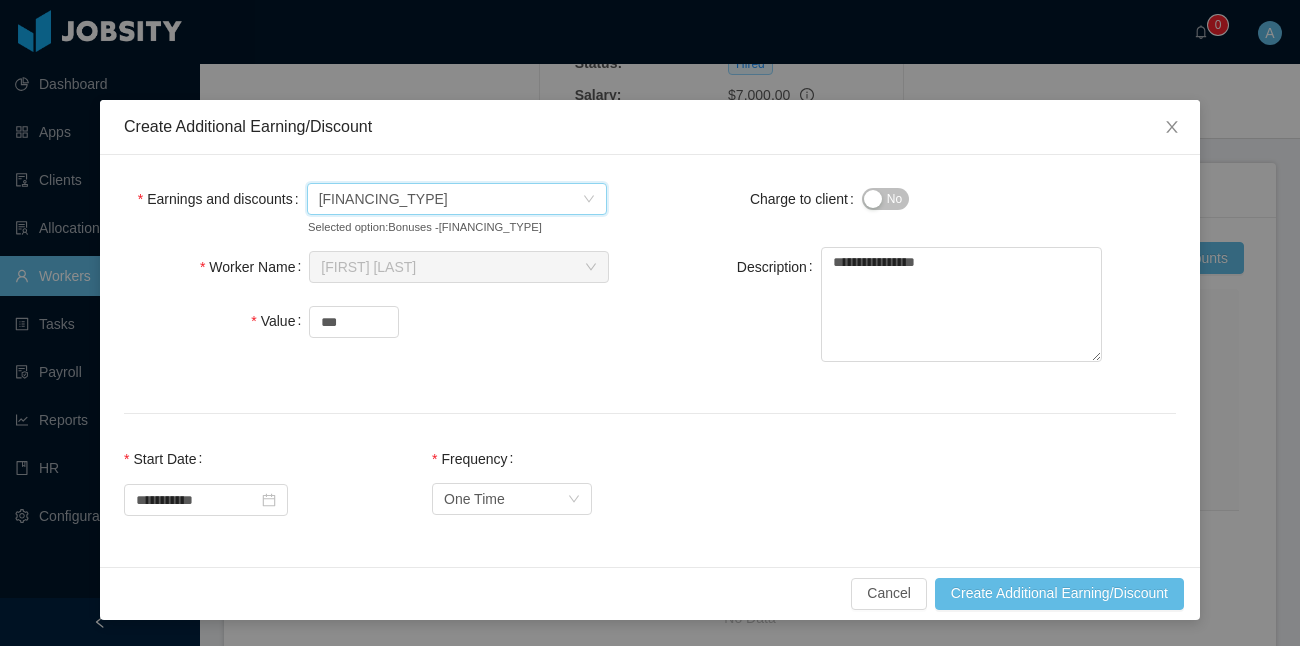 click at bounding box center [589, 199] 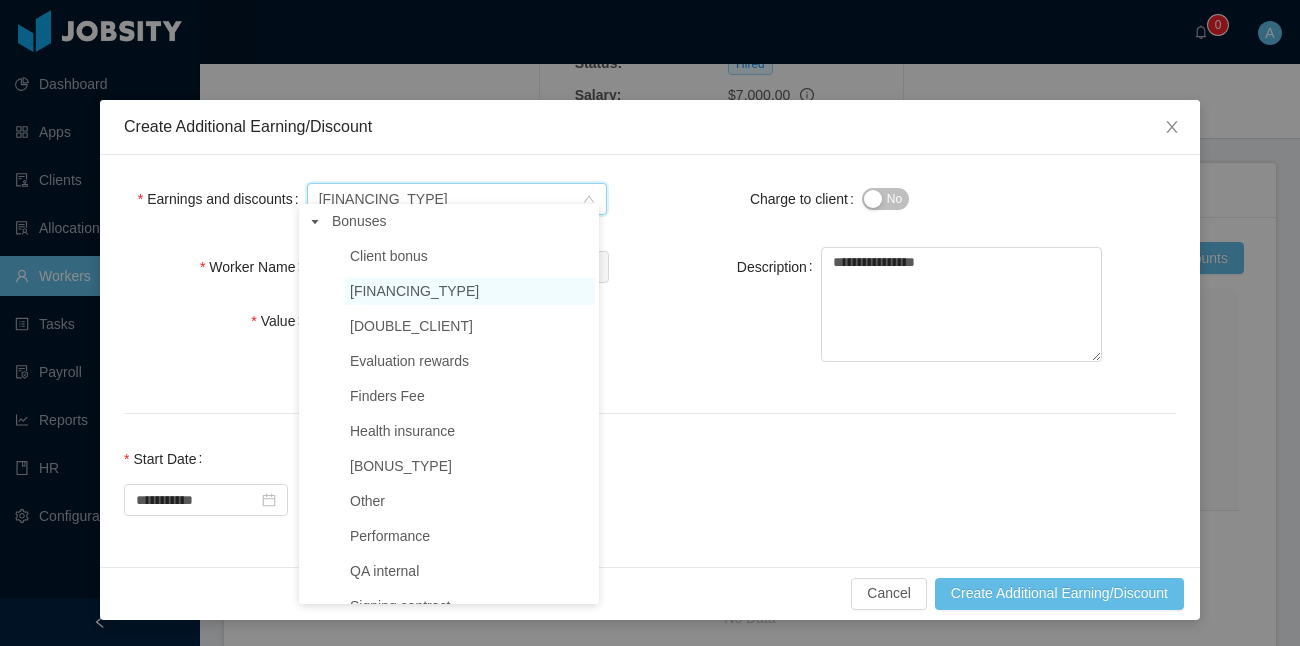 click on "[FINANCING_TYPE]" at bounding box center [414, 291] 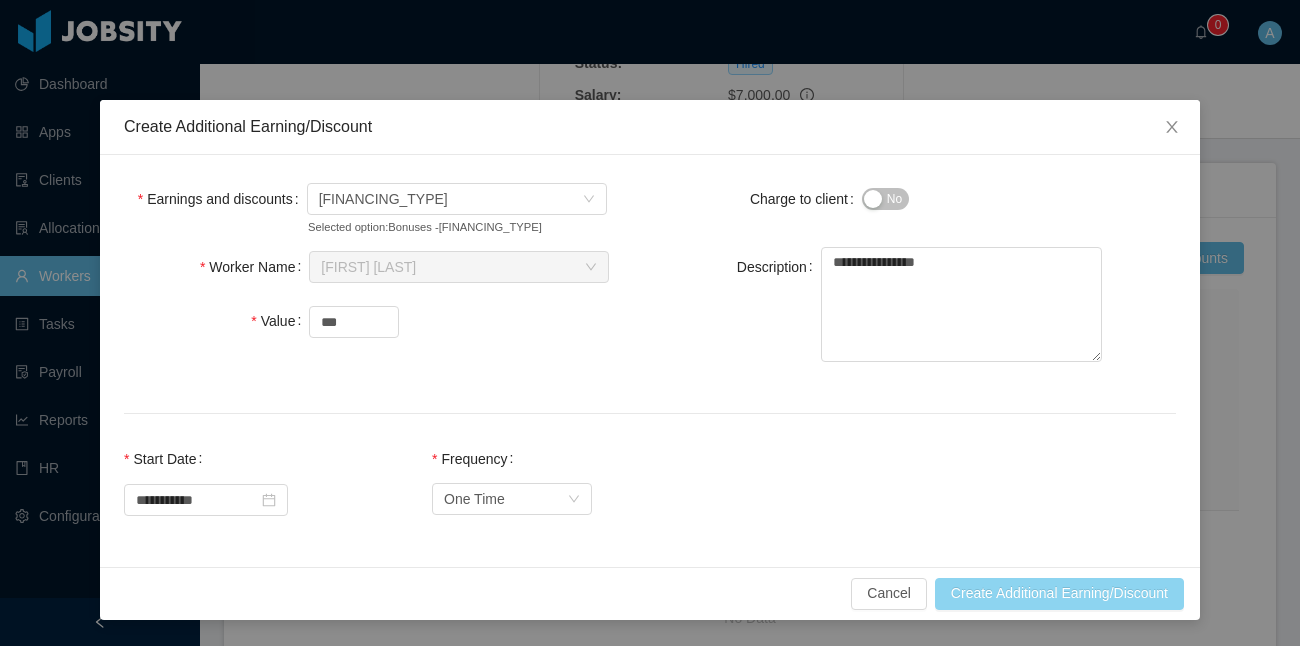 click on "Create Additional Earning/Discount" at bounding box center [1059, 594] 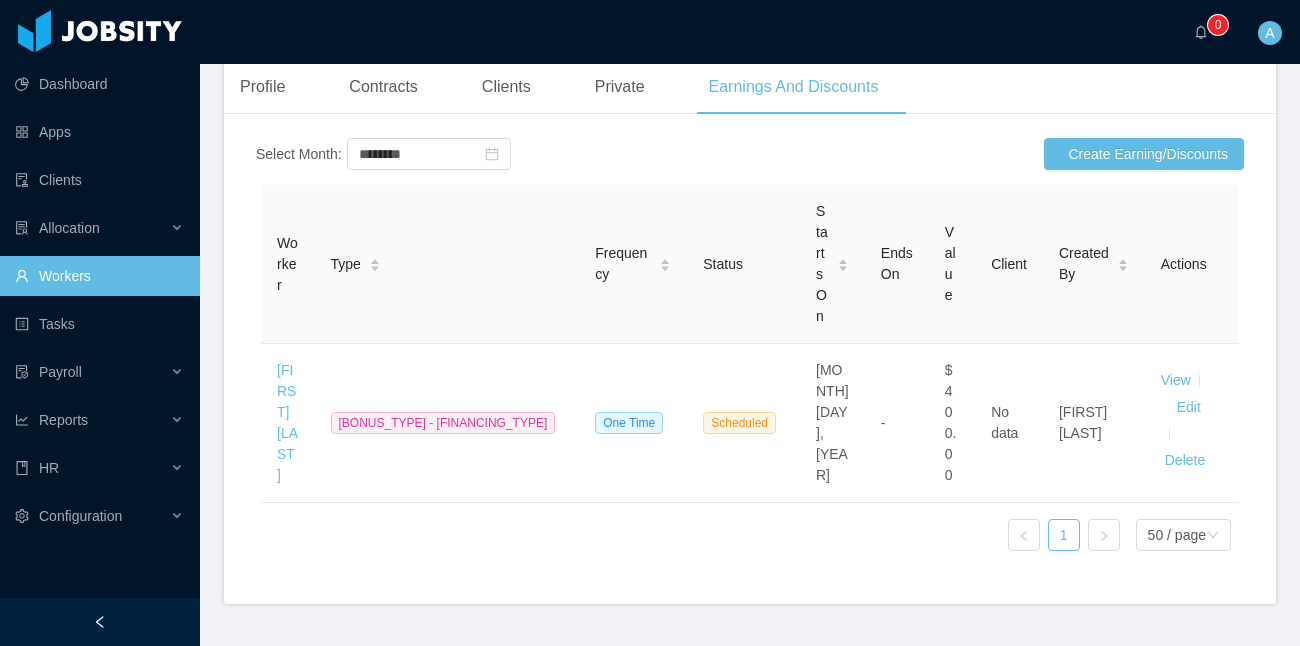 scroll, scrollTop: 418, scrollLeft: 0, axis: vertical 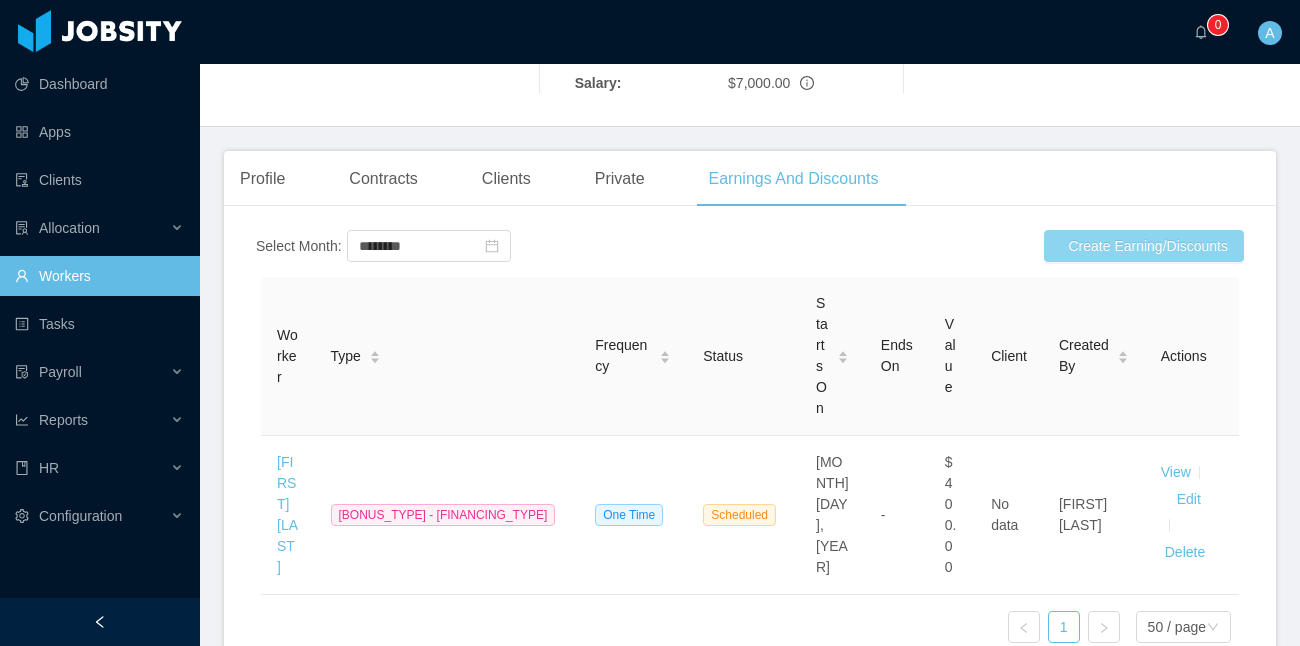 click on "Create Earning/Discounts" at bounding box center [1144, 246] 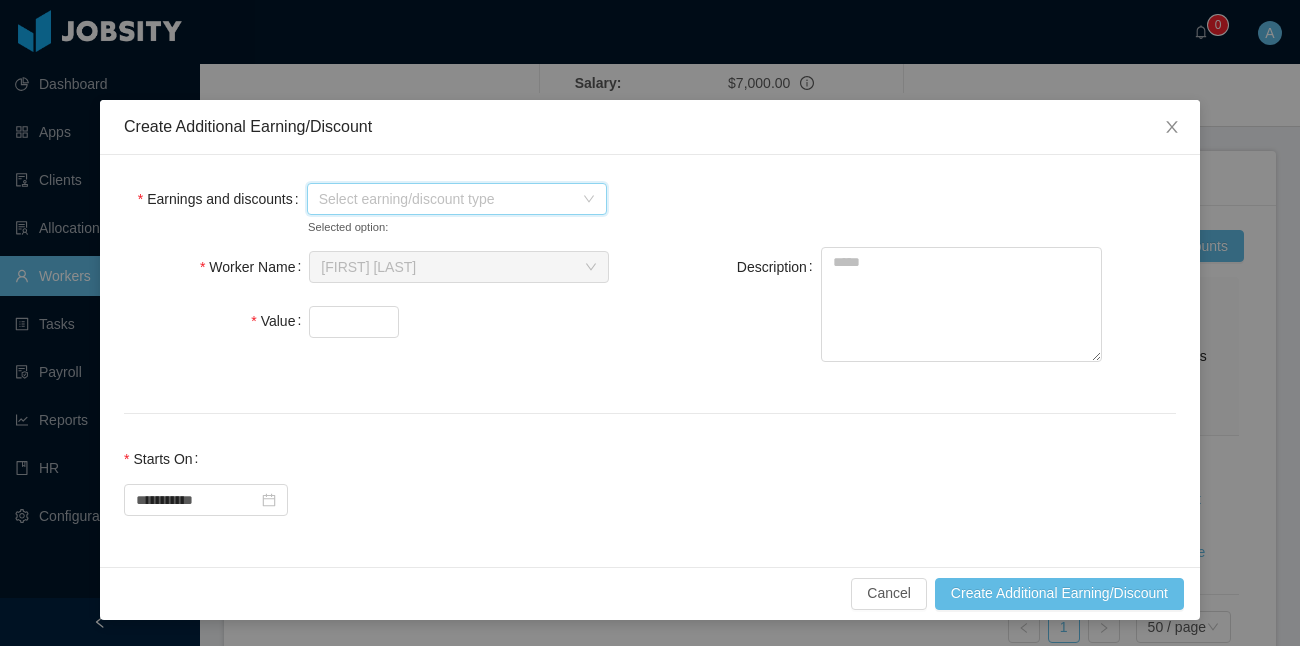 click on "Select earning/discount type" at bounding box center (446, 199) 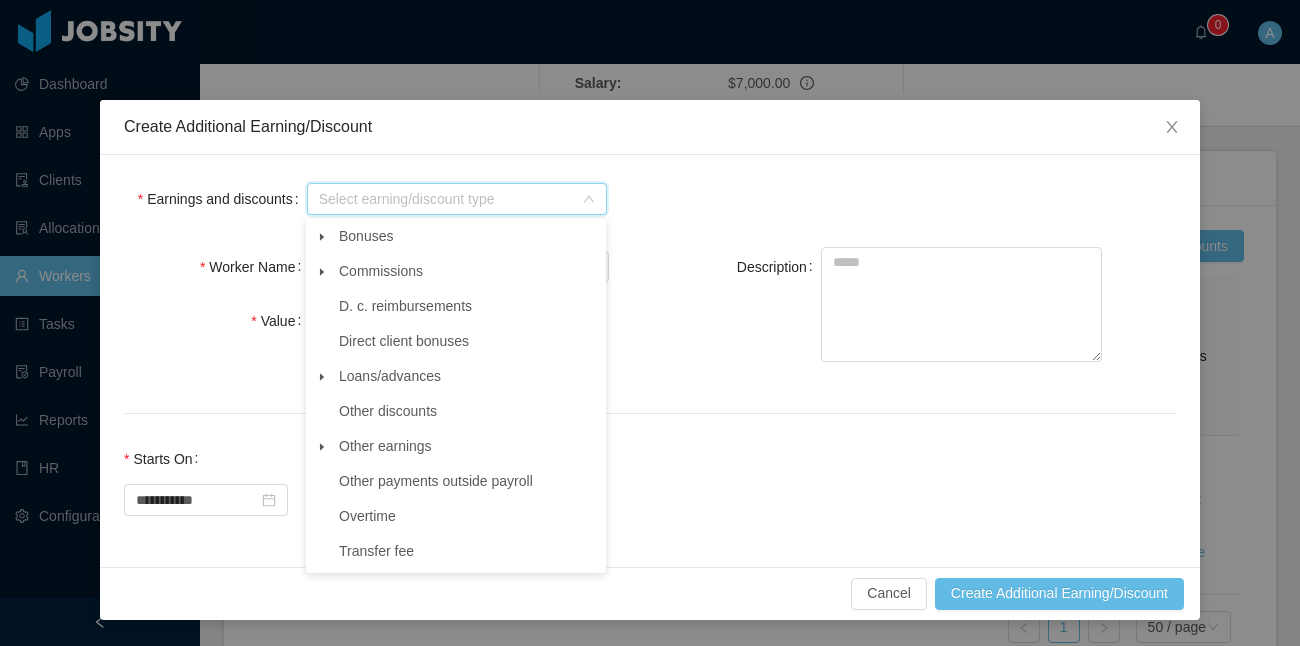 click at bounding box center [322, 237] 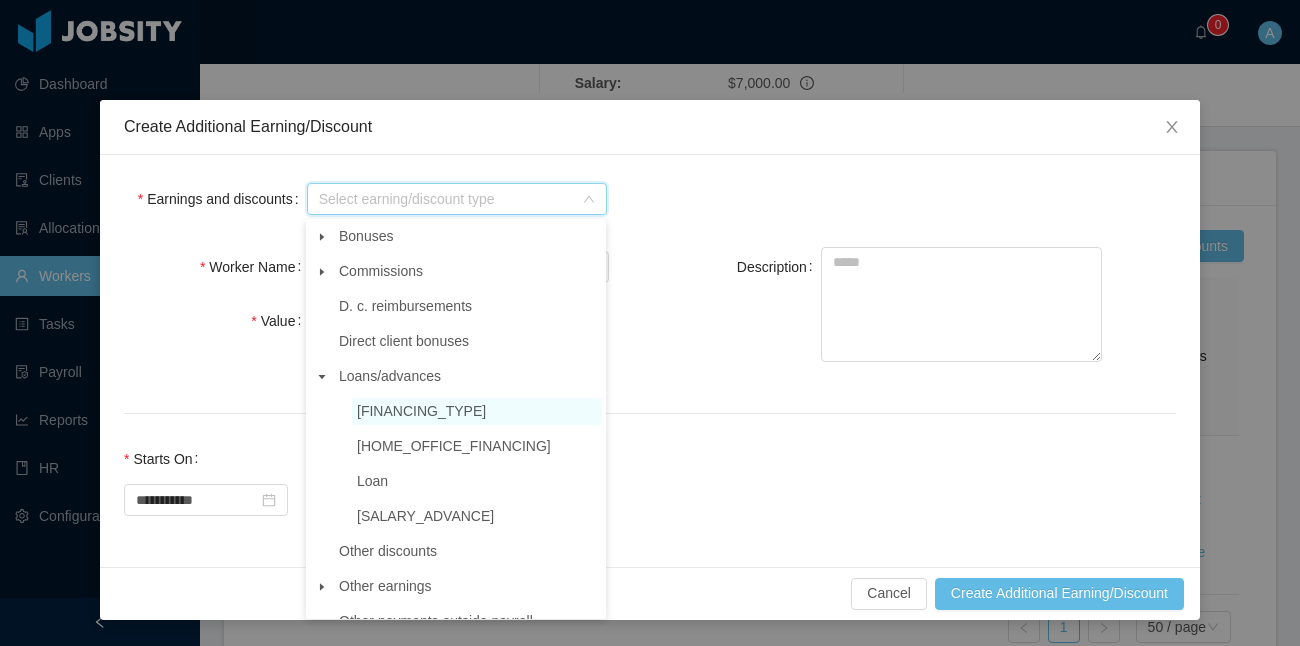 click on "[FINANCING_TYPE]" at bounding box center (477, 411) 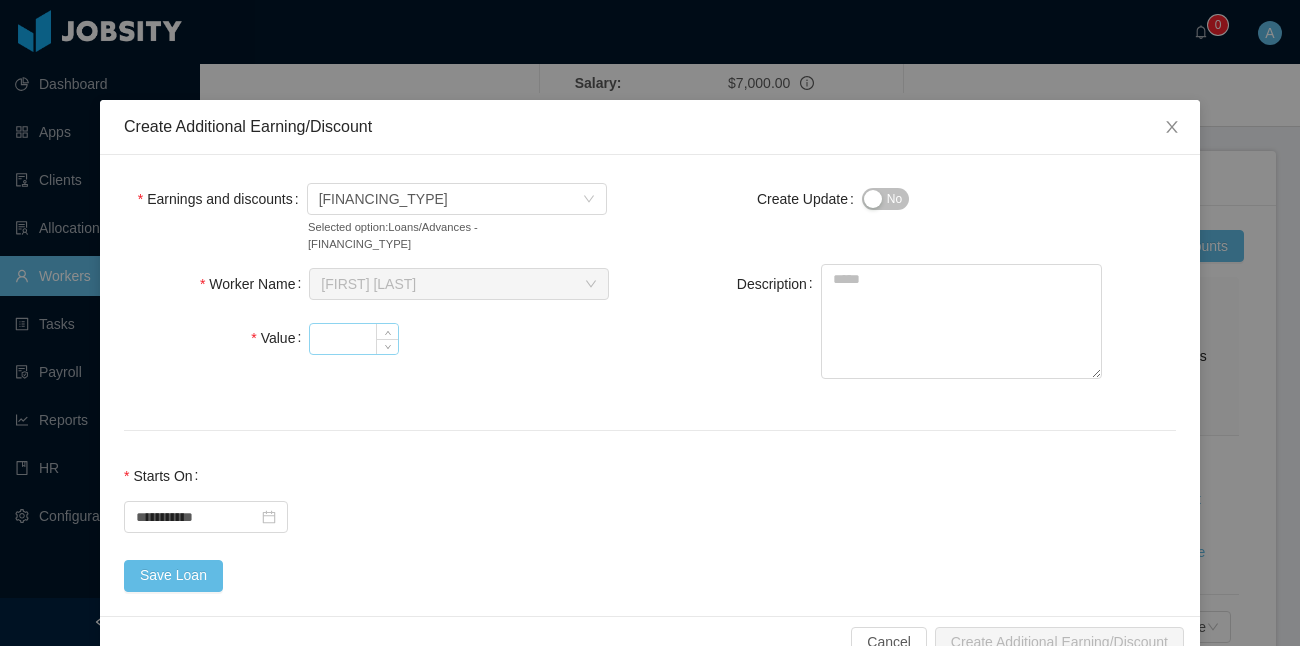 click on "Value" at bounding box center [354, 339] 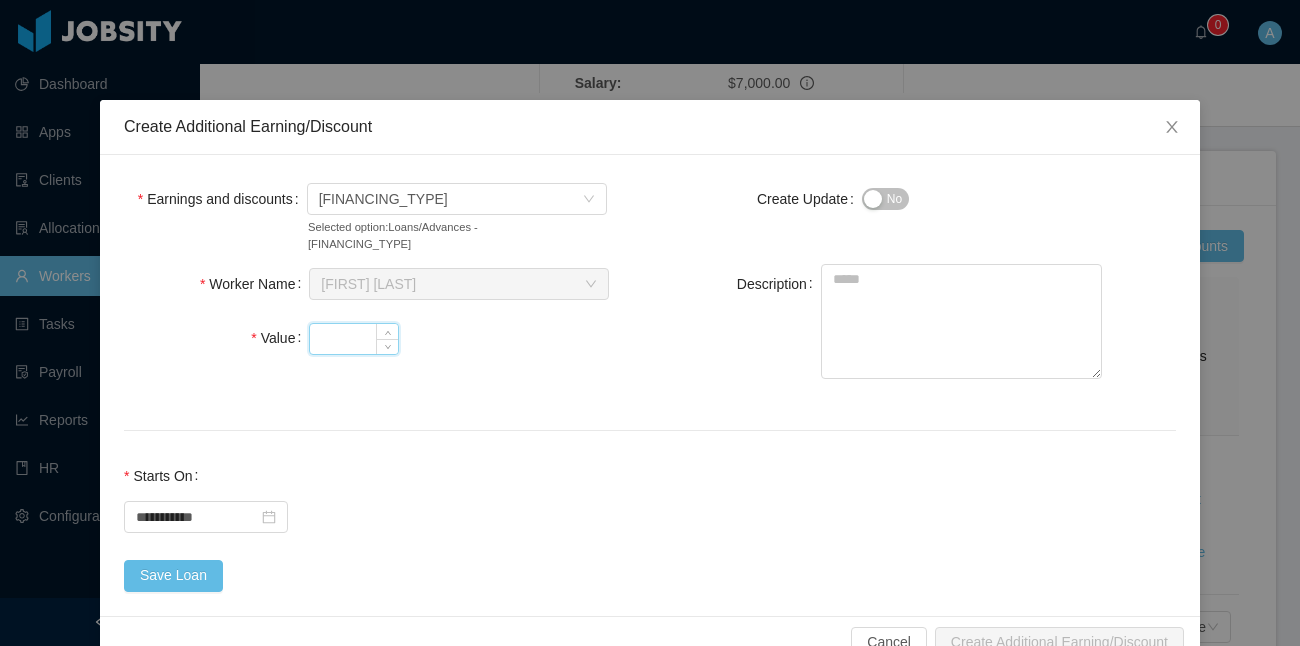 paste on "******" 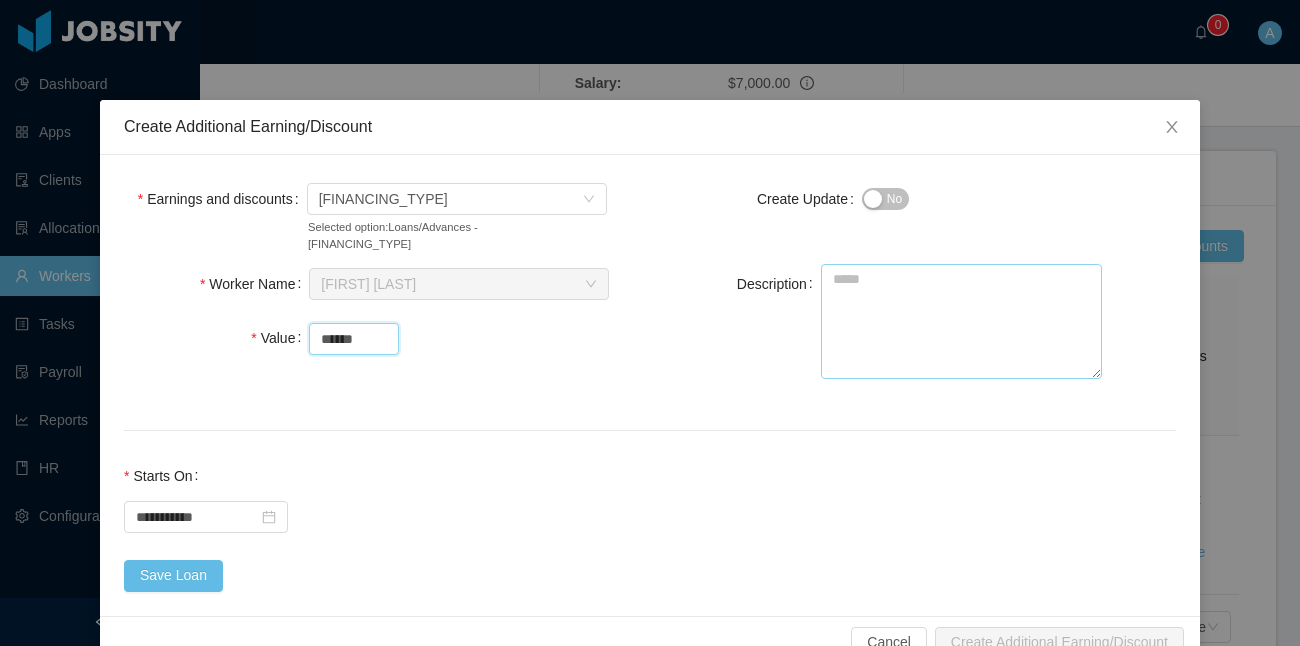 type on "******" 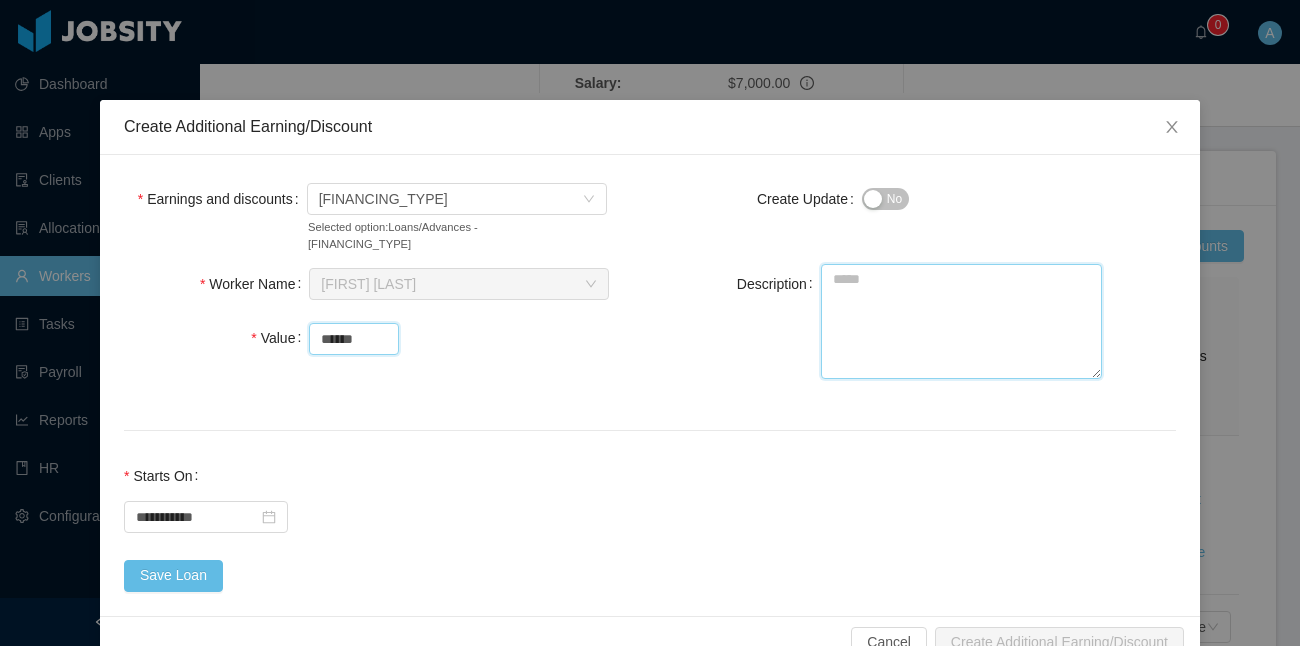 click on "Description" at bounding box center [961, 321] 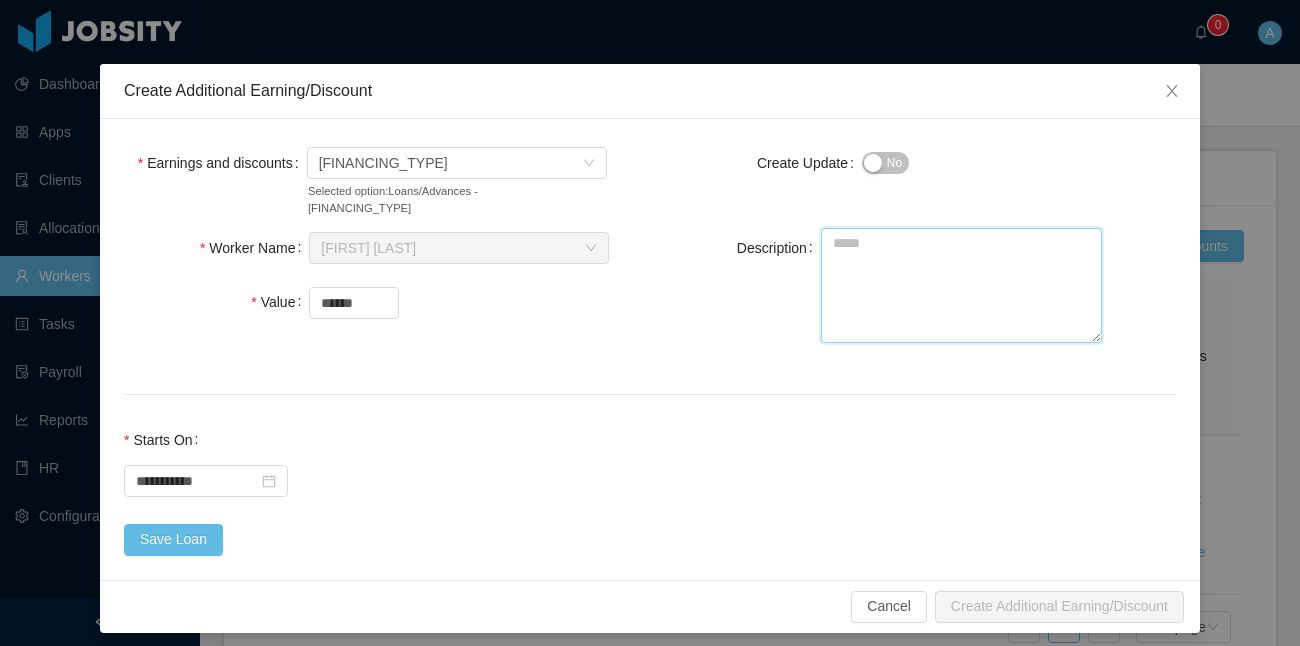 scroll, scrollTop: 36, scrollLeft: 0, axis: vertical 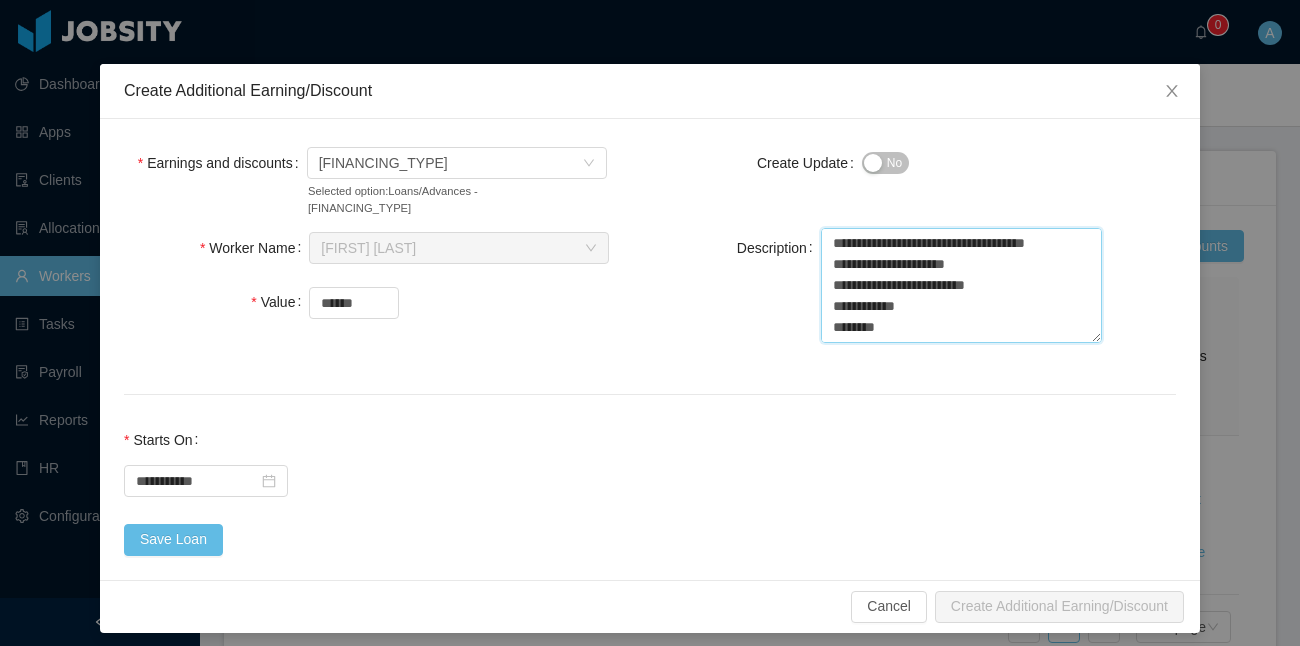 click on "**********" at bounding box center (961, 285) 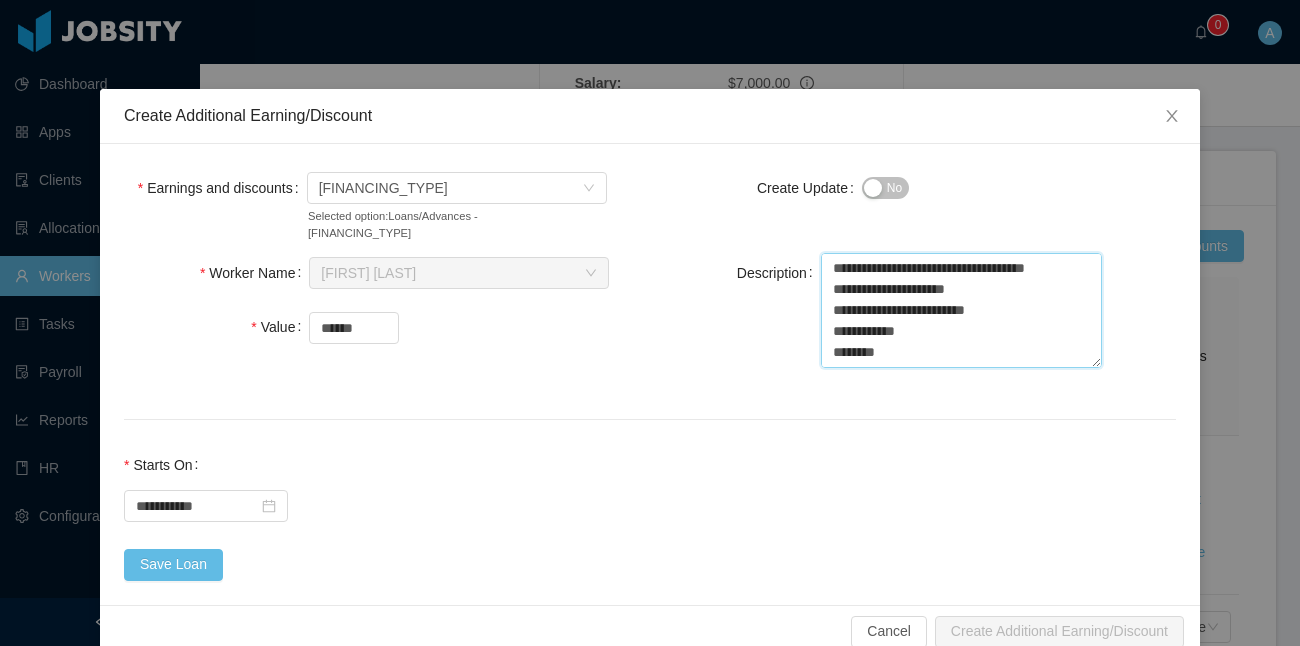 scroll, scrollTop: 0, scrollLeft: 0, axis: both 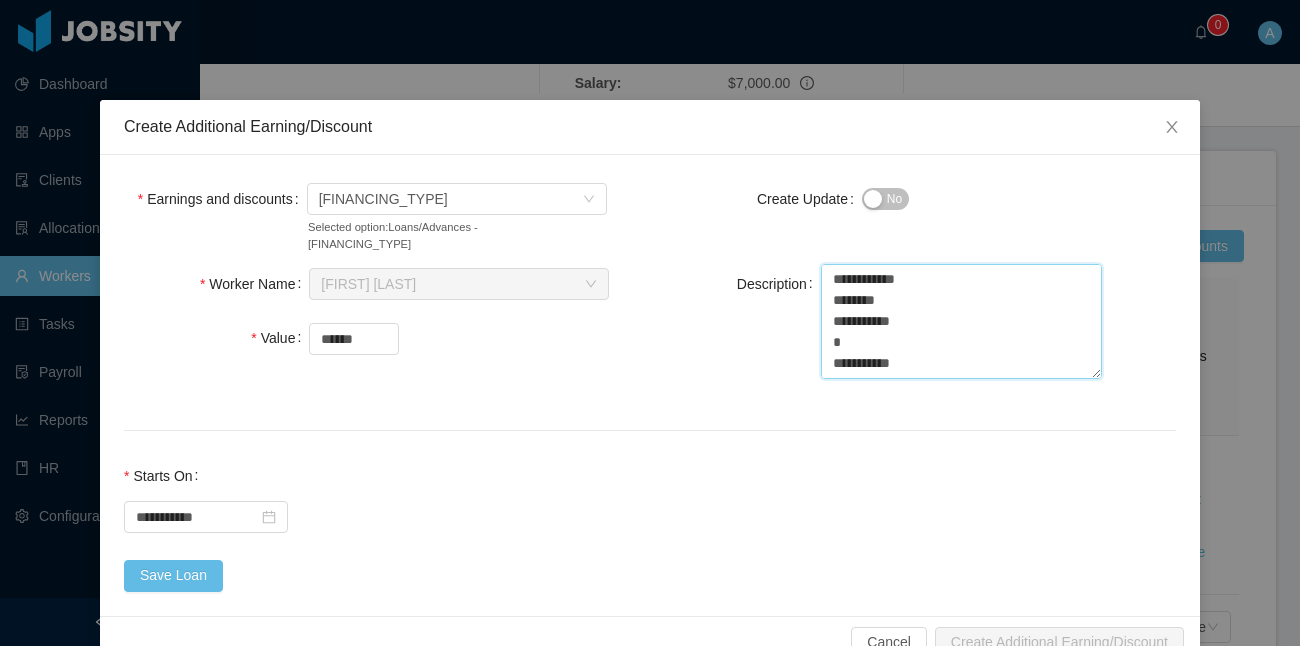 drag, startPoint x: 960, startPoint y: 318, endPoint x: 812, endPoint y: 328, distance: 148.33745 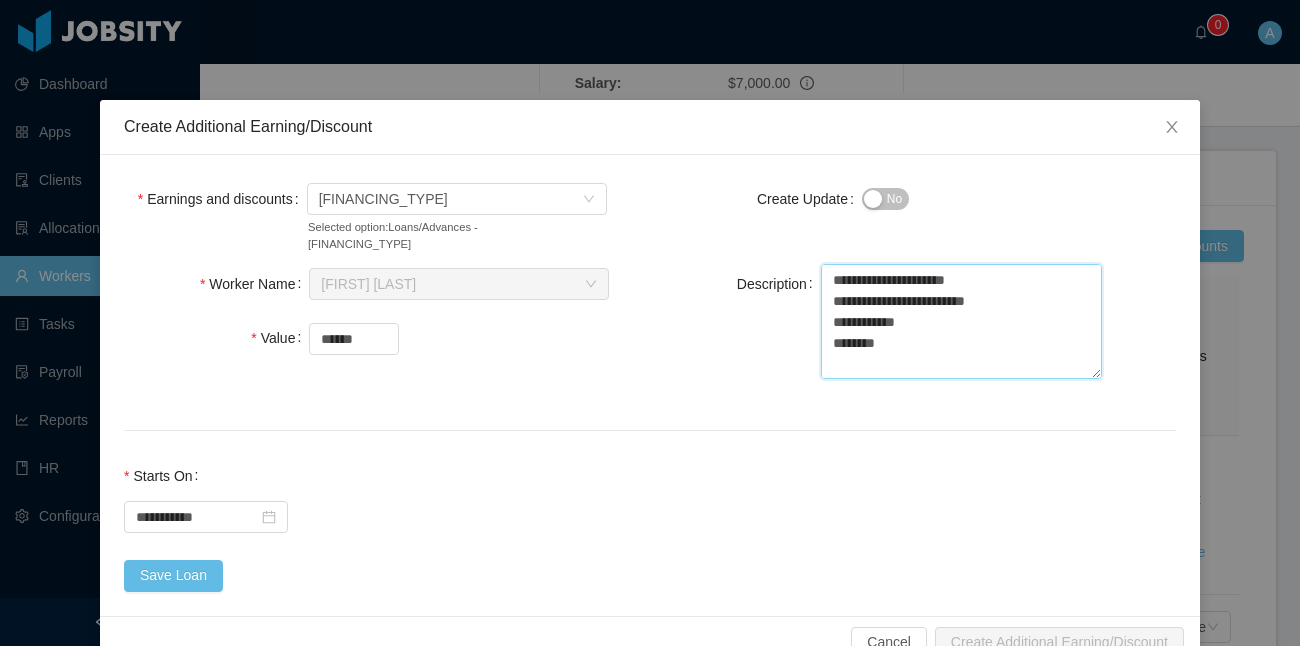 scroll, scrollTop: 0, scrollLeft: 0, axis: both 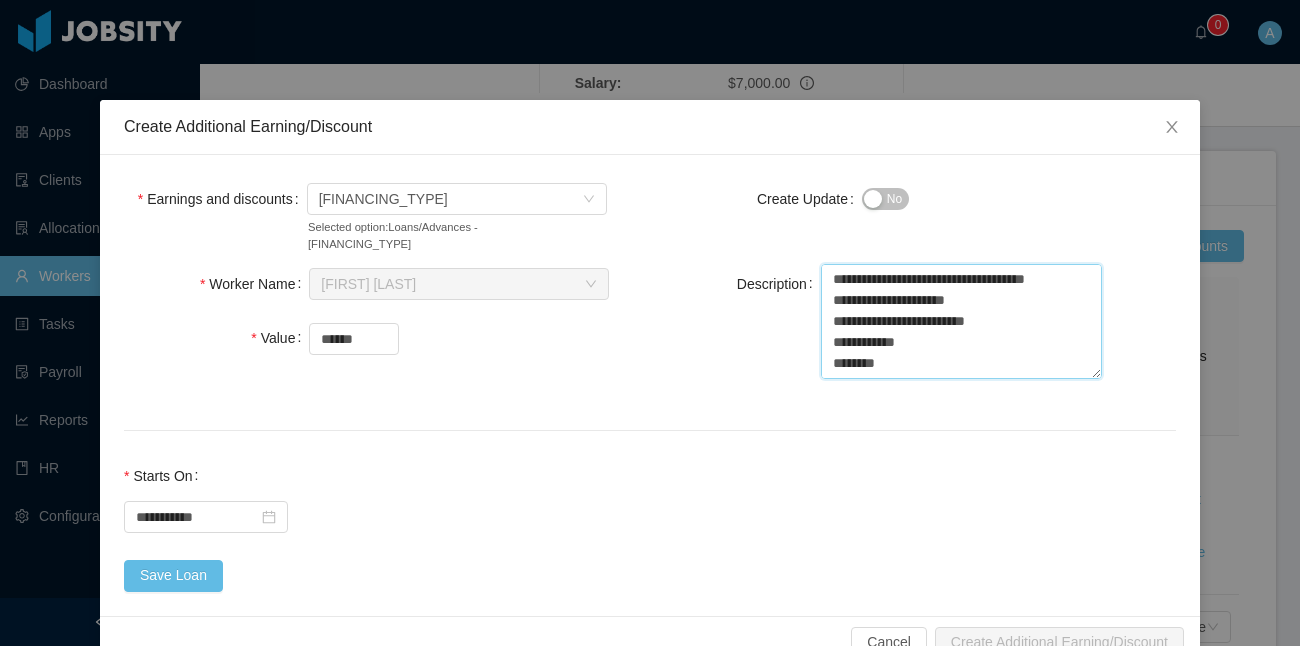 click on "**********" at bounding box center [961, 321] 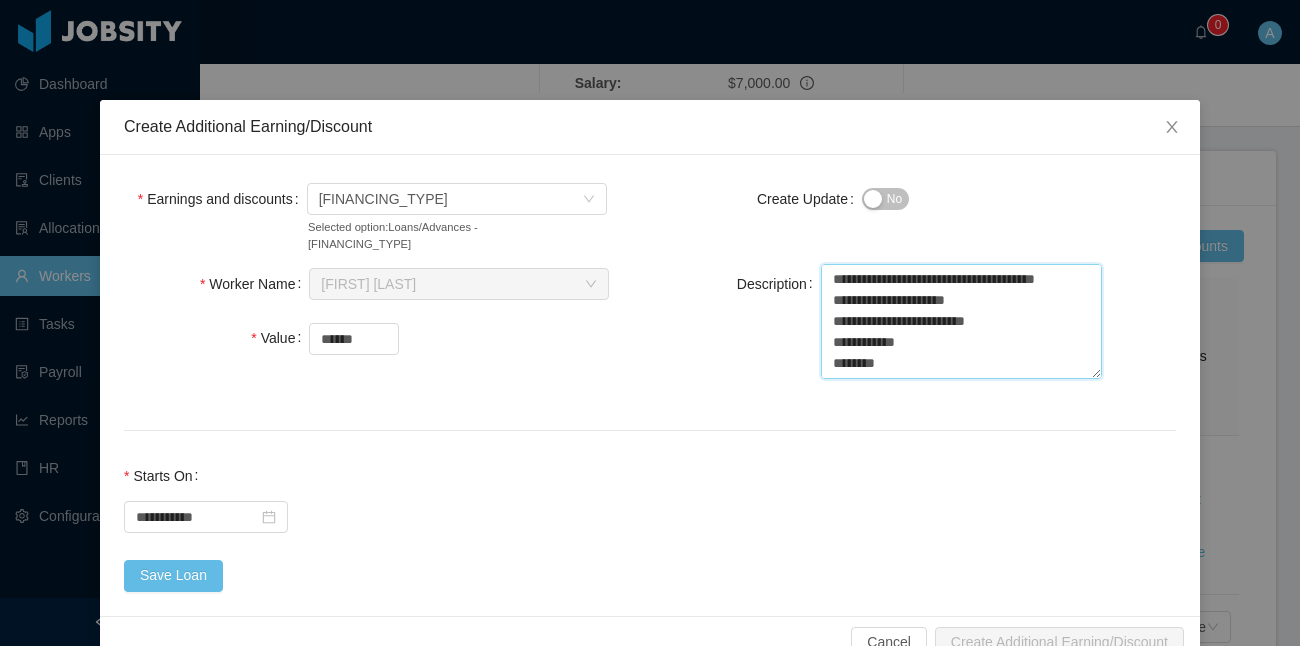 paste on "**********" 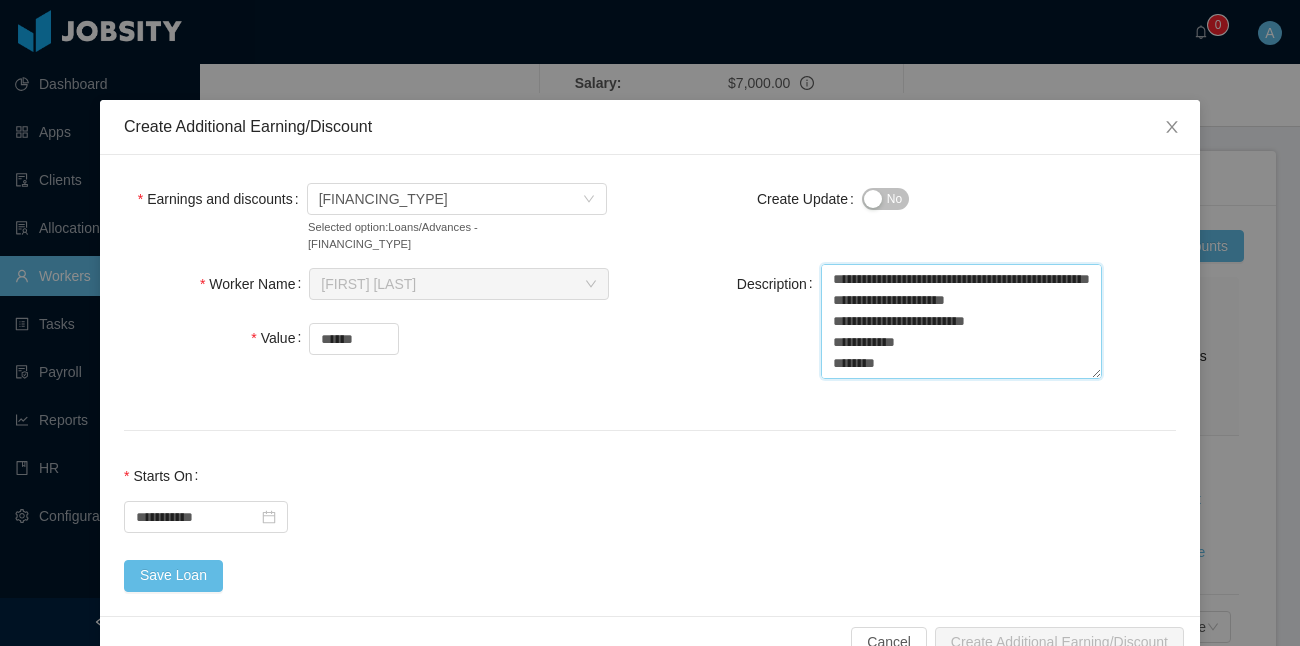 click on "**********" at bounding box center [961, 321] 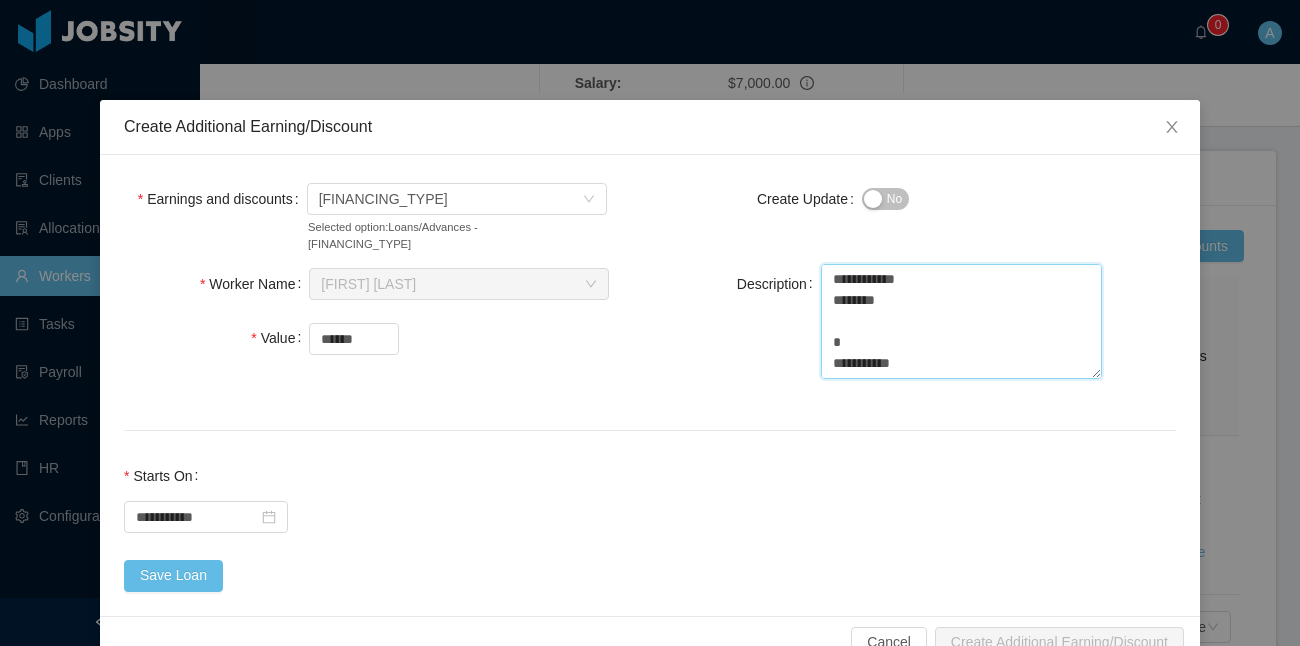 scroll, scrollTop: 84, scrollLeft: 0, axis: vertical 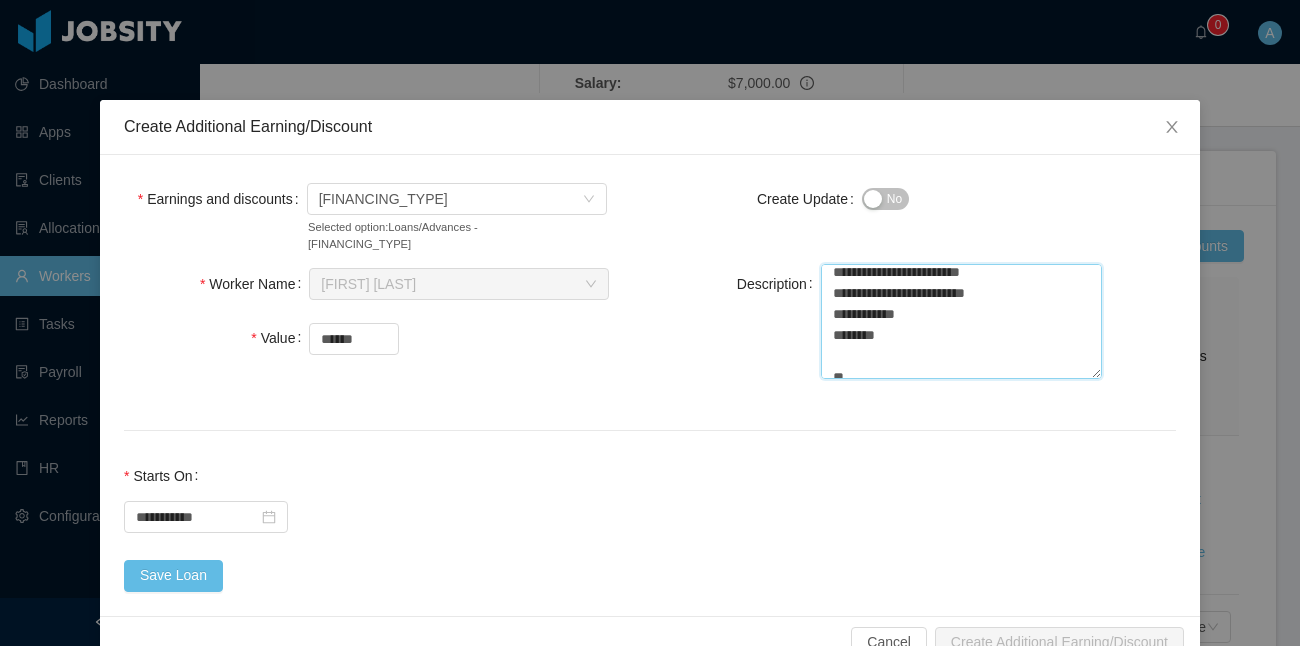 click on "**********" at bounding box center [961, 321] 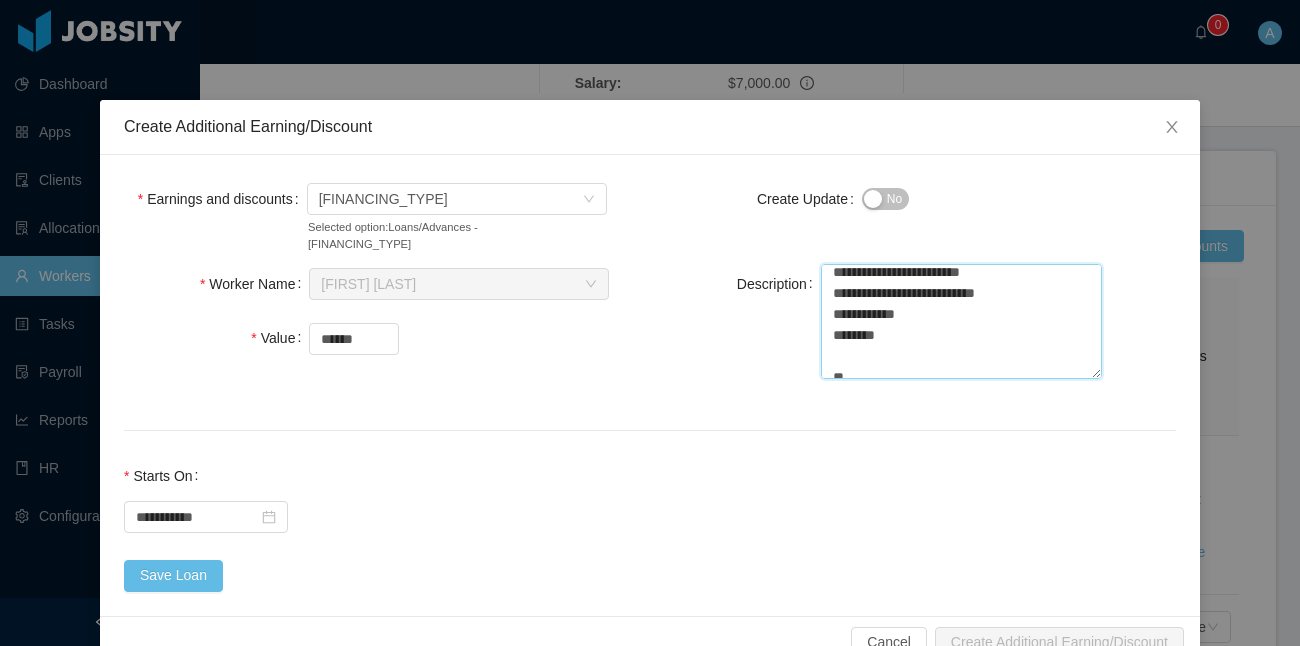 paste on "**********" 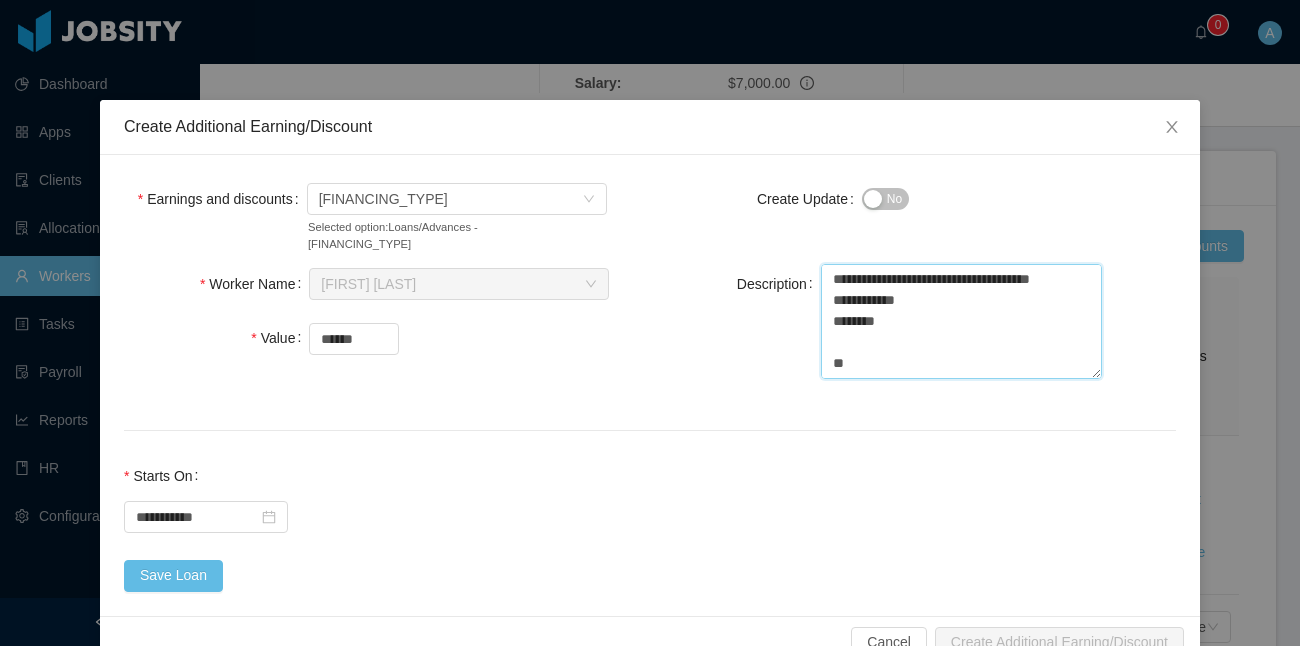 scroll, scrollTop: 103, scrollLeft: 0, axis: vertical 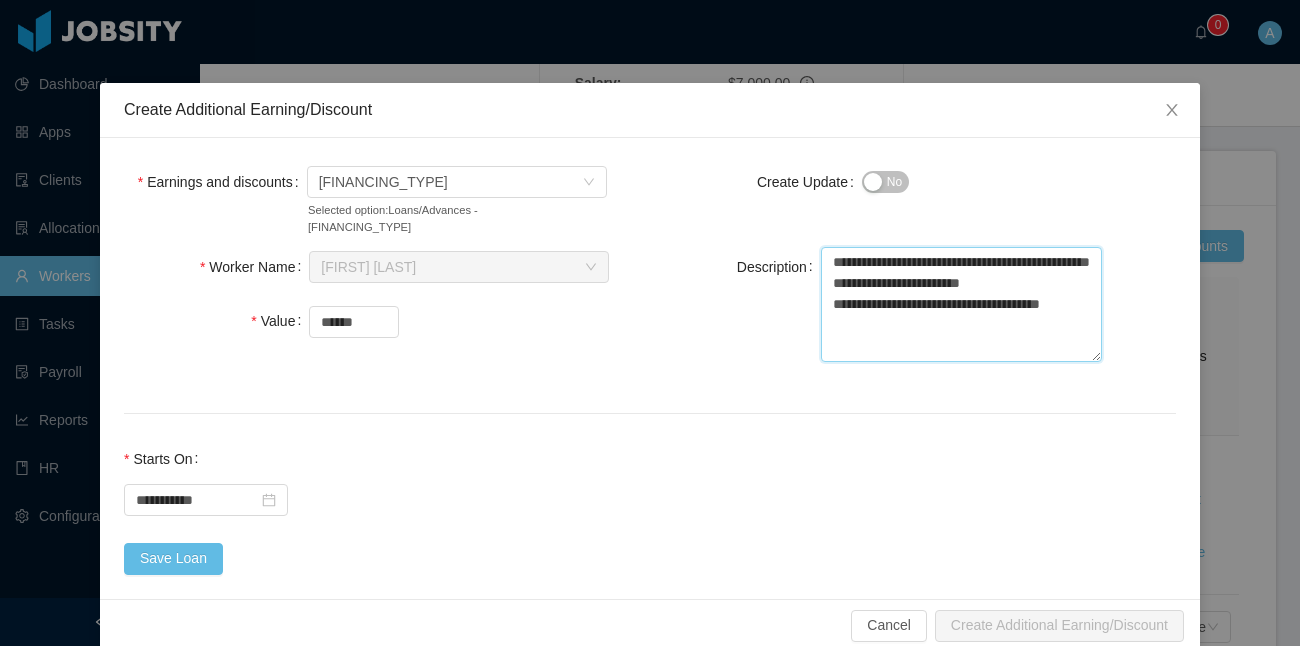 type on "**********" 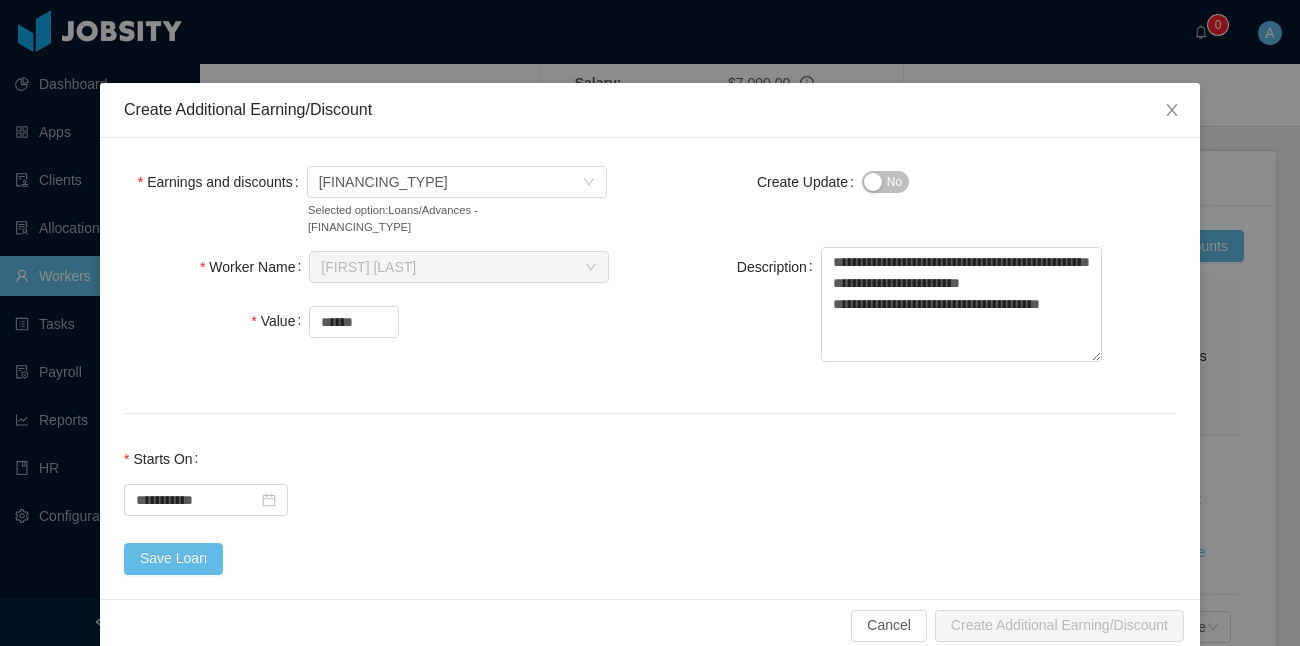 click on "No" at bounding box center (894, 182) 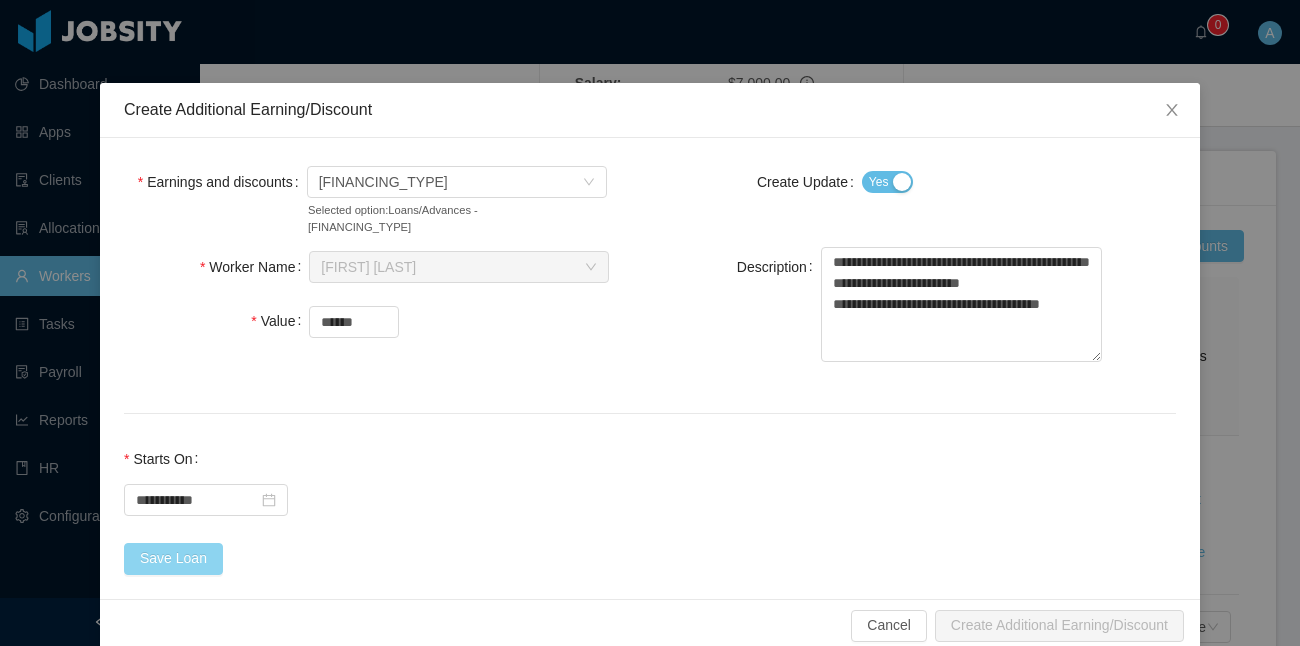 click on "Save Loan" at bounding box center [173, 559] 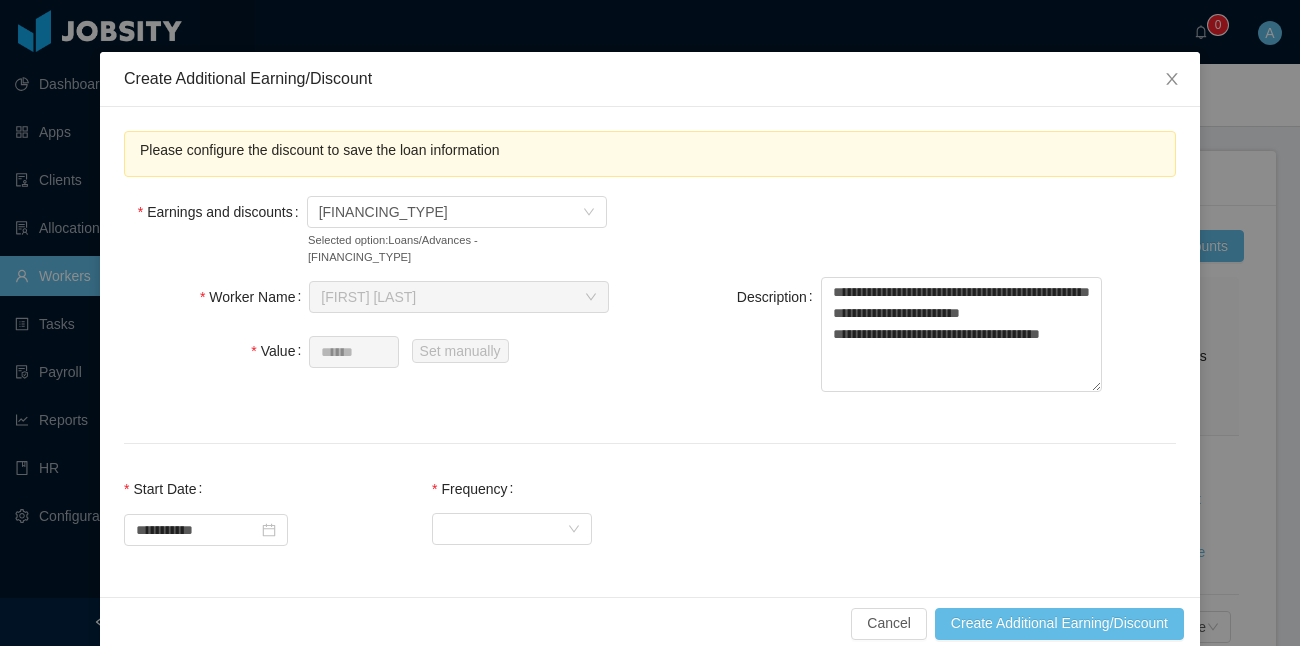 scroll, scrollTop: 75, scrollLeft: 0, axis: vertical 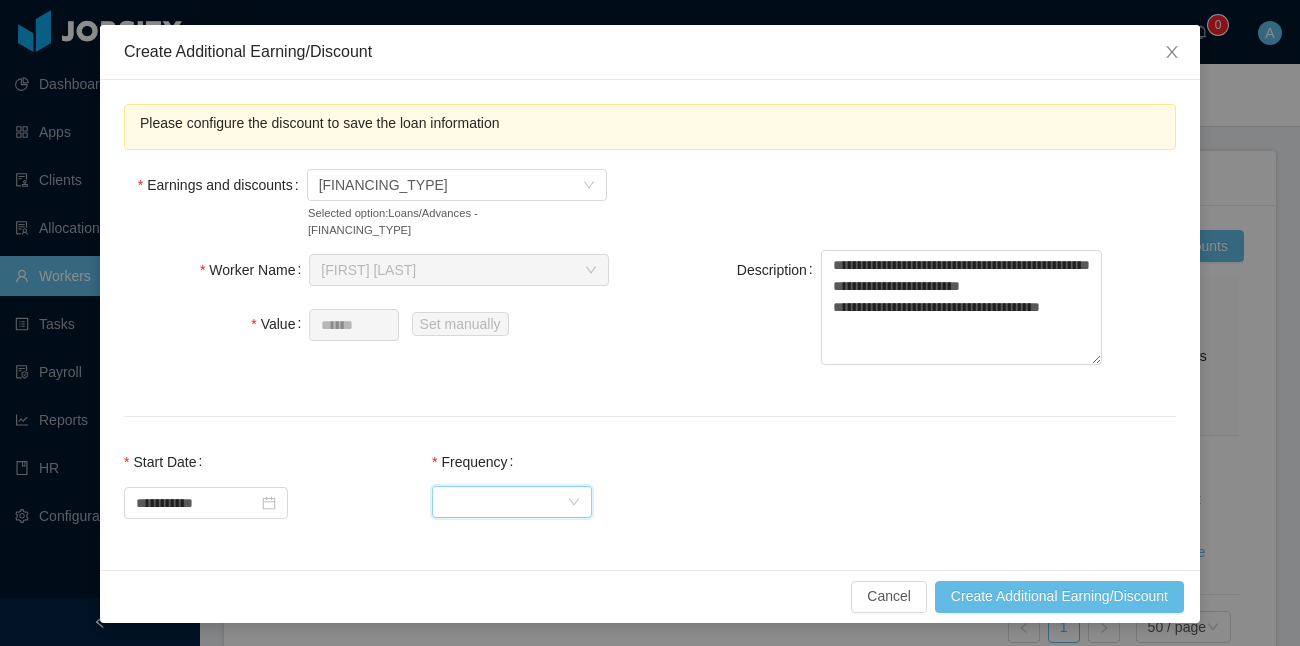 click on "Select Frequency" at bounding box center [505, 502] 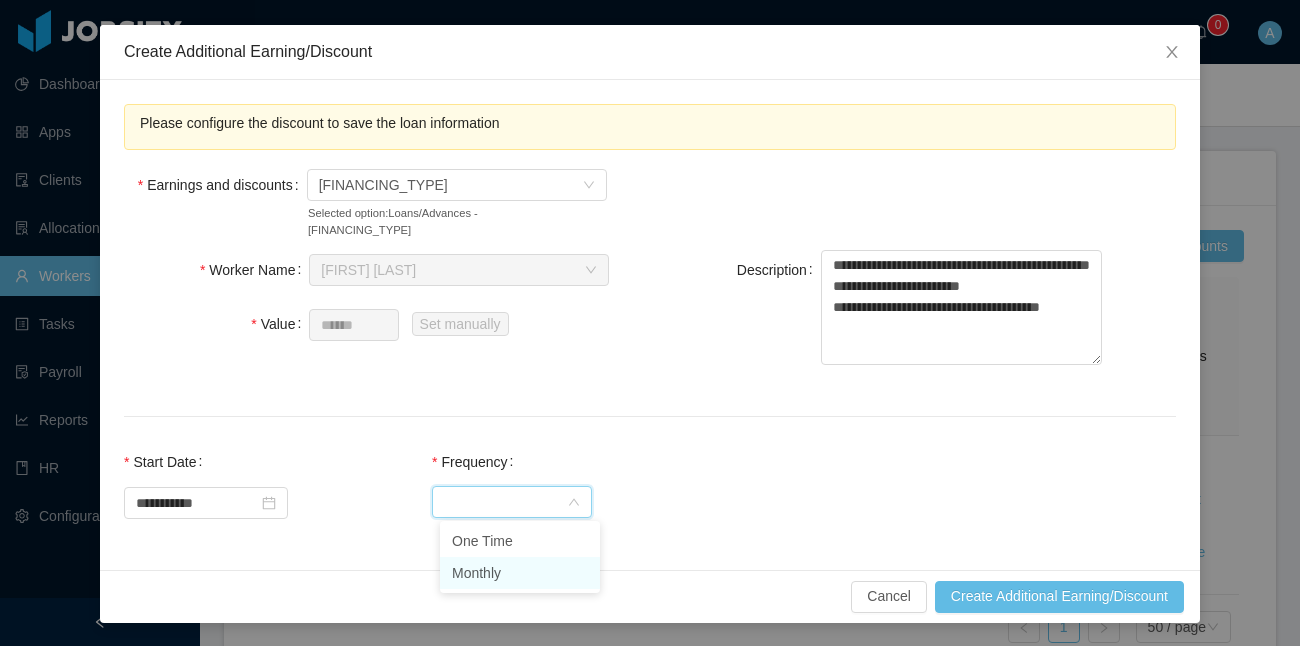 click on "Monthly" at bounding box center [520, 573] 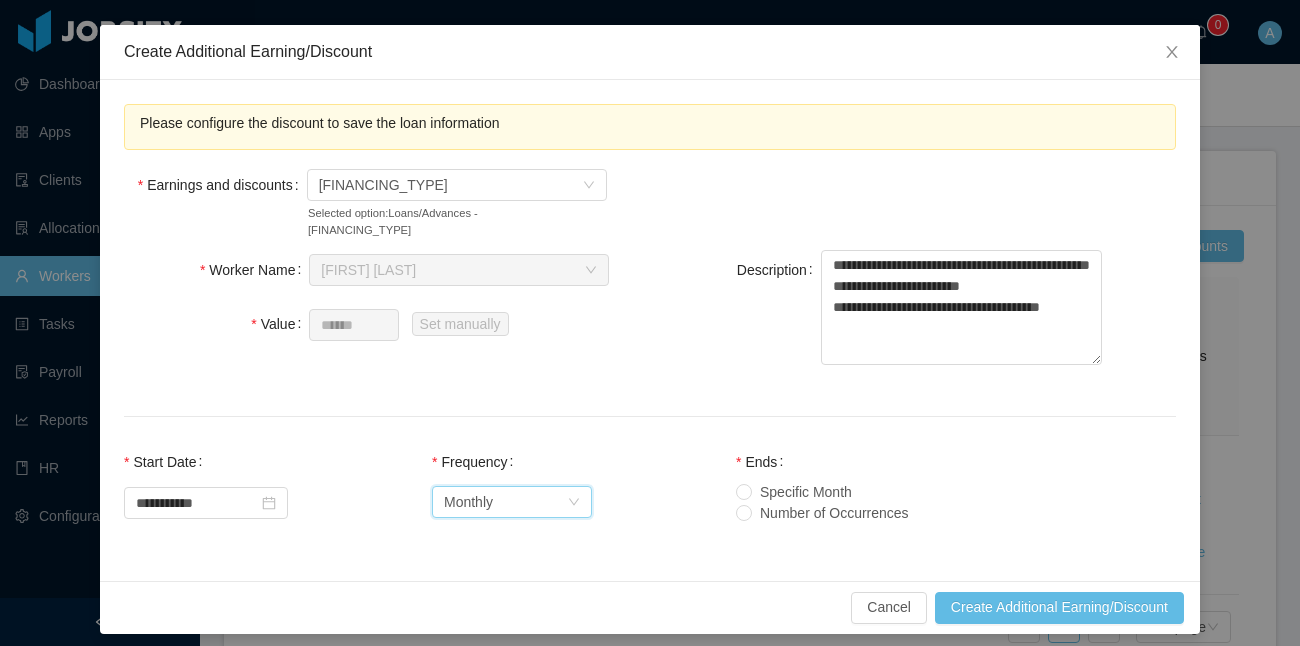 click on "Number of Occurrences" at bounding box center (798, 492) 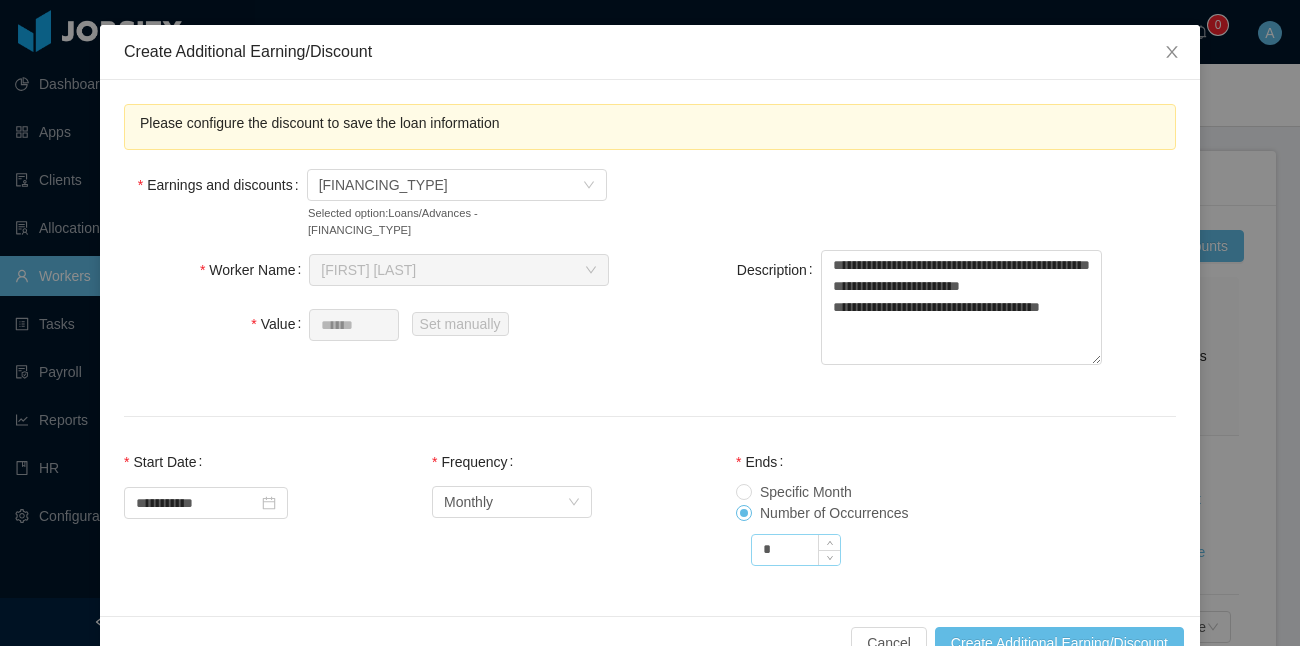 click on "*" at bounding box center [796, 550] 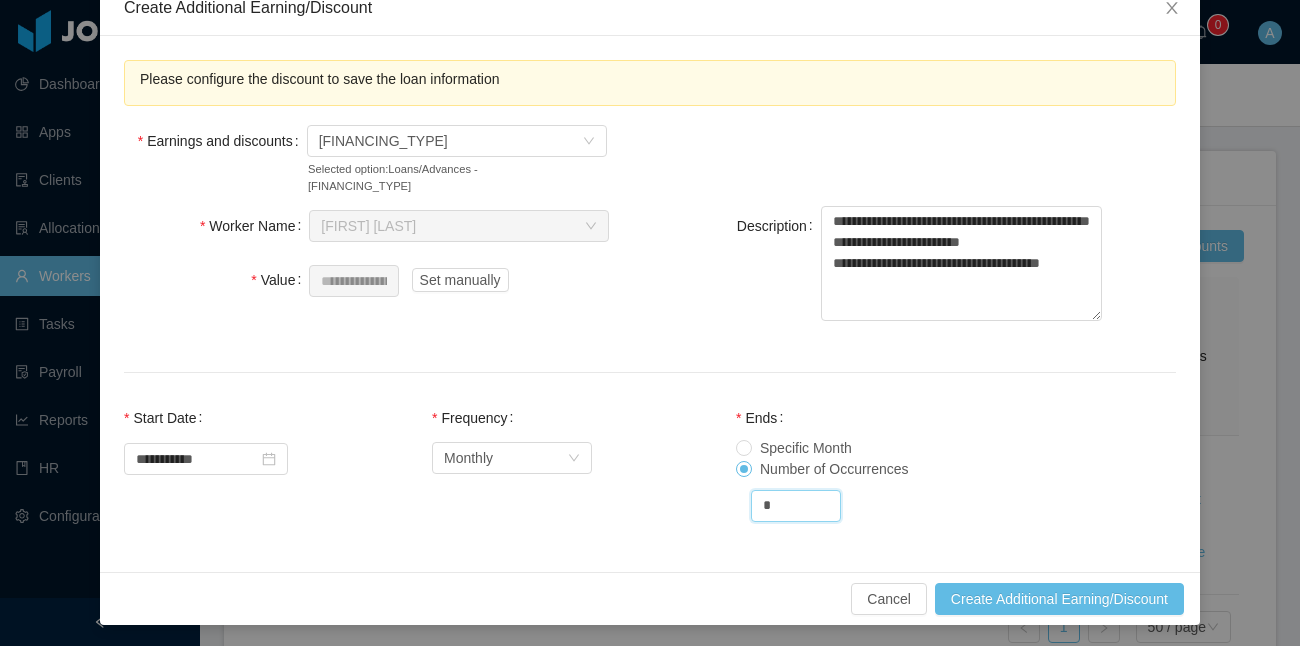 scroll, scrollTop: 124, scrollLeft: 0, axis: vertical 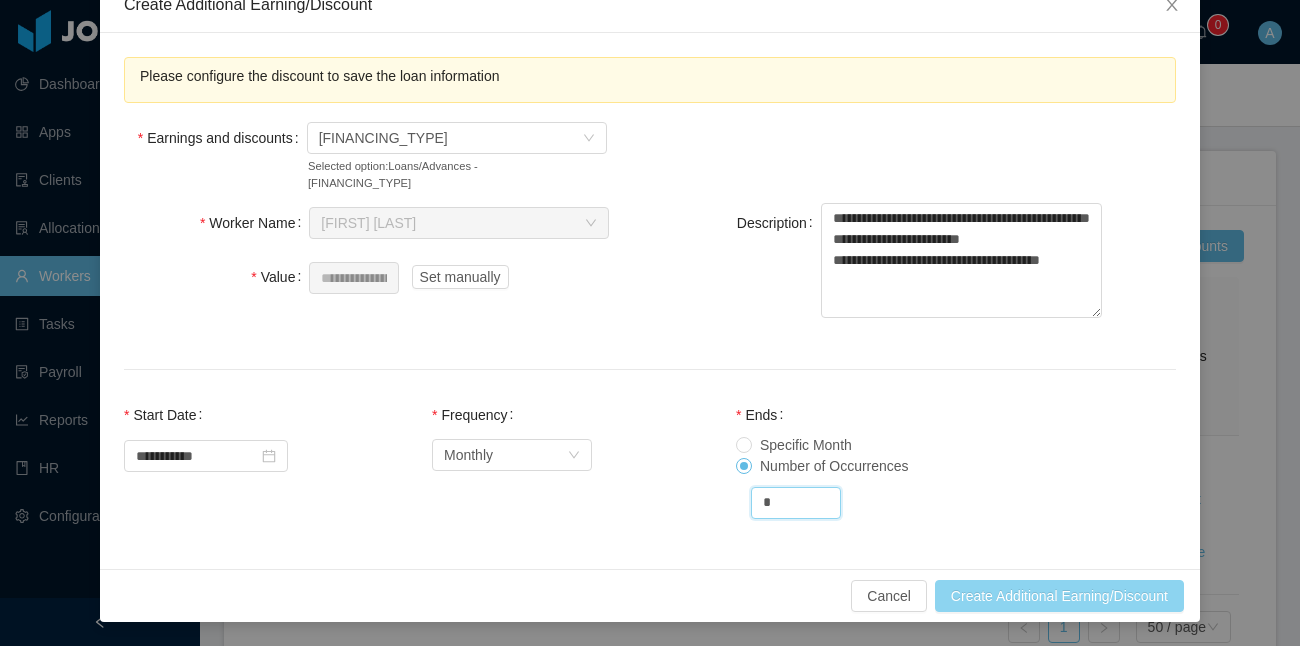 type on "*" 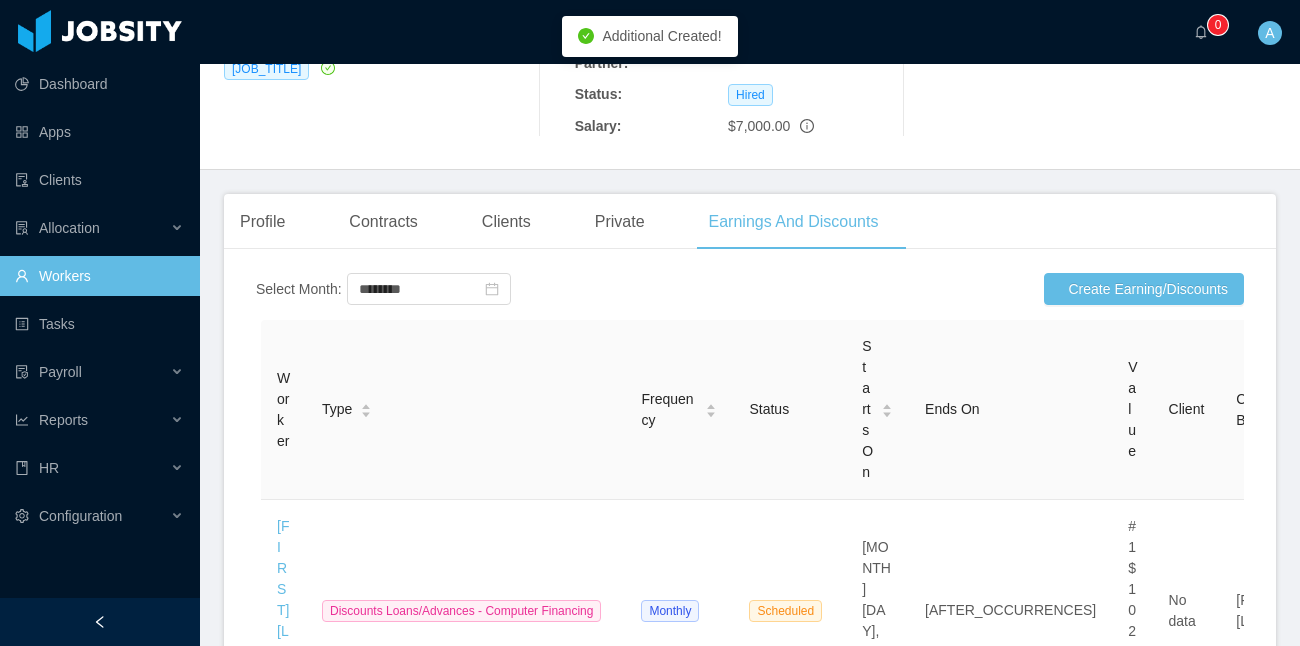 scroll, scrollTop: 418, scrollLeft: 0, axis: vertical 